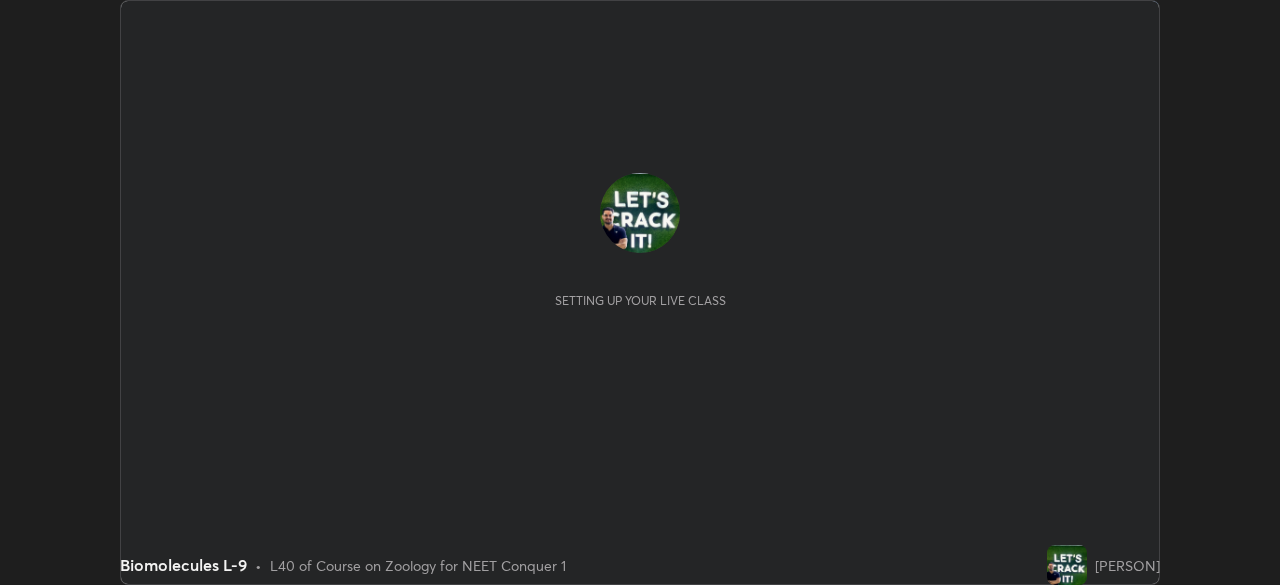 scroll, scrollTop: 0, scrollLeft: 0, axis: both 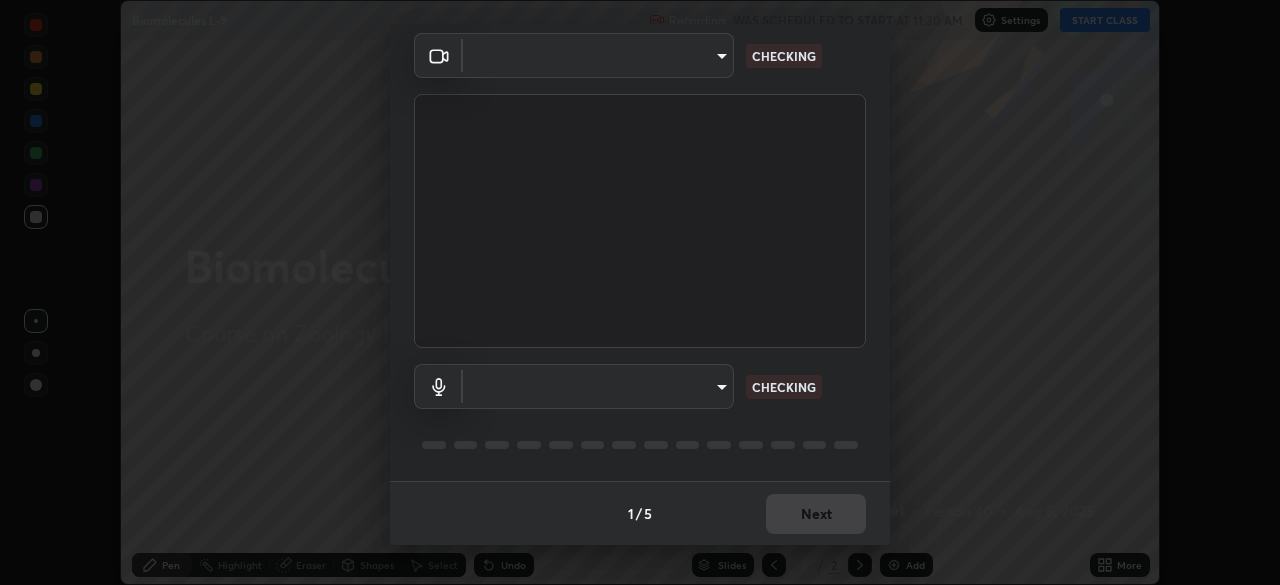 type on "ef407f58ae65e10c1af5a040b6eccf178273e27ca296938399710cc3d85b5032" 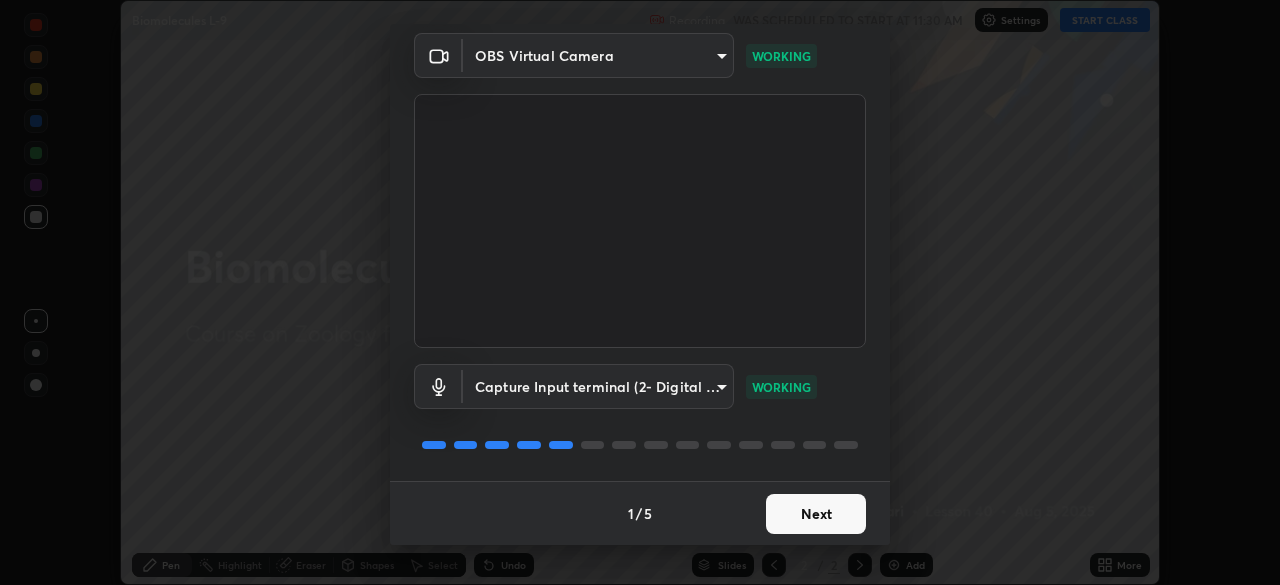 click on "Next" at bounding box center [816, 514] 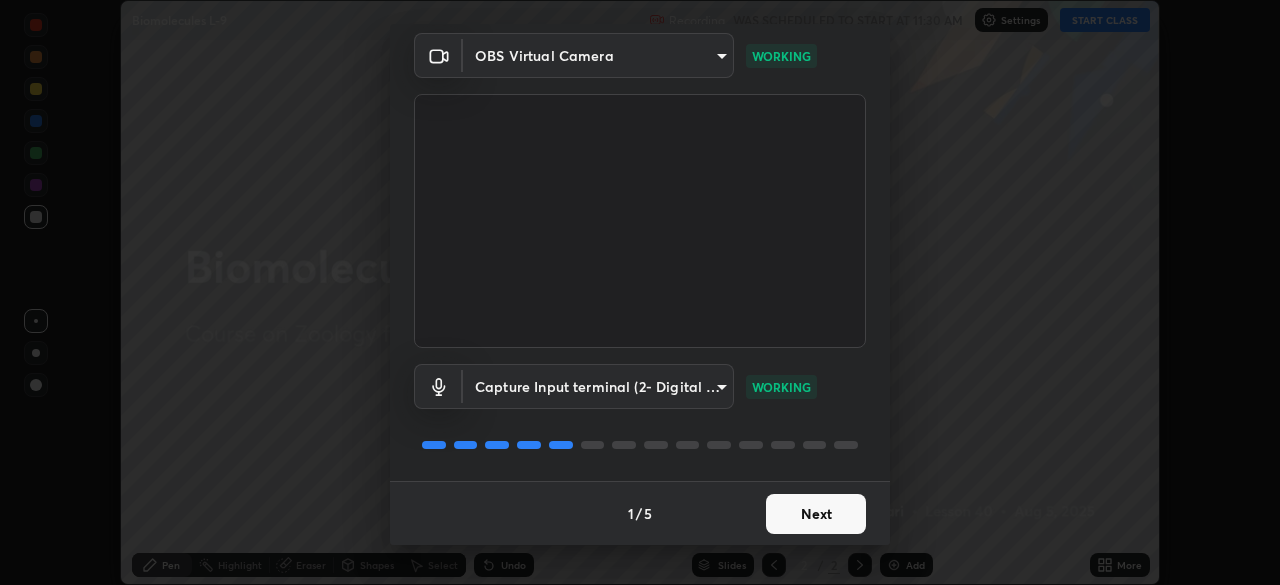 scroll, scrollTop: 0, scrollLeft: 0, axis: both 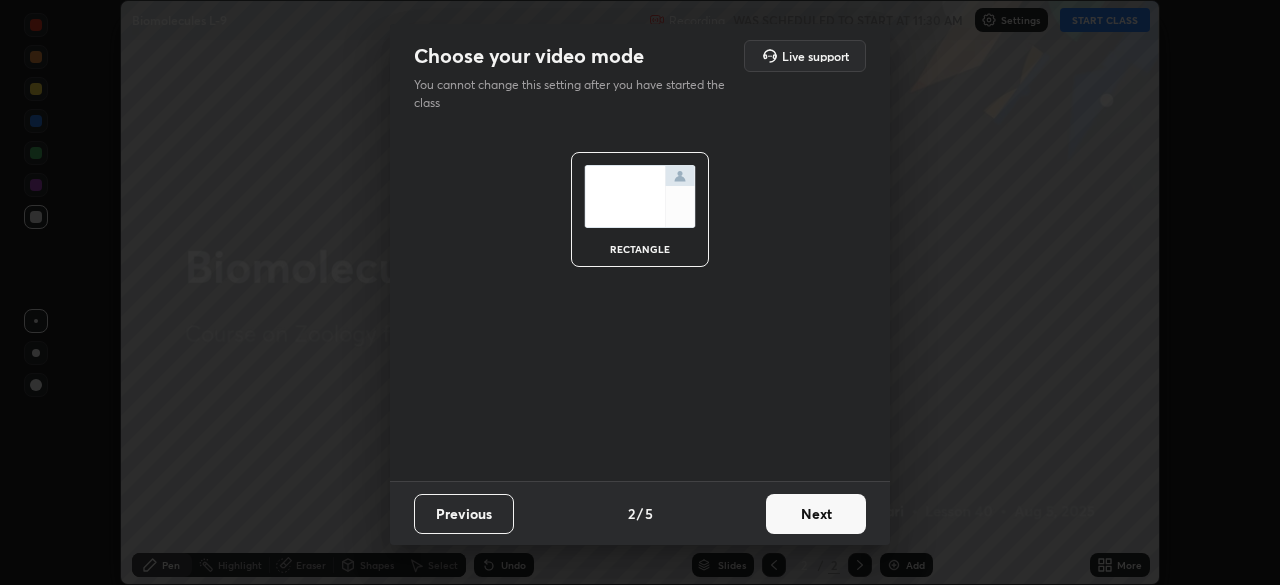 click on "Next" at bounding box center (816, 514) 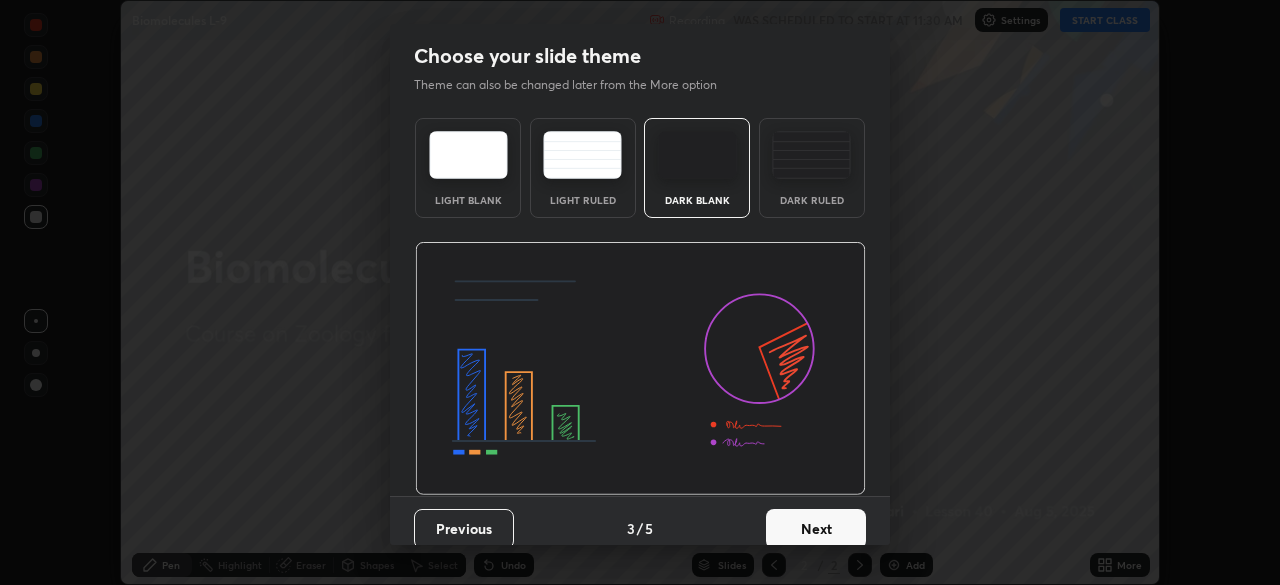scroll, scrollTop: 15, scrollLeft: 0, axis: vertical 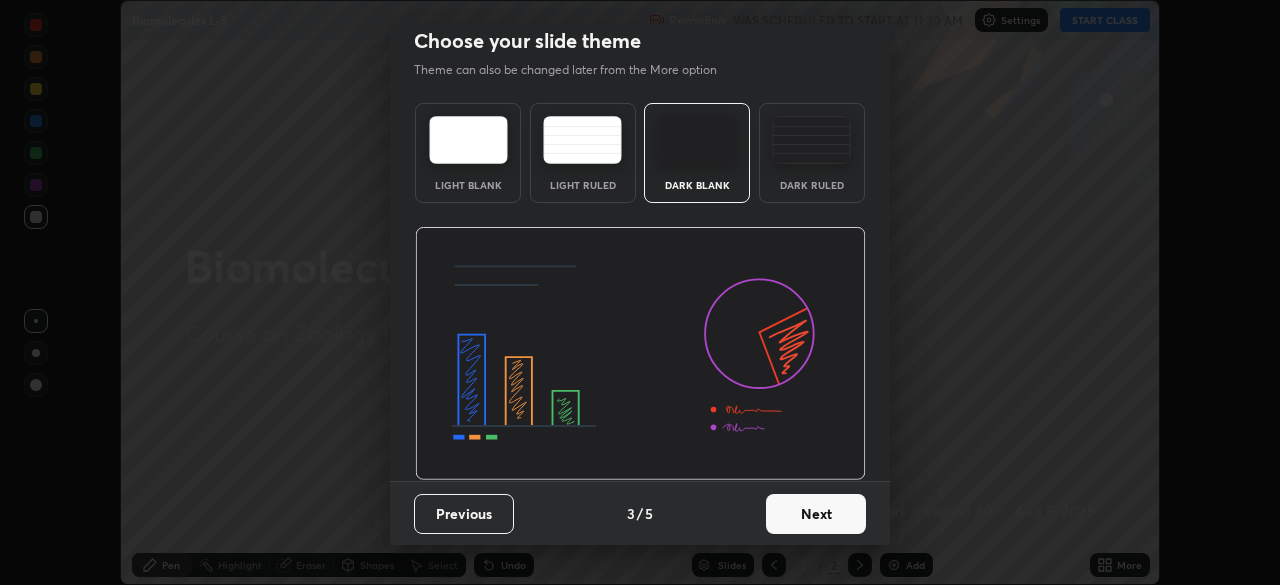 click on "Next" at bounding box center (816, 514) 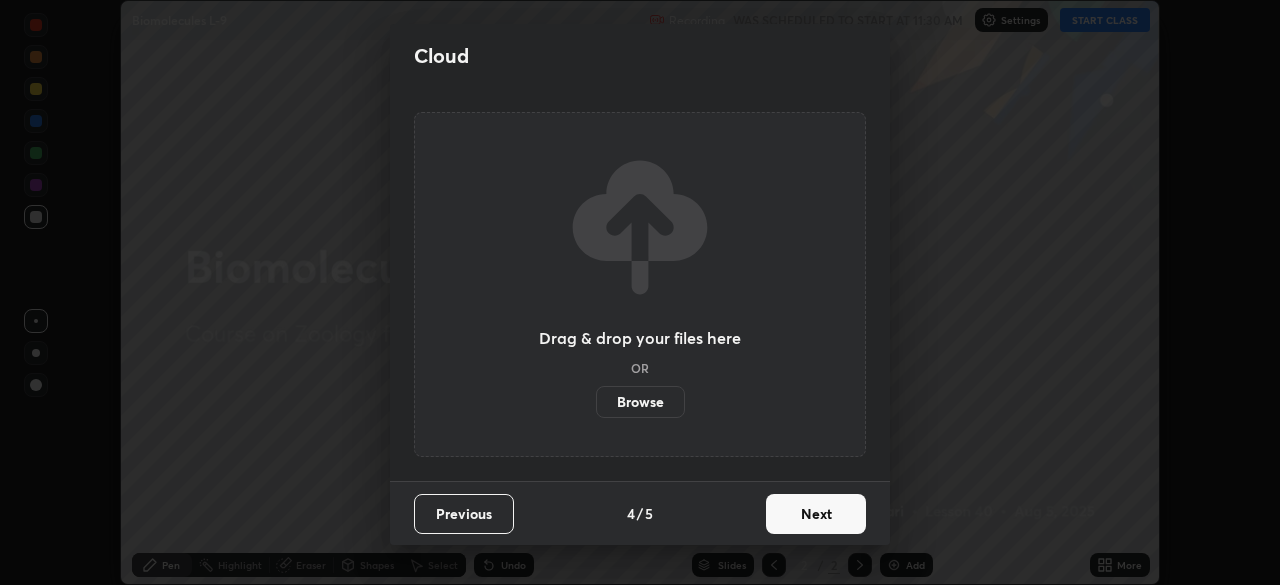 scroll, scrollTop: 0, scrollLeft: 0, axis: both 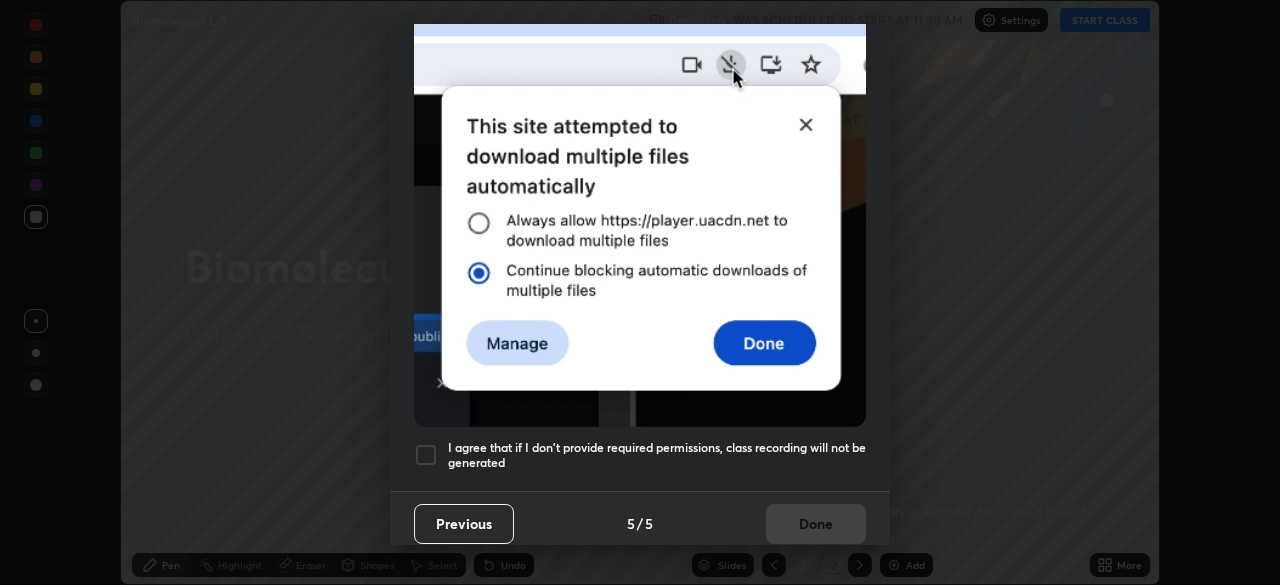 click at bounding box center (426, 455) 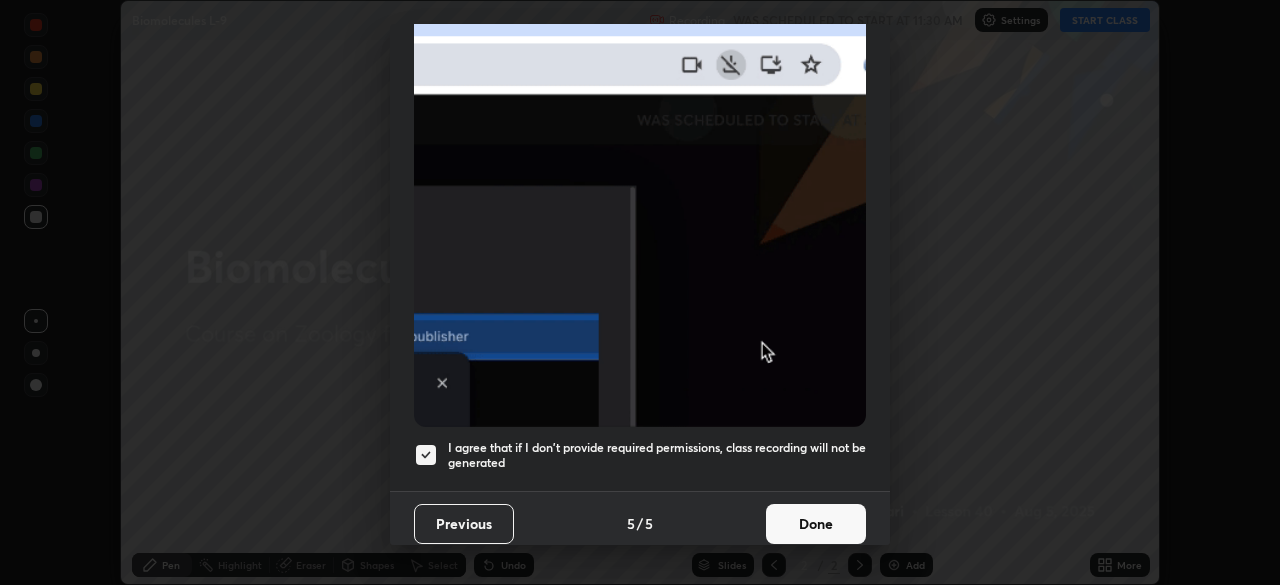 click on "Done" at bounding box center [816, 524] 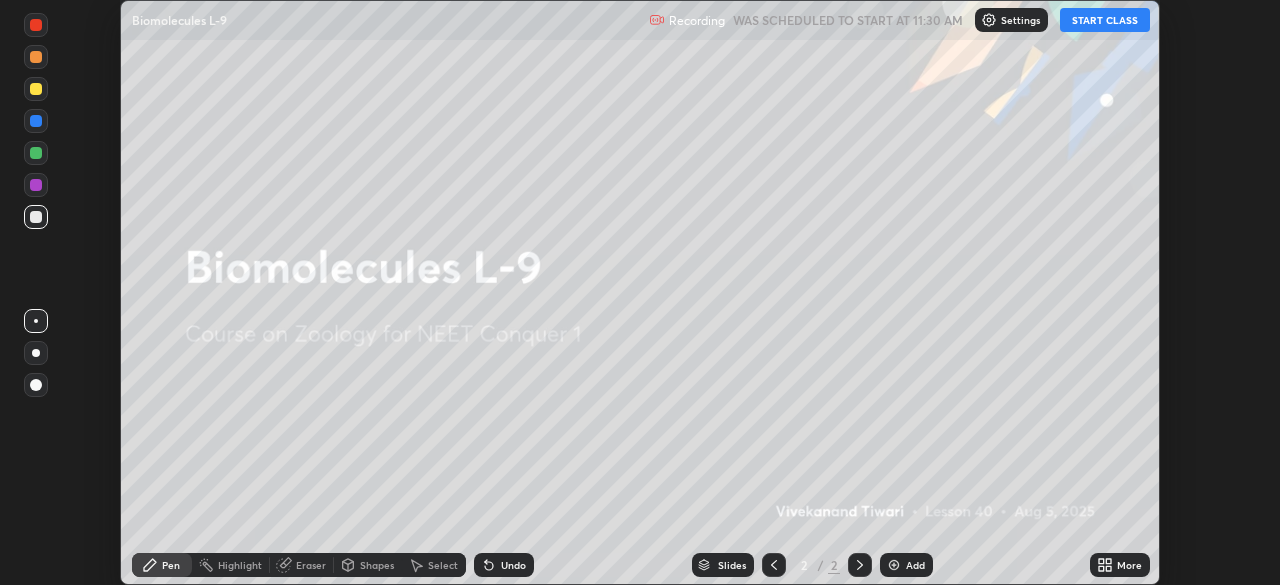 click on "START CLASS" at bounding box center [1105, 20] 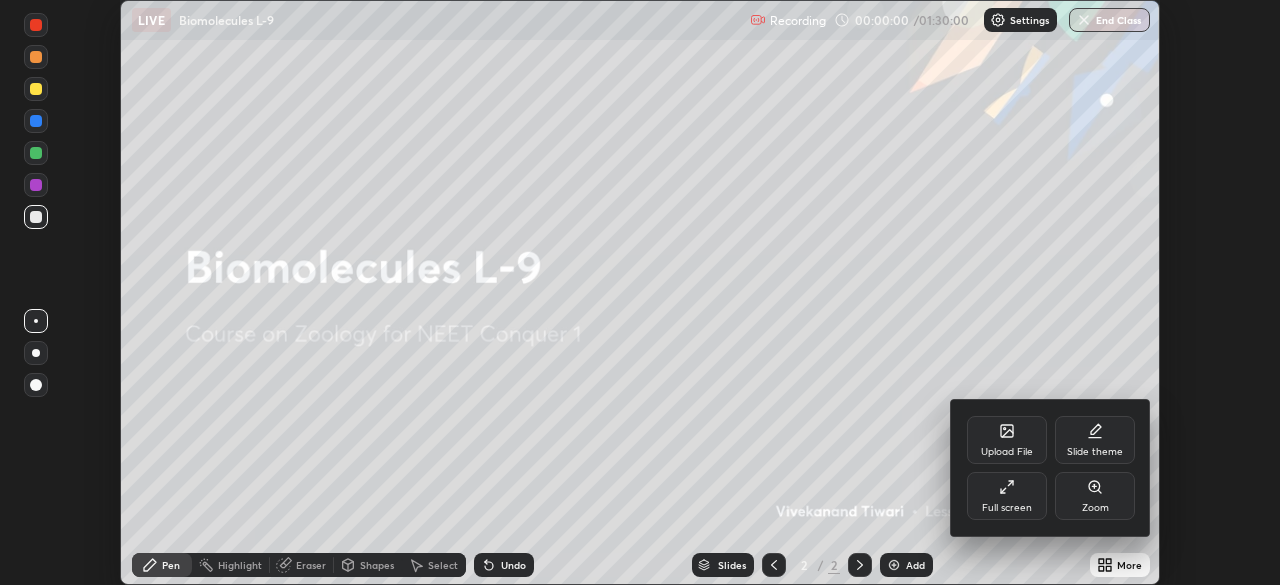 click on "Full screen" at bounding box center [1007, 508] 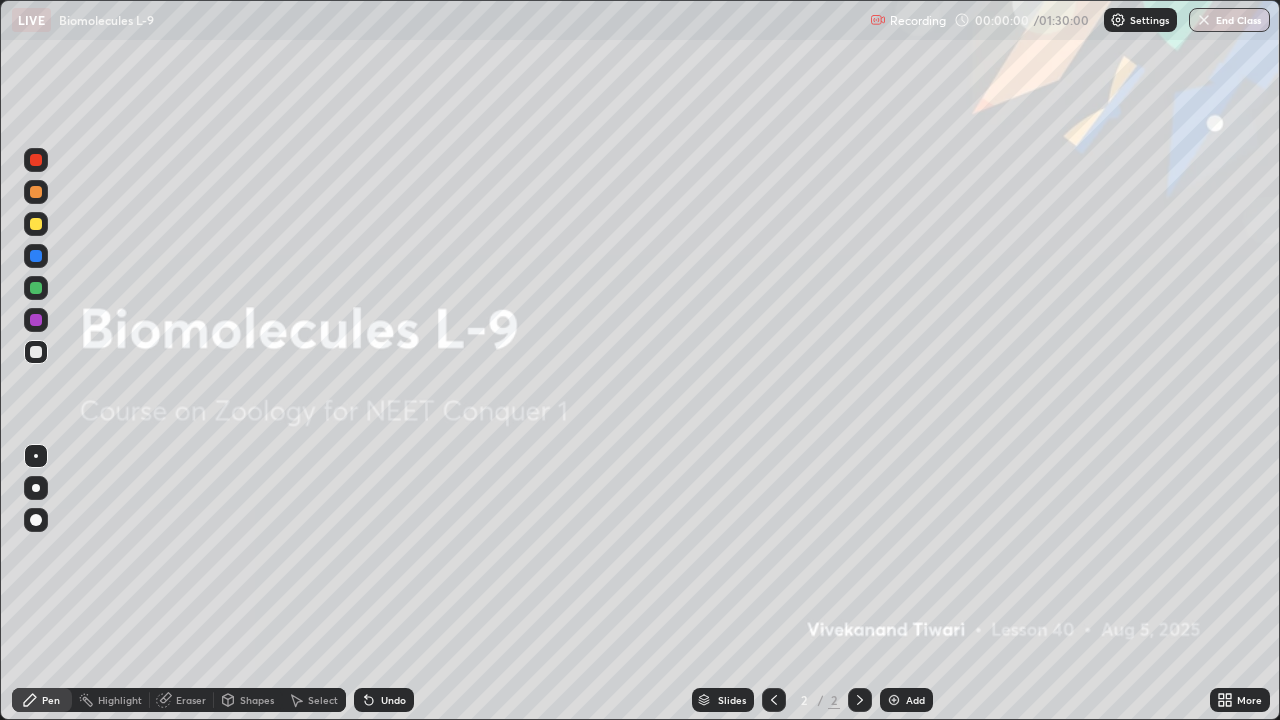 scroll, scrollTop: 99280, scrollLeft: 98720, axis: both 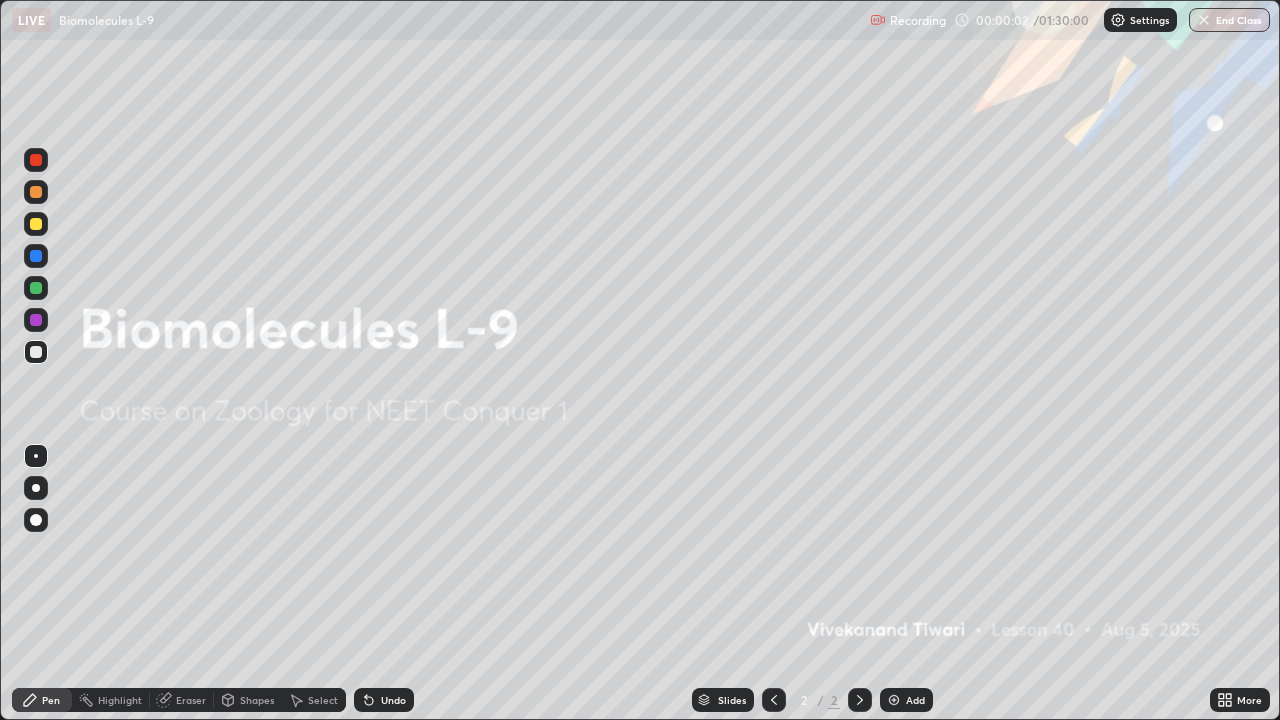 click on "Add" at bounding box center (906, 700) 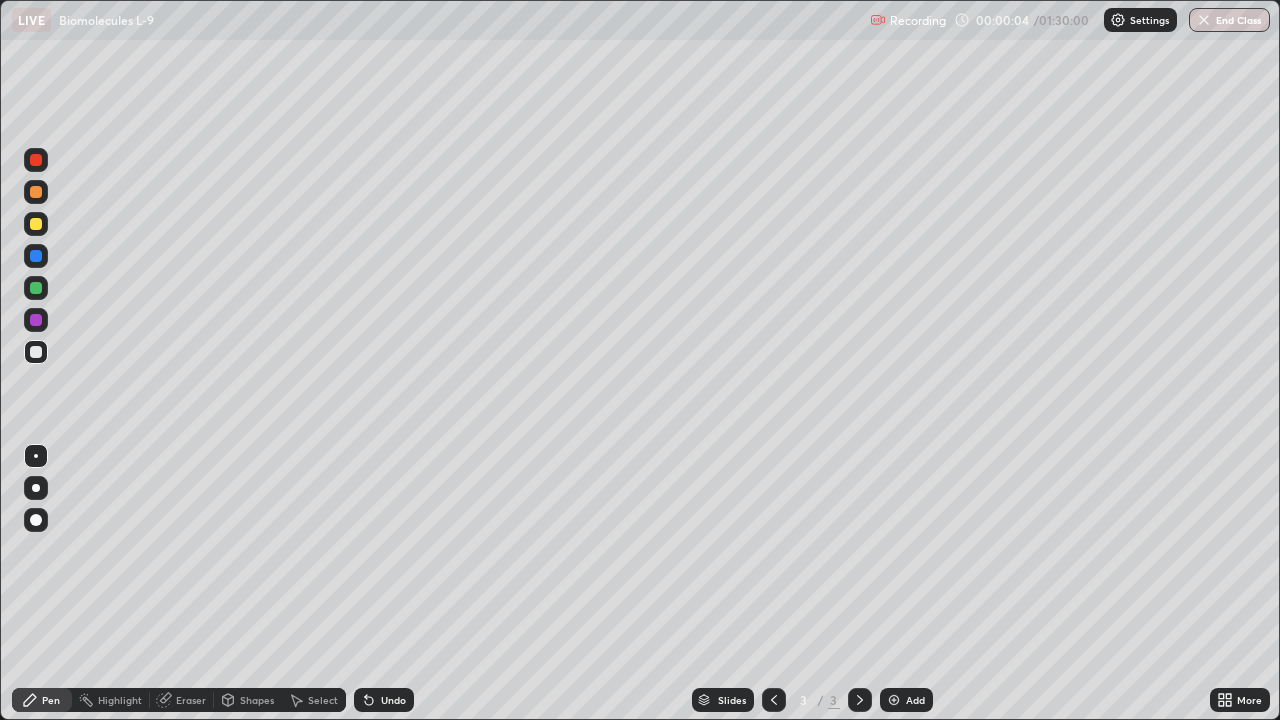 click at bounding box center [36, 192] 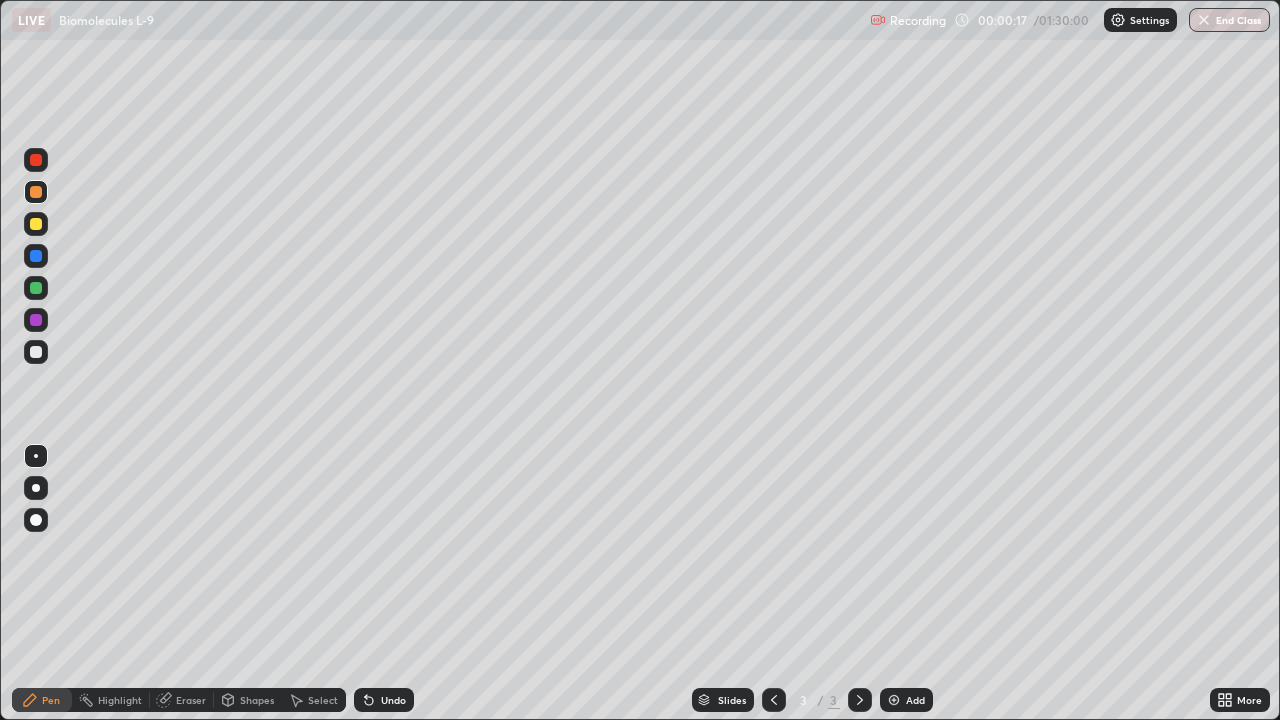 click at bounding box center [36, 192] 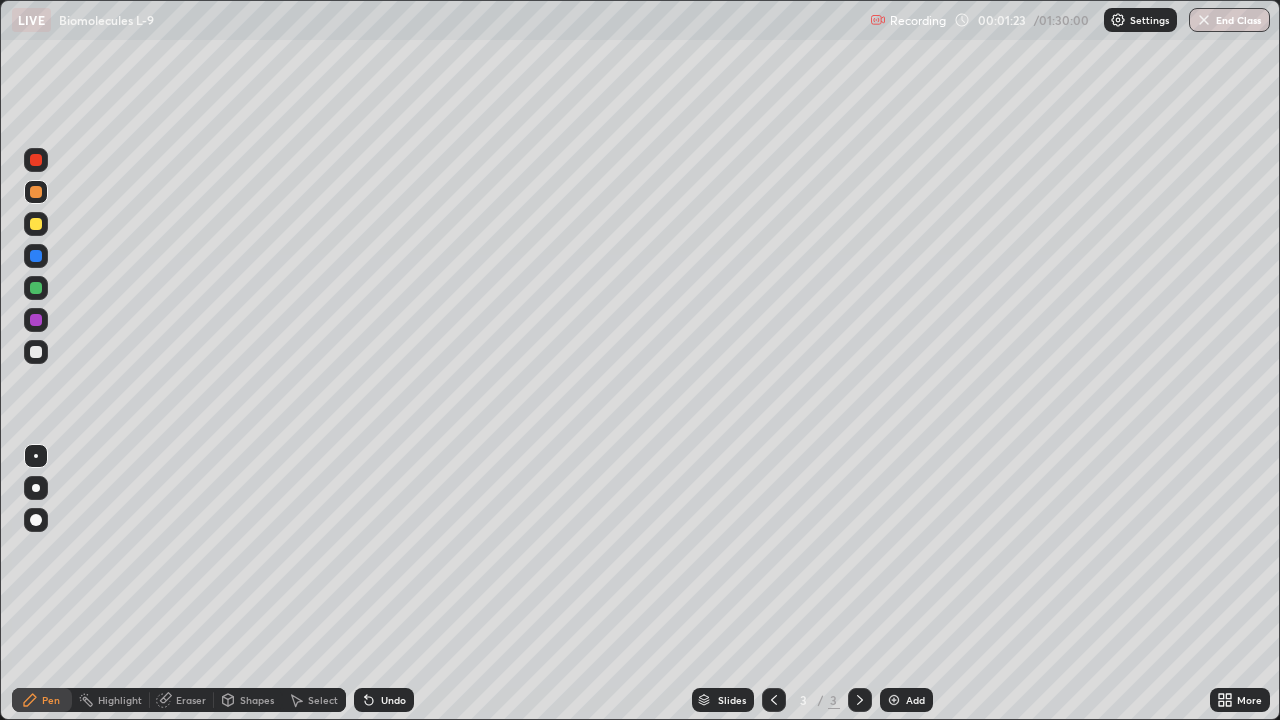 click on "Eraser" at bounding box center [191, 700] 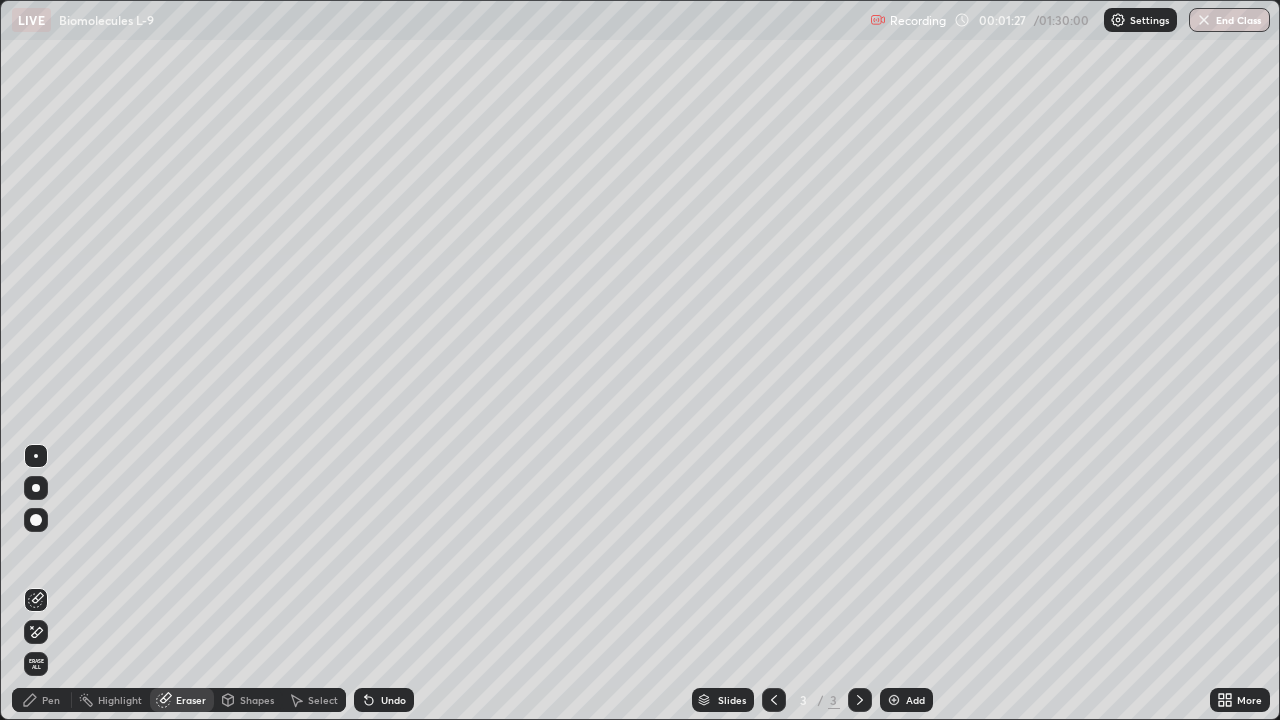 click on "Pen" at bounding box center (51, 700) 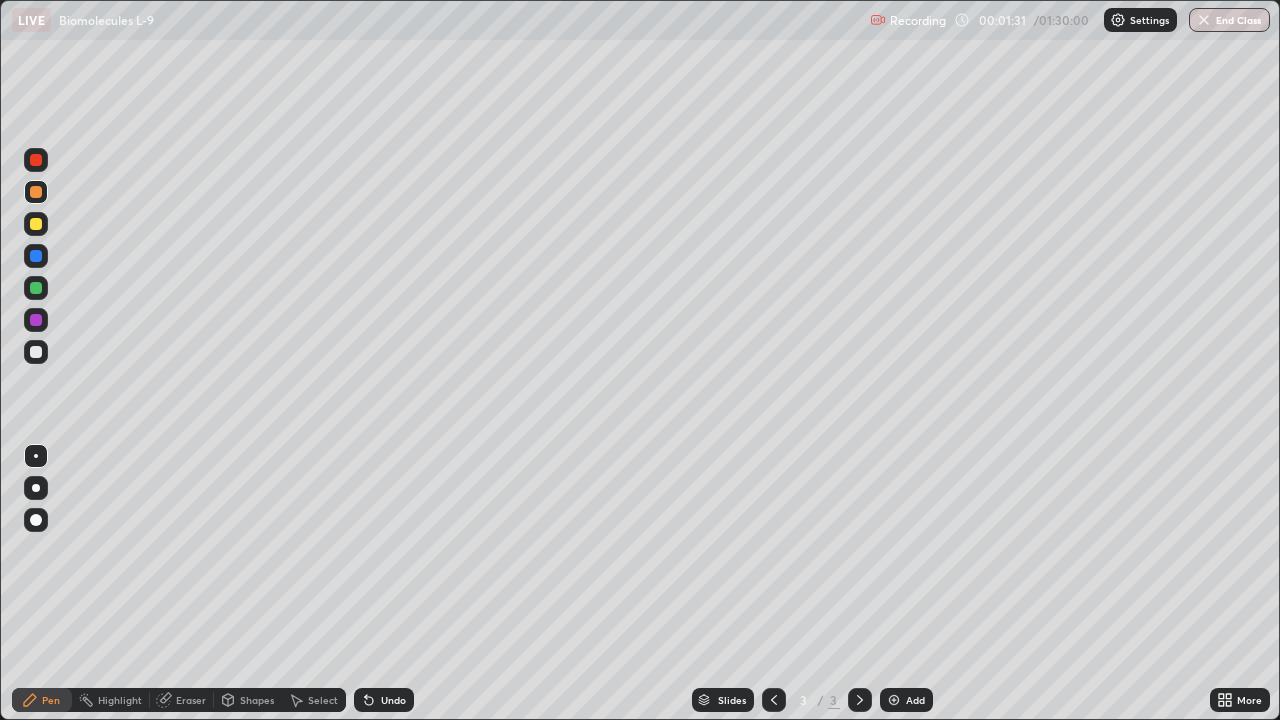 click on "Eraser" at bounding box center [191, 700] 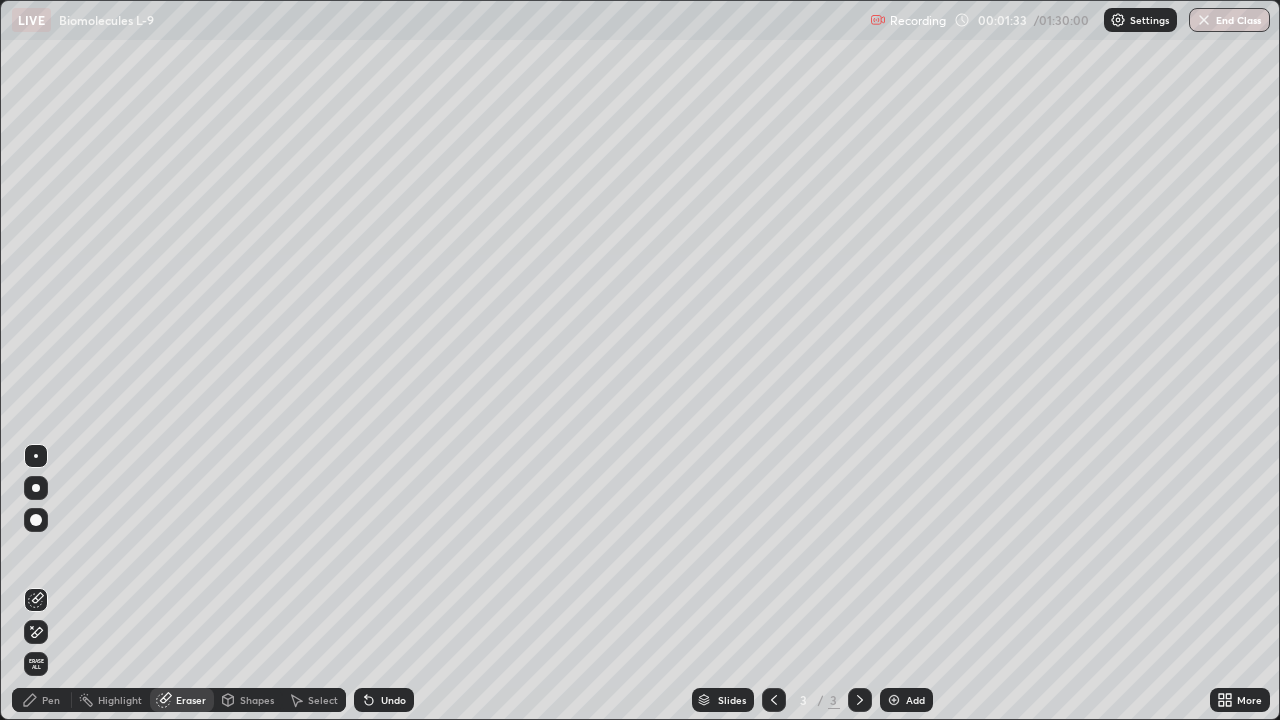 click on "Pen" at bounding box center (51, 700) 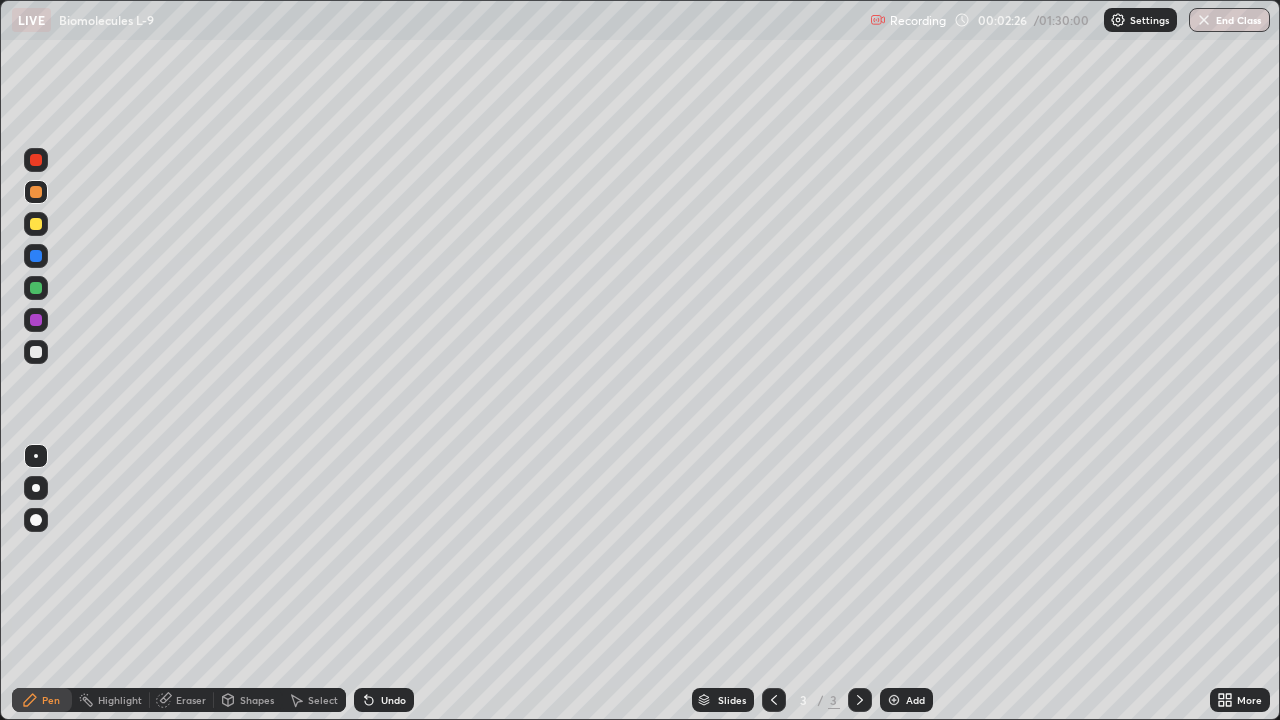 click at bounding box center (36, 224) 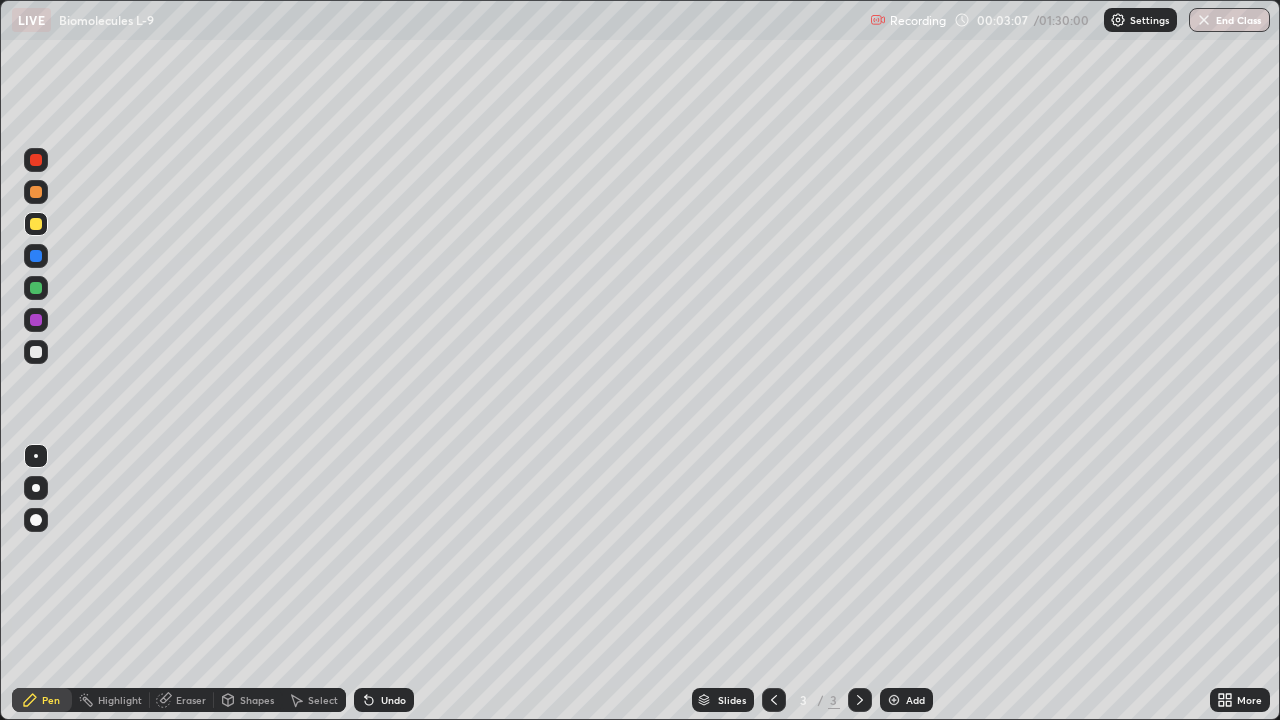 click on "Eraser" at bounding box center (191, 700) 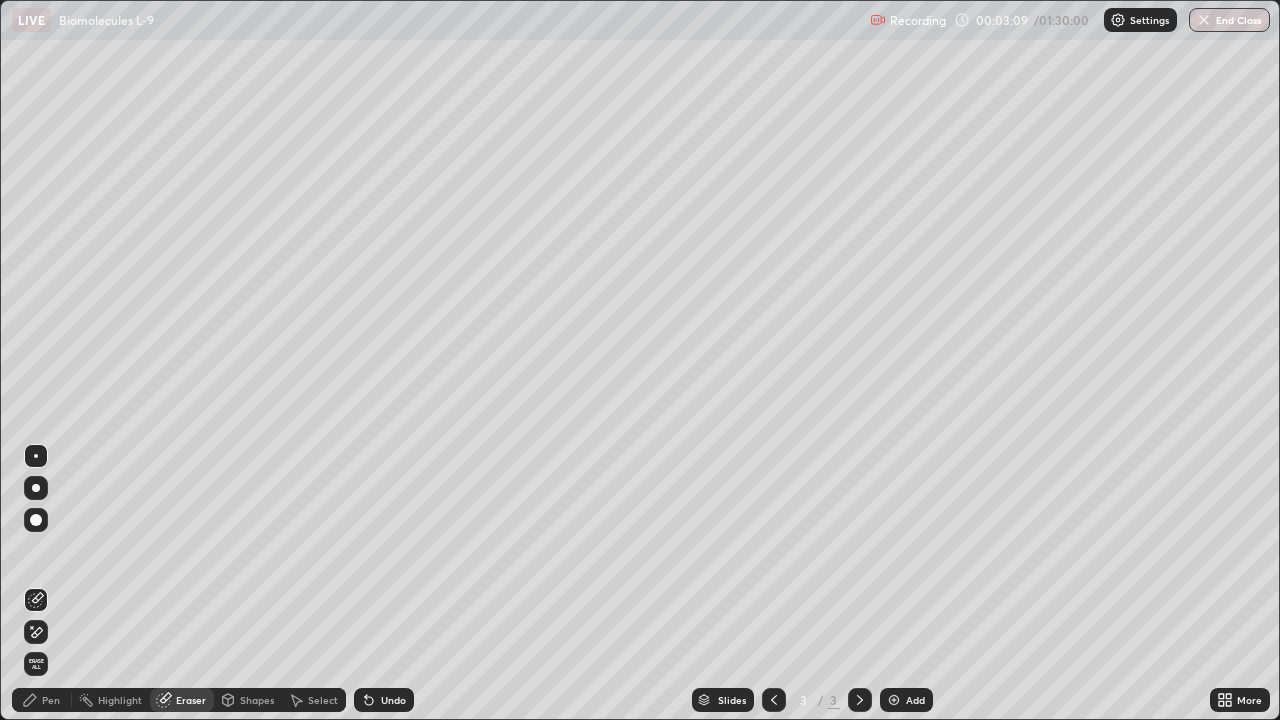 click on "Pen" at bounding box center (51, 700) 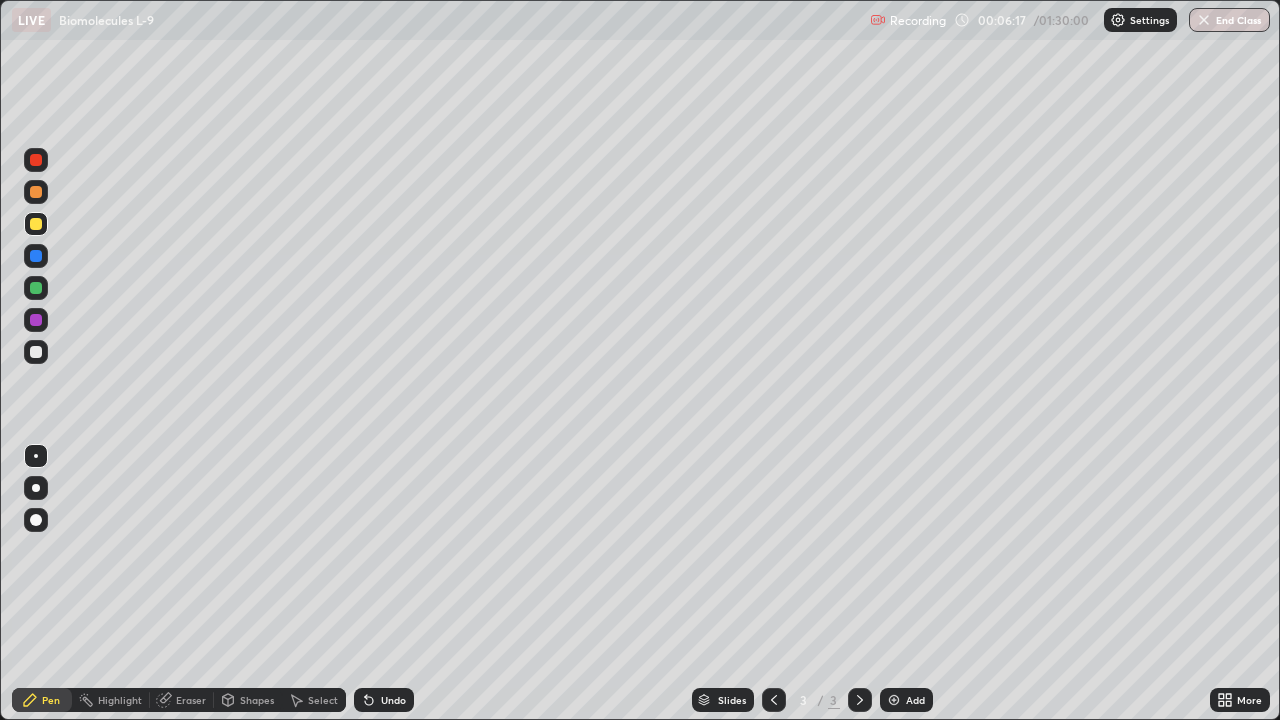 click on "Eraser" at bounding box center (191, 700) 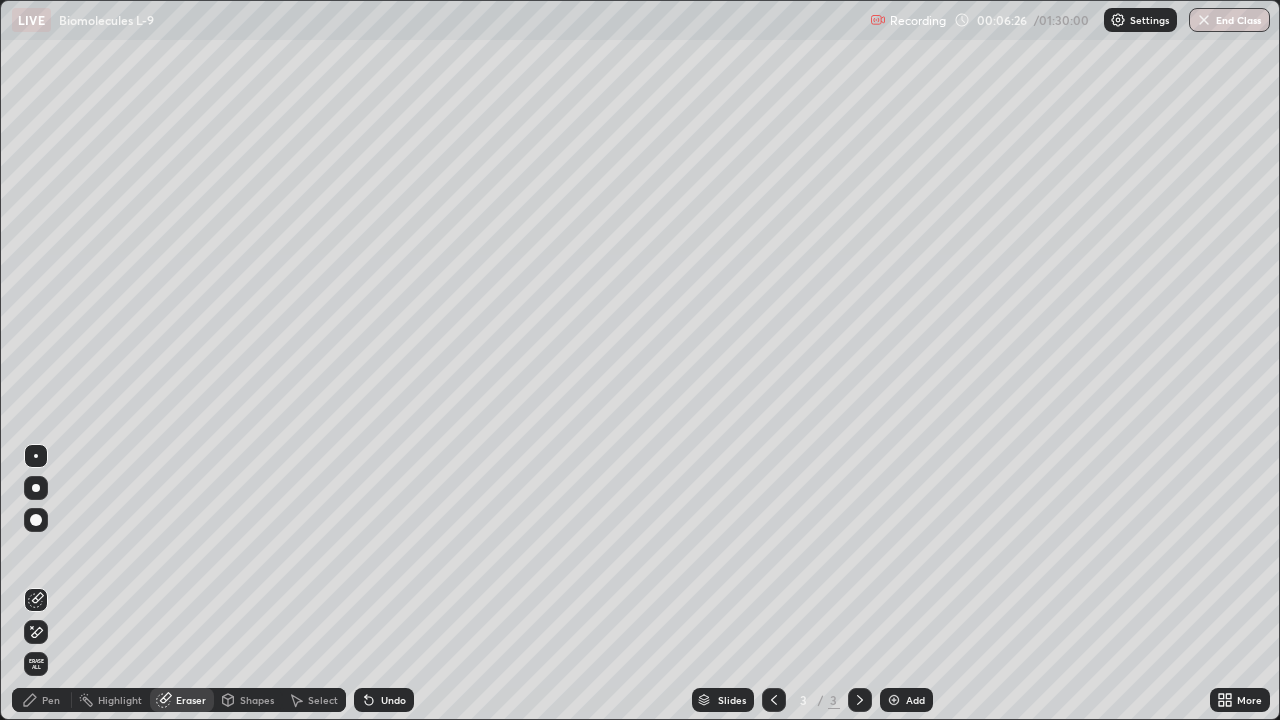 click 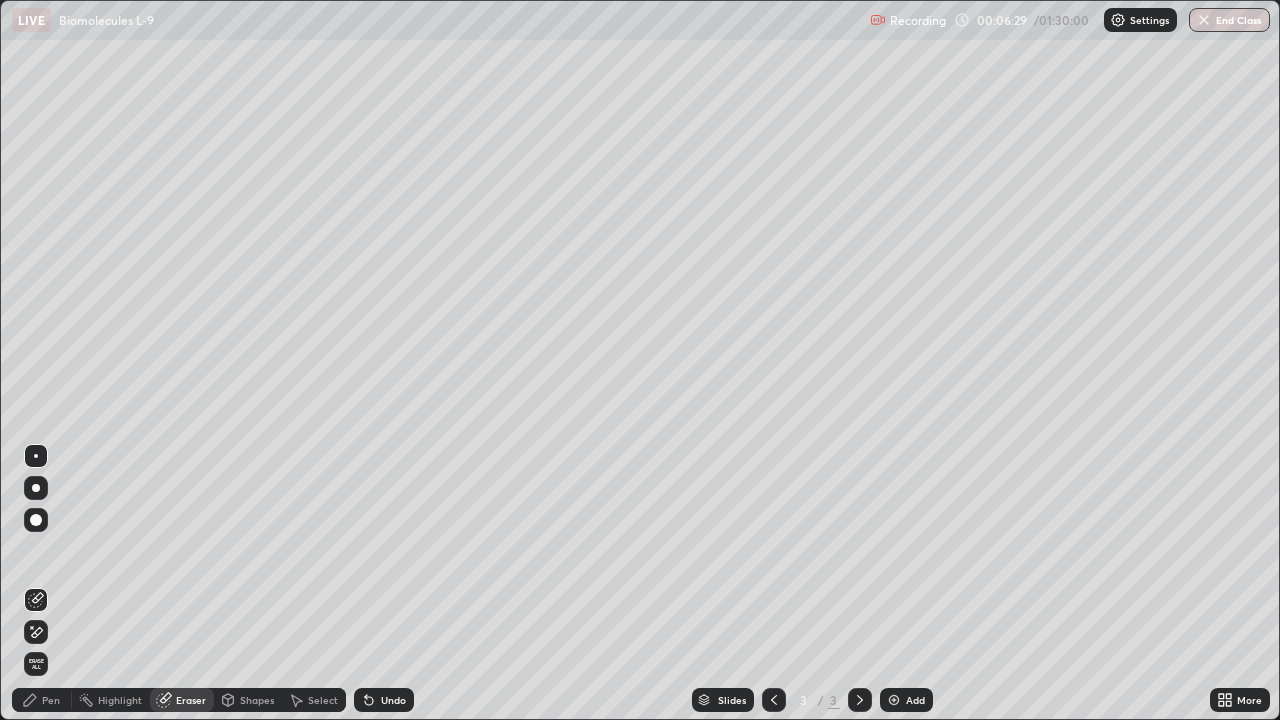 click on "Erase all" at bounding box center [36, 664] 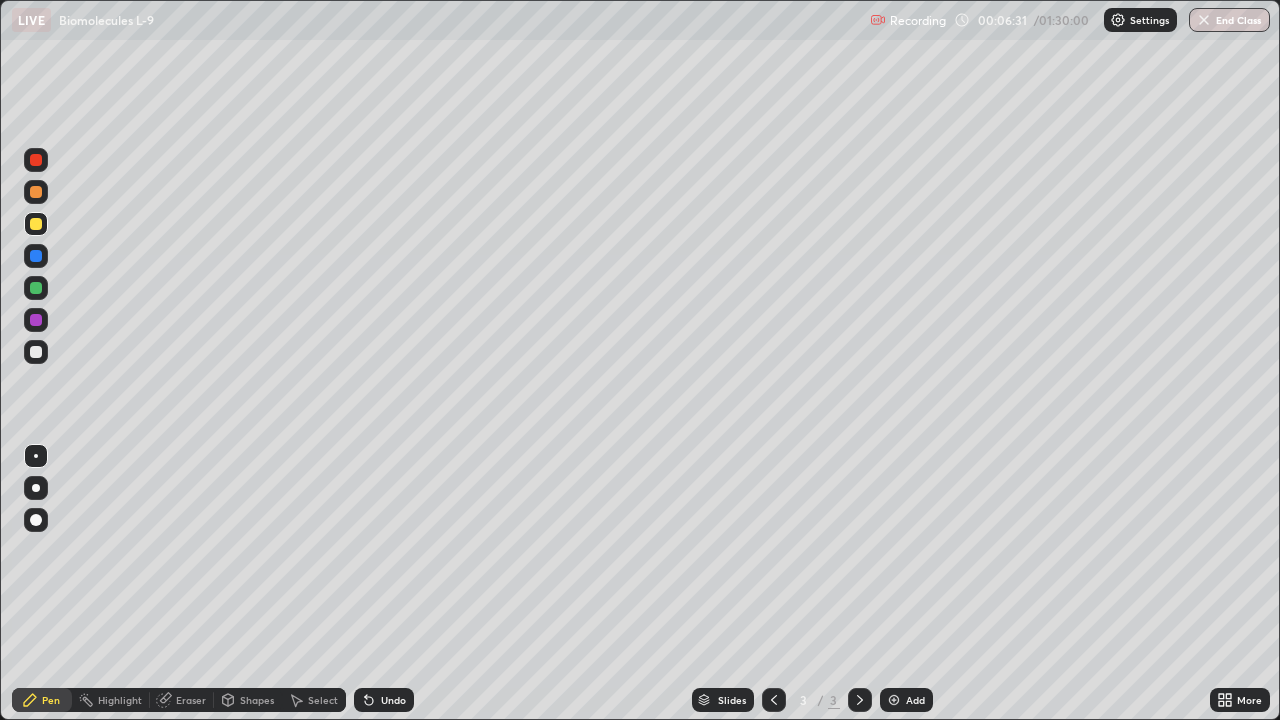 click on "Pen" at bounding box center [51, 700] 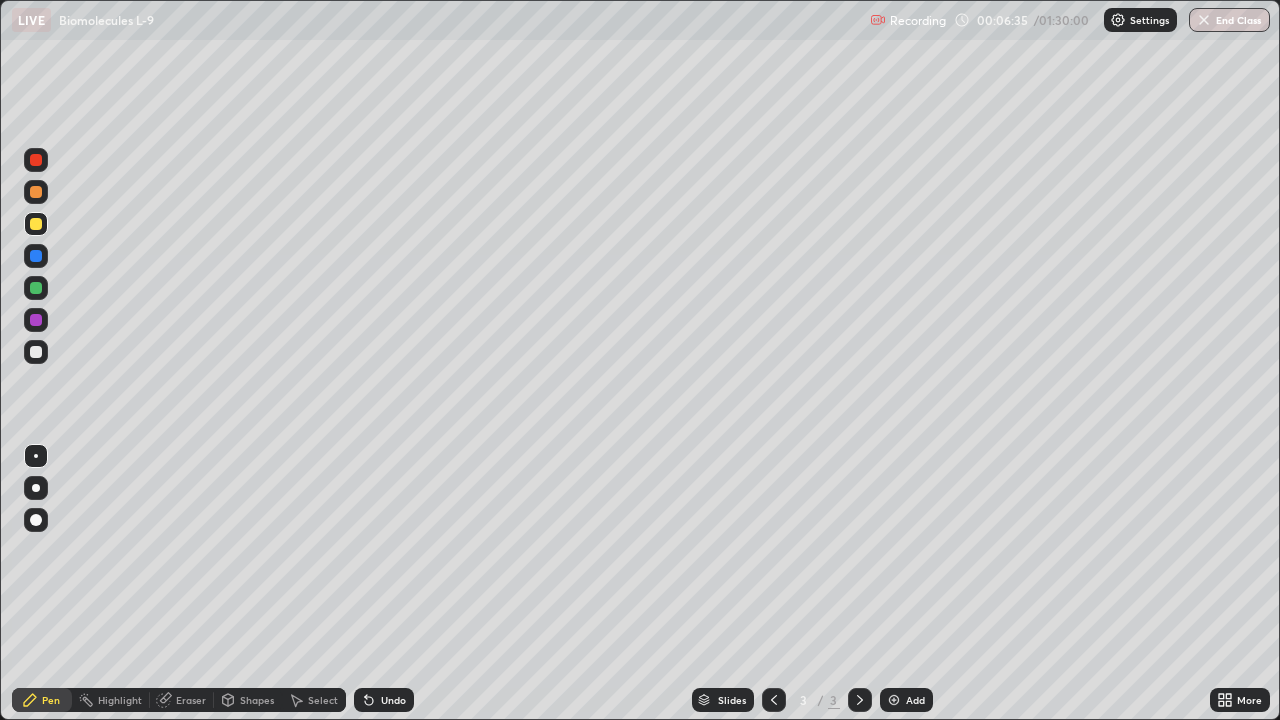 click at bounding box center (36, 224) 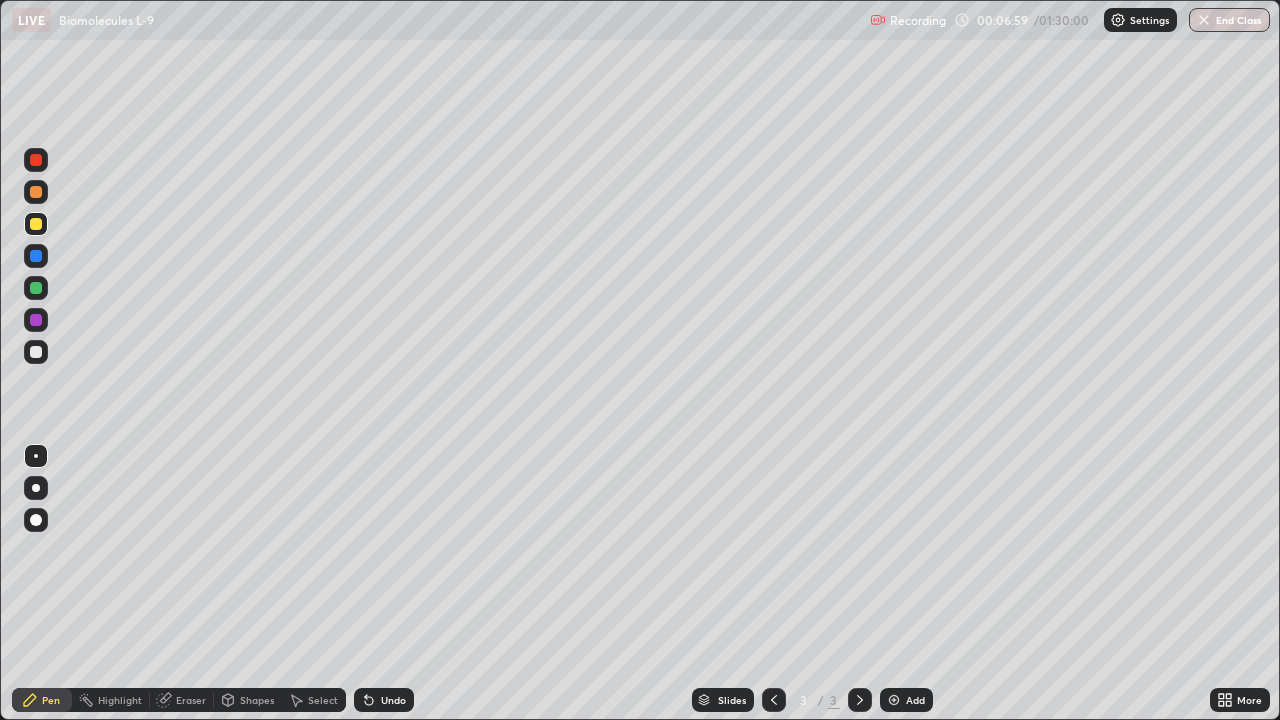click 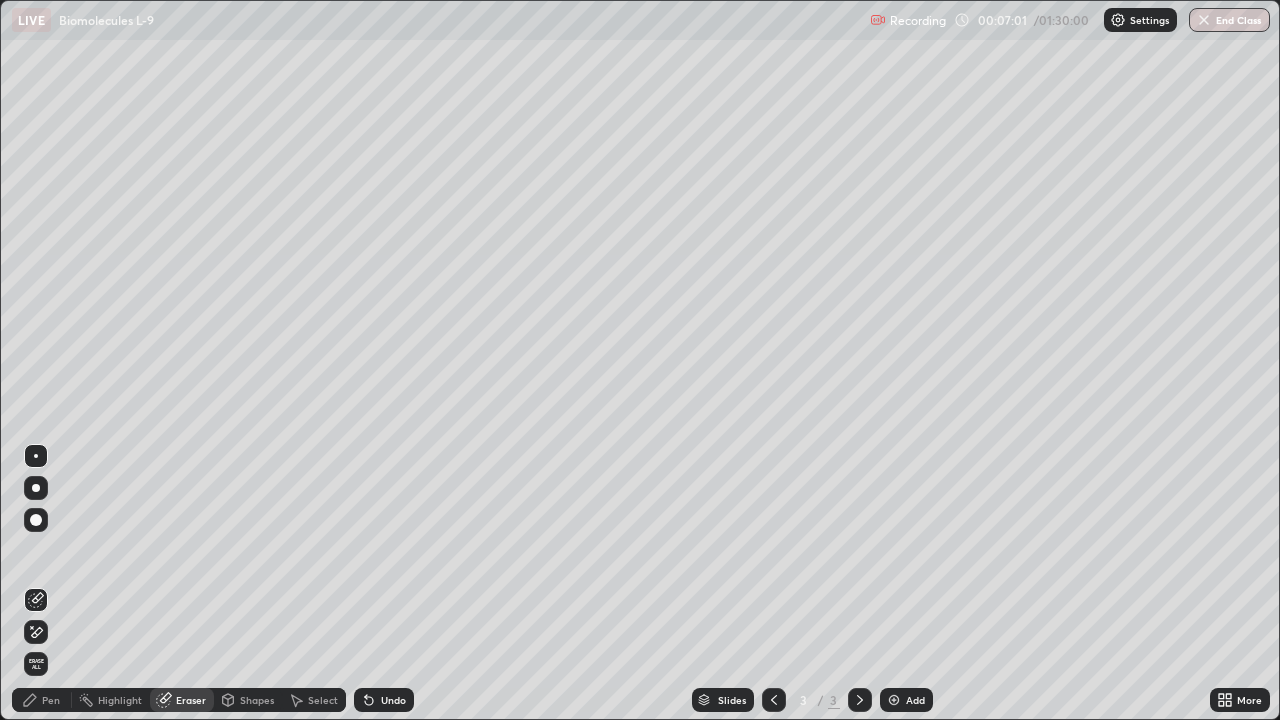 click on "Pen" at bounding box center [51, 700] 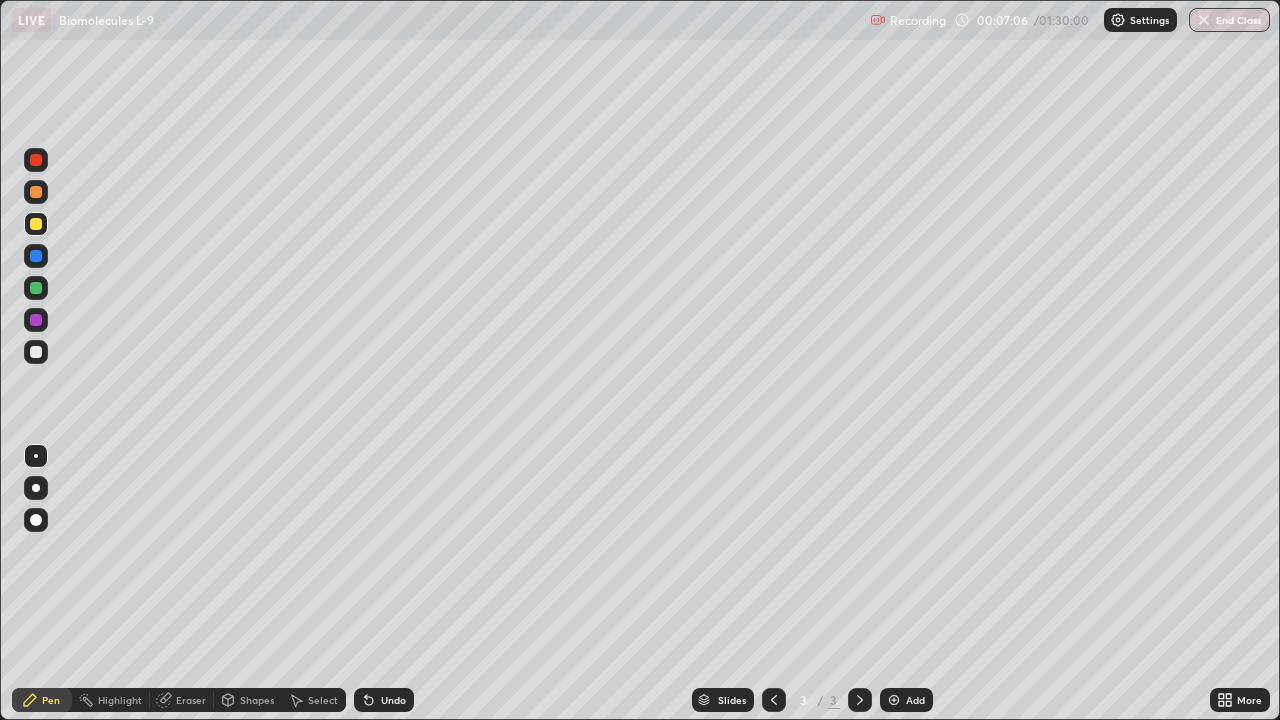 click 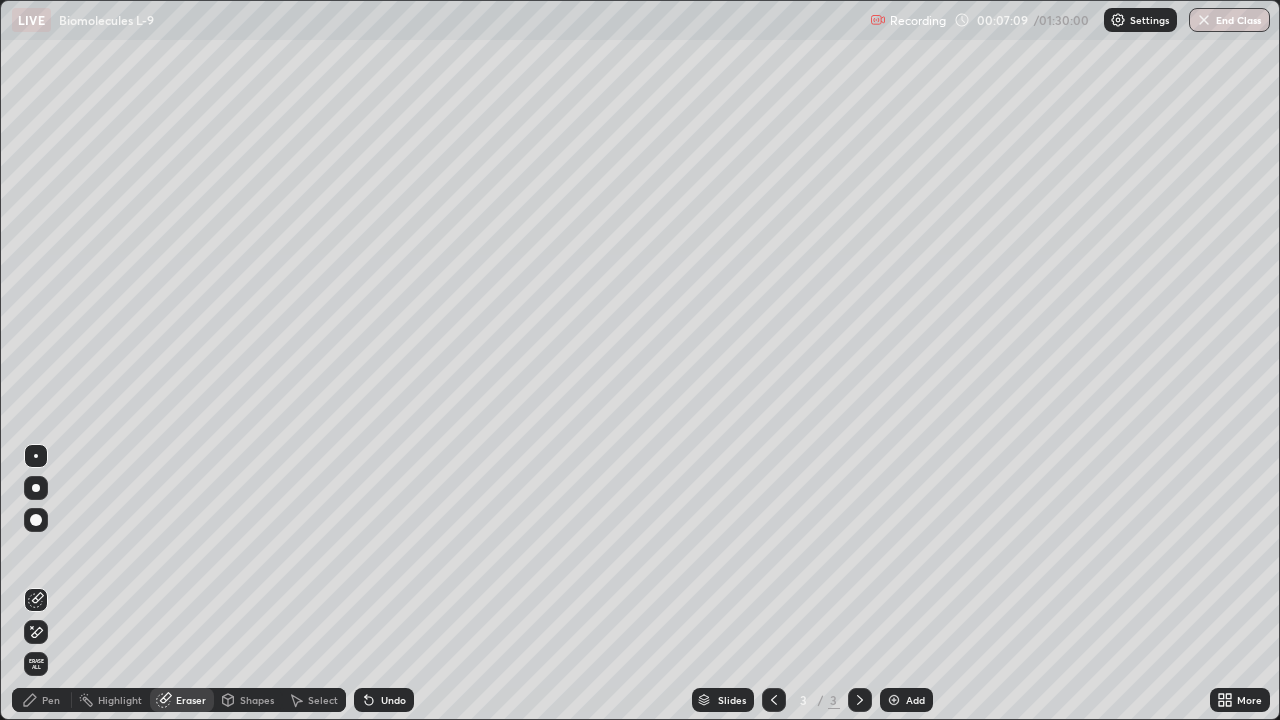click on "Pen" at bounding box center (51, 700) 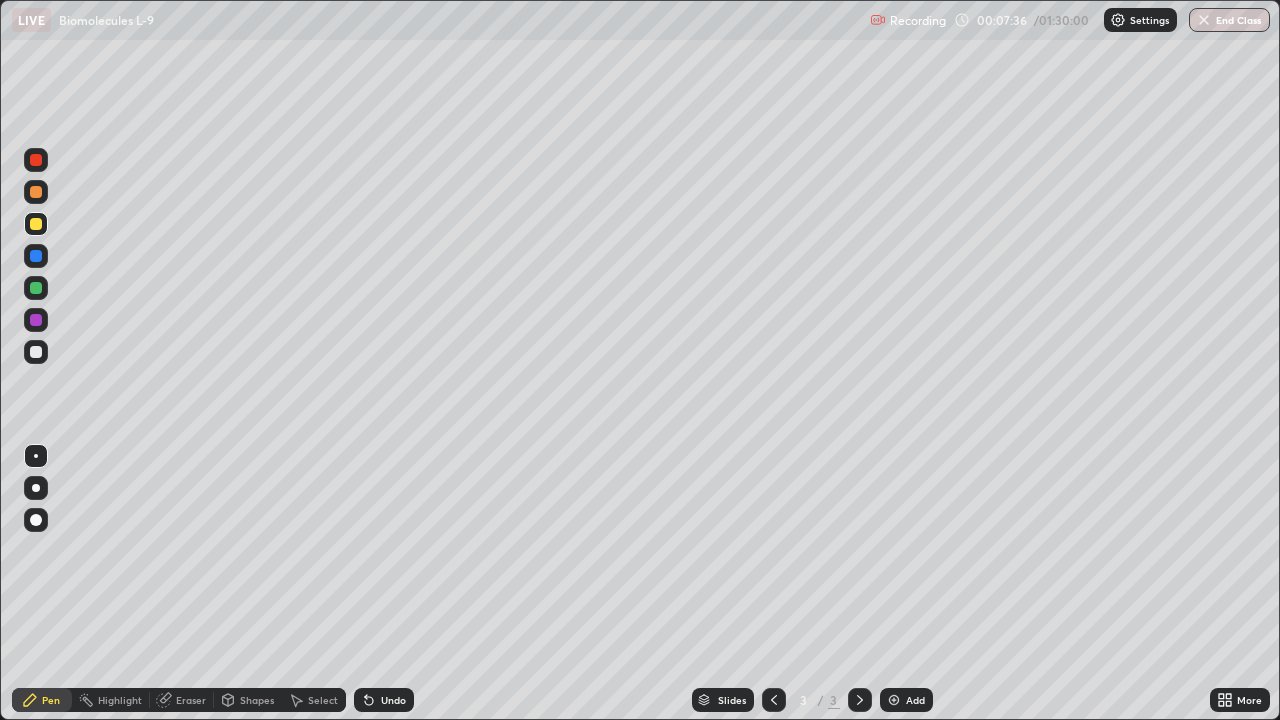 click on "Eraser" at bounding box center [182, 700] 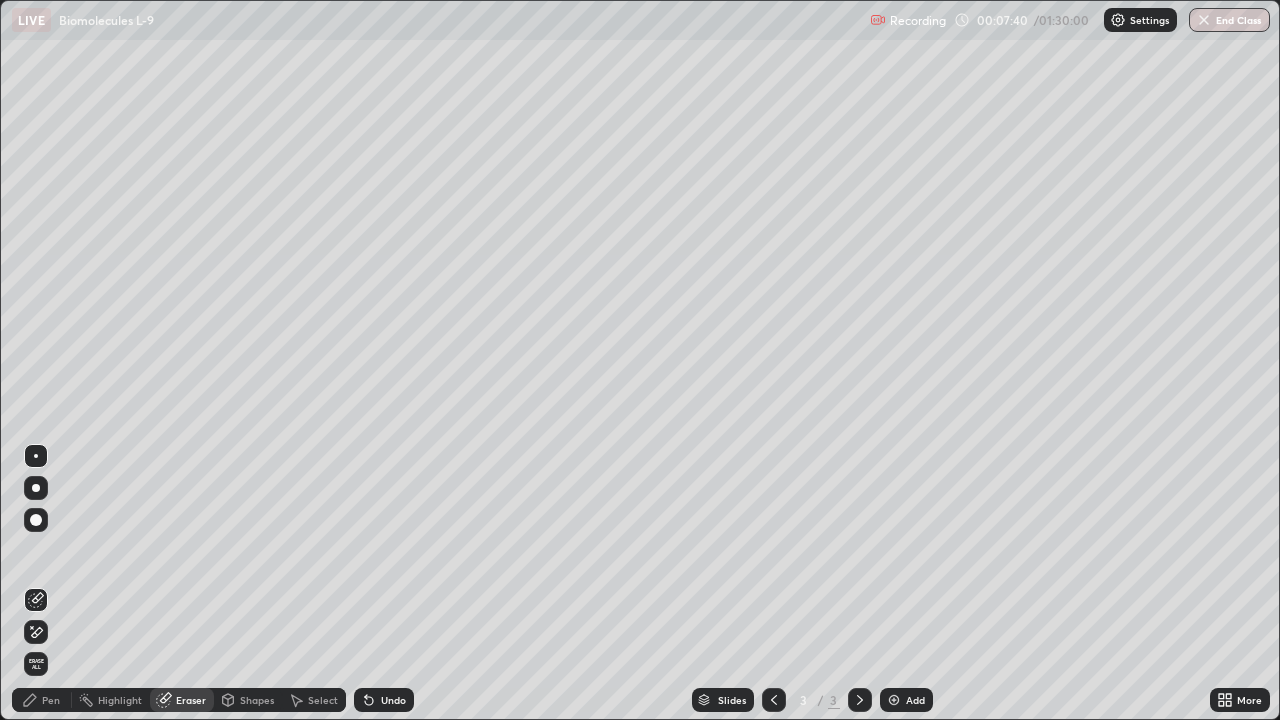click on "Pen" at bounding box center [42, 700] 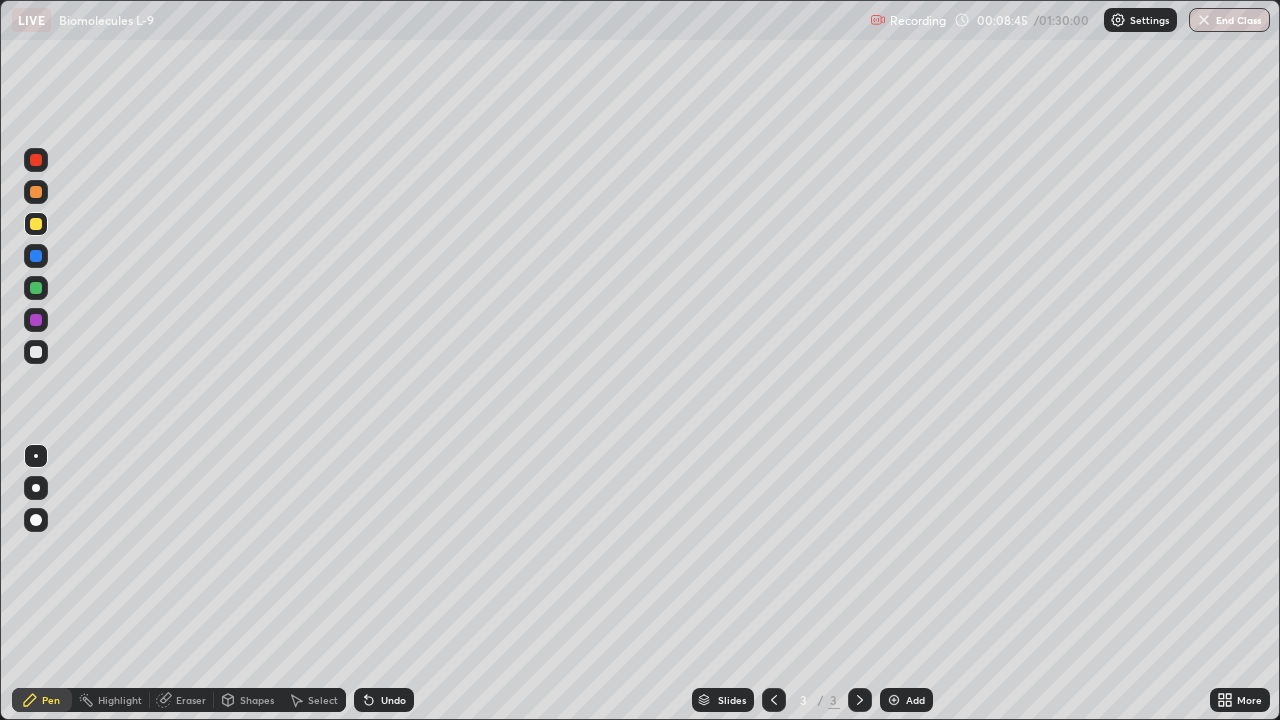 click on "Eraser" at bounding box center [191, 700] 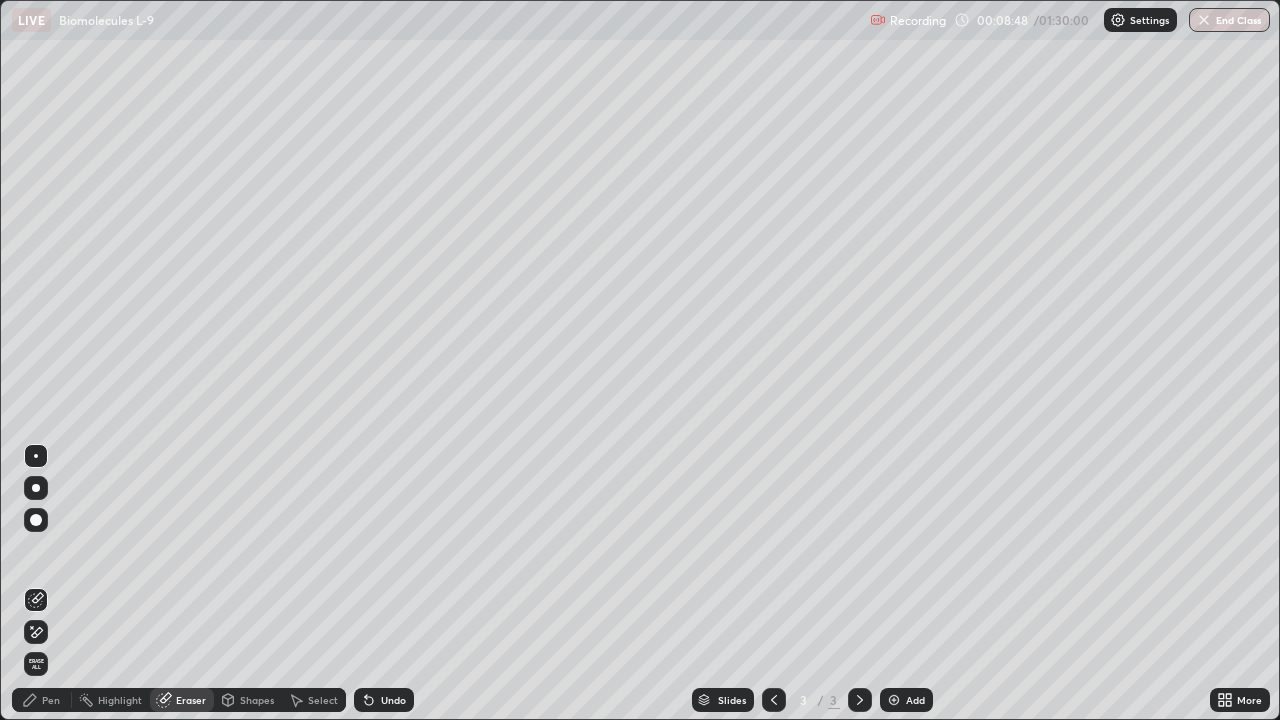click on "Pen" at bounding box center [42, 700] 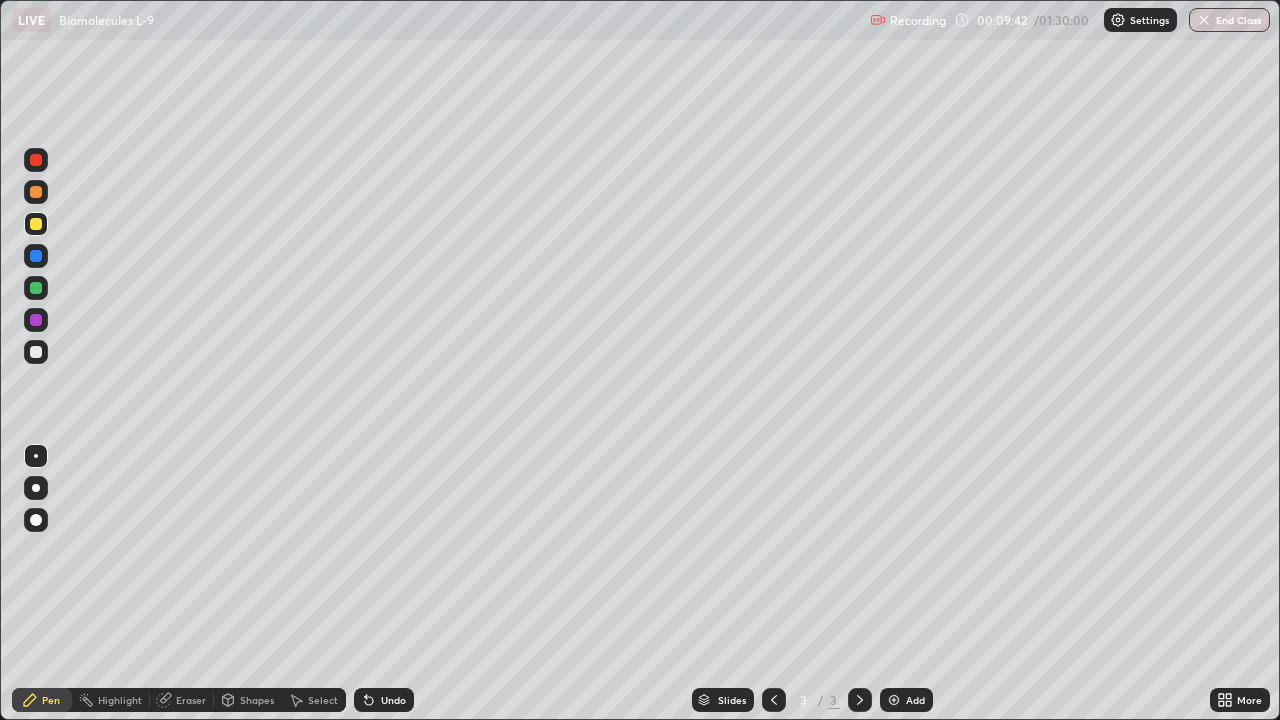 click on "Eraser" at bounding box center (191, 700) 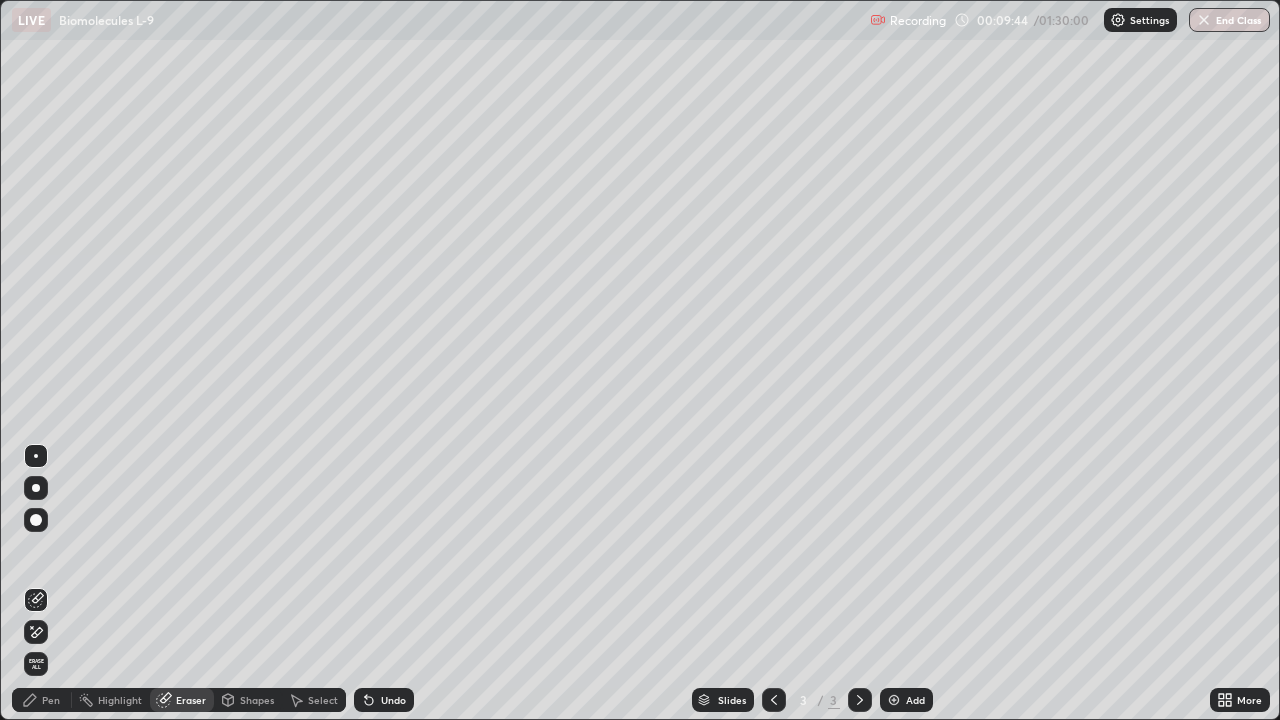 click on "Pen" at bounding box center [51, 700] 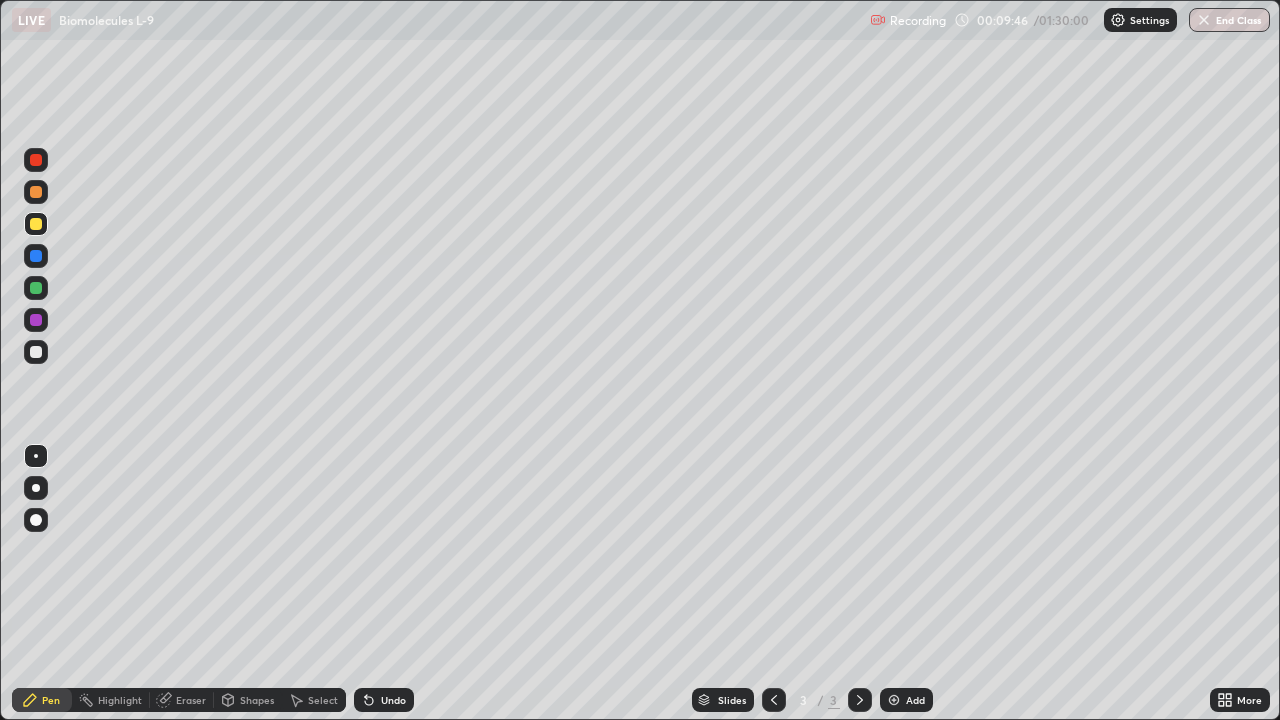 click at bounding box center [36, 256] 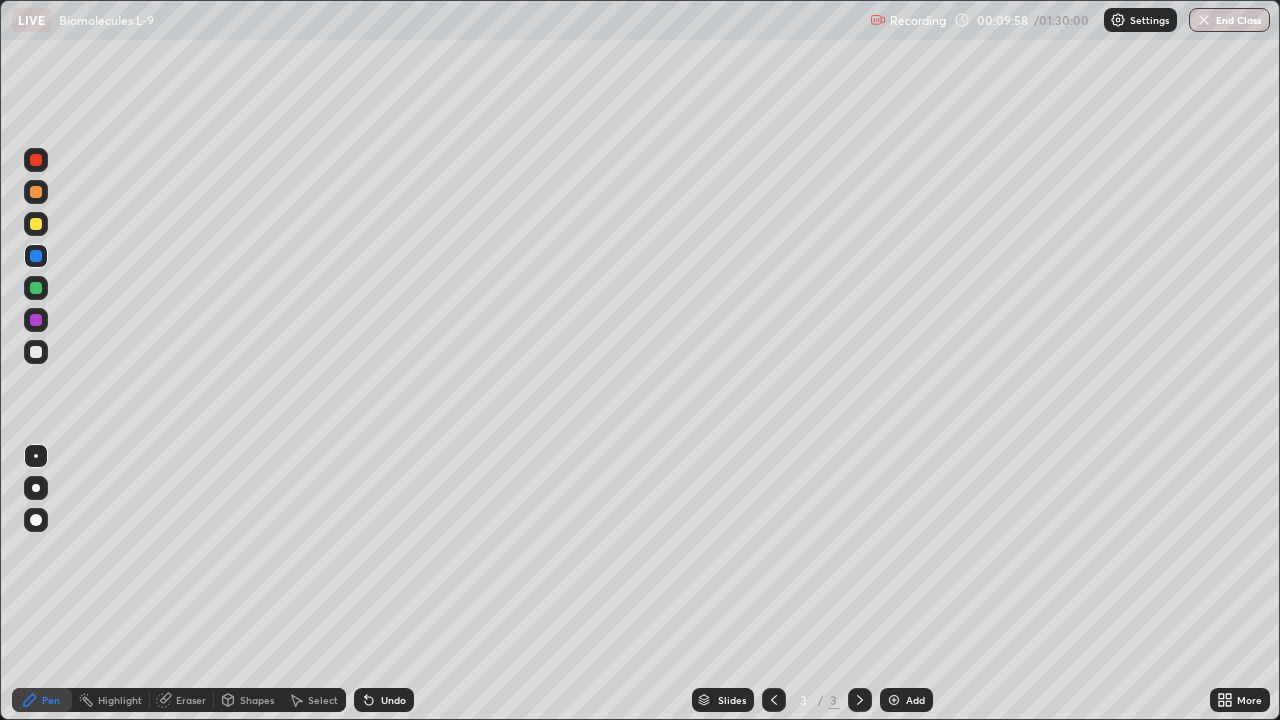 click 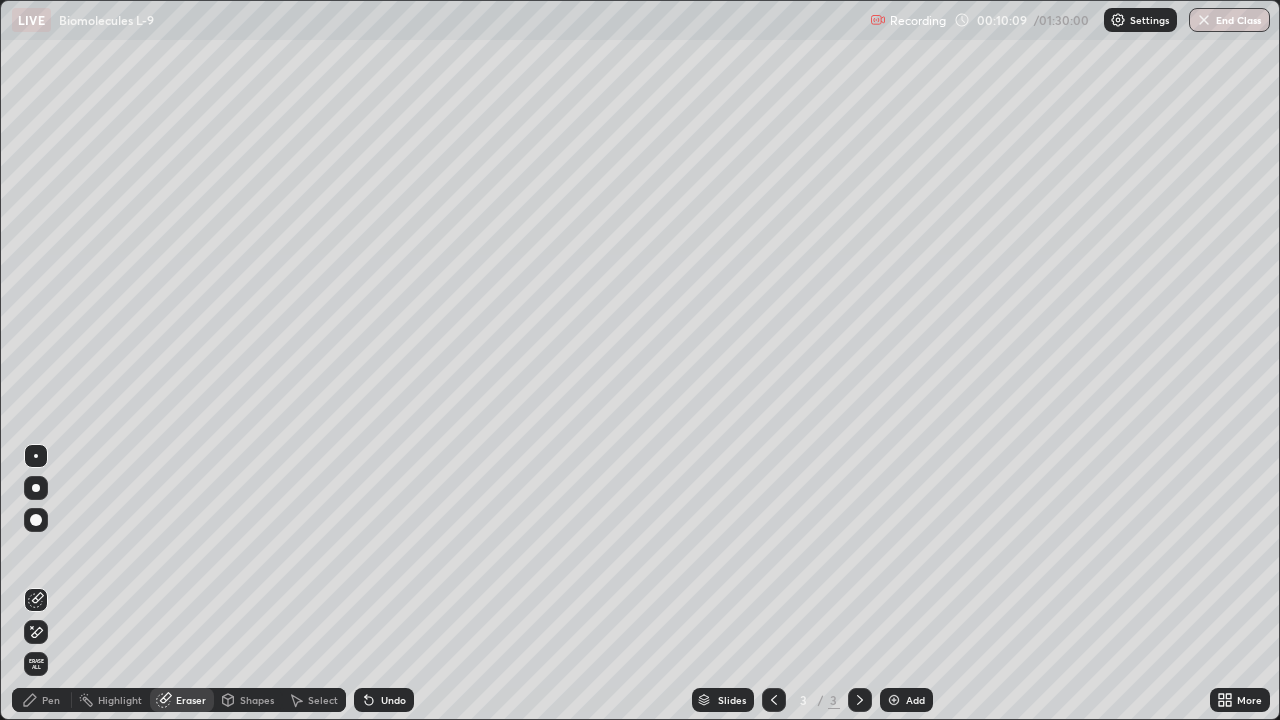 click on "Pen" at bounding box center [51, 700] 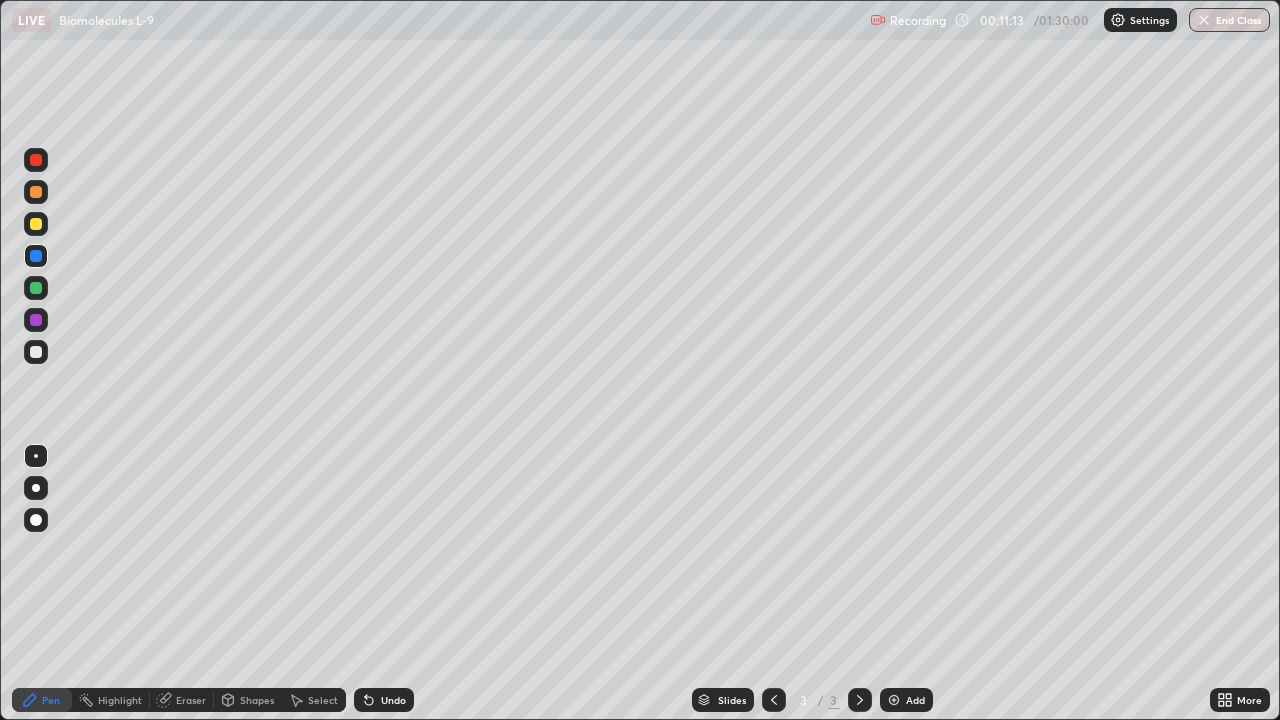 click on "Eraser" at bounding box center (191, 700) 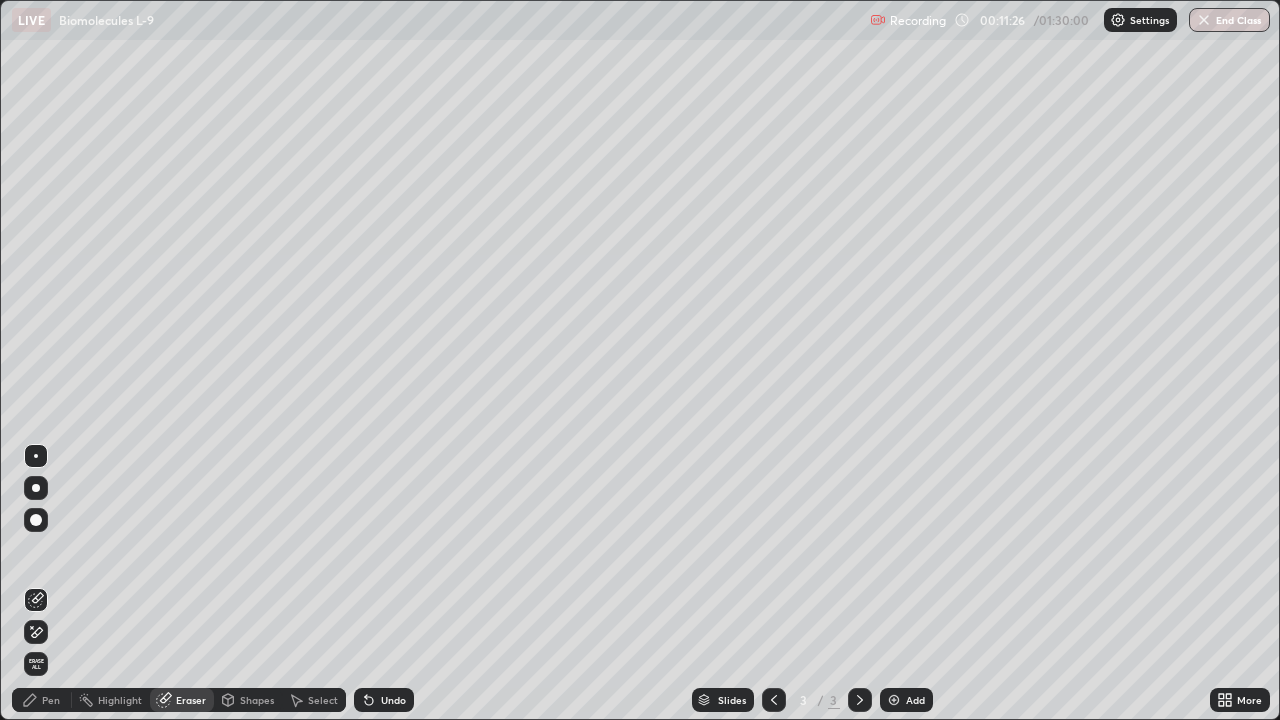 click on "Pen" at bounding box center [42, 700] 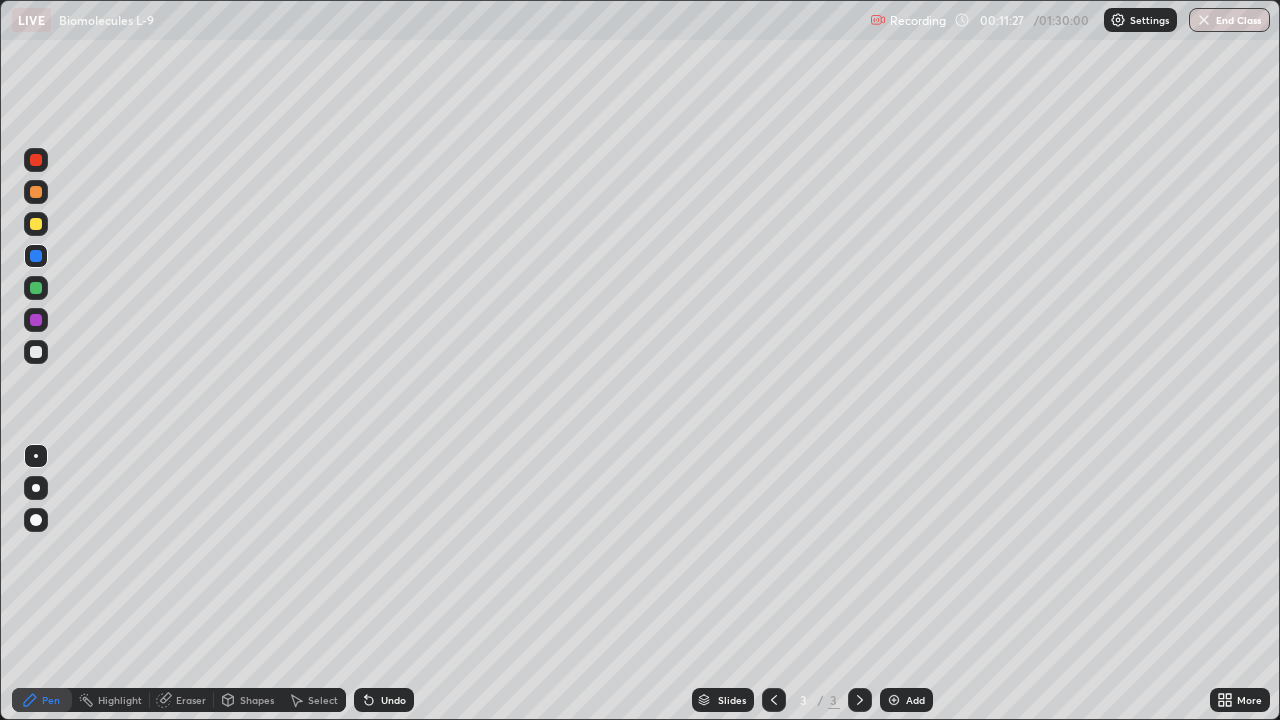 click at bounding box center [36, 352] 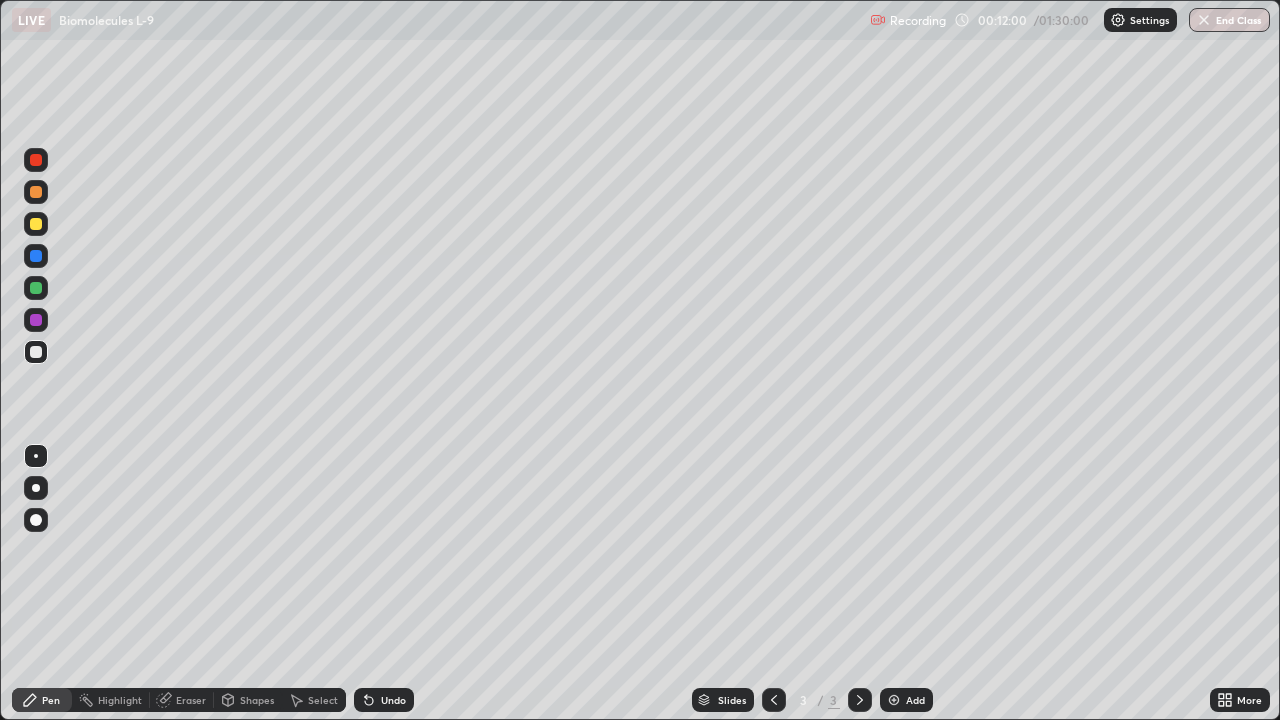 click on "Eraser" at bounding box center (191, 700) 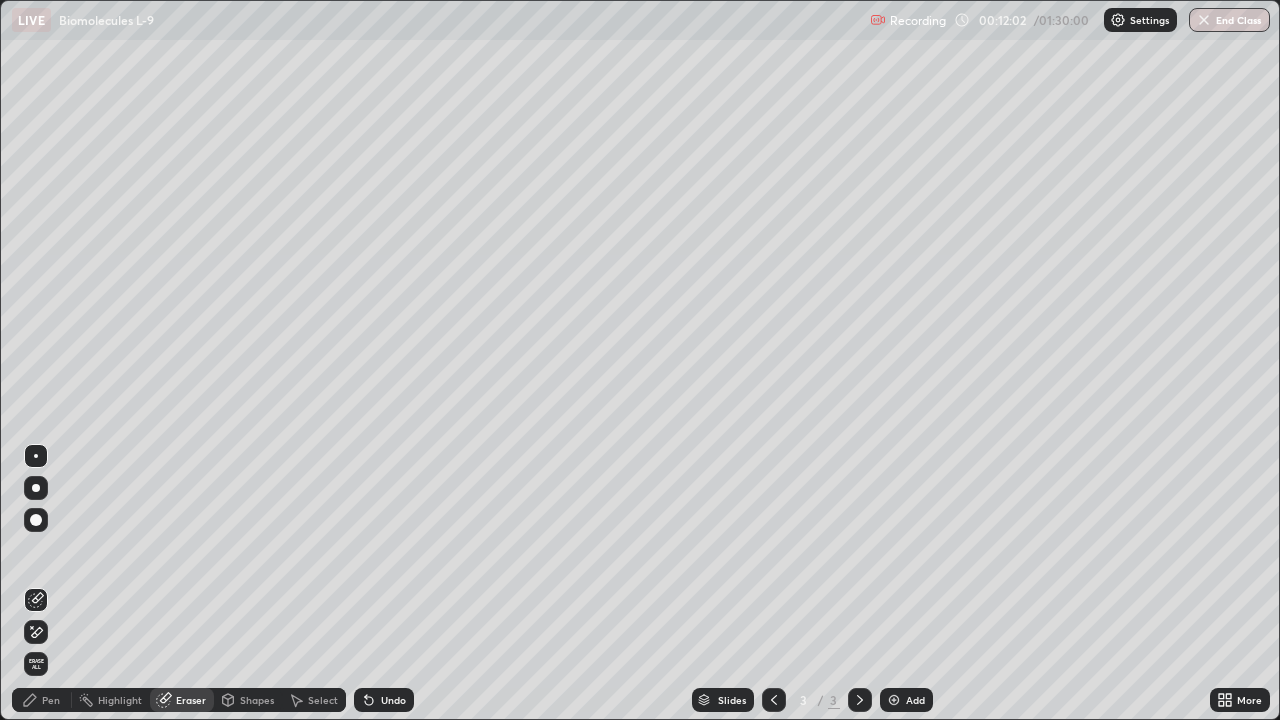 click on "Pen" at bounding box center [51, 700] 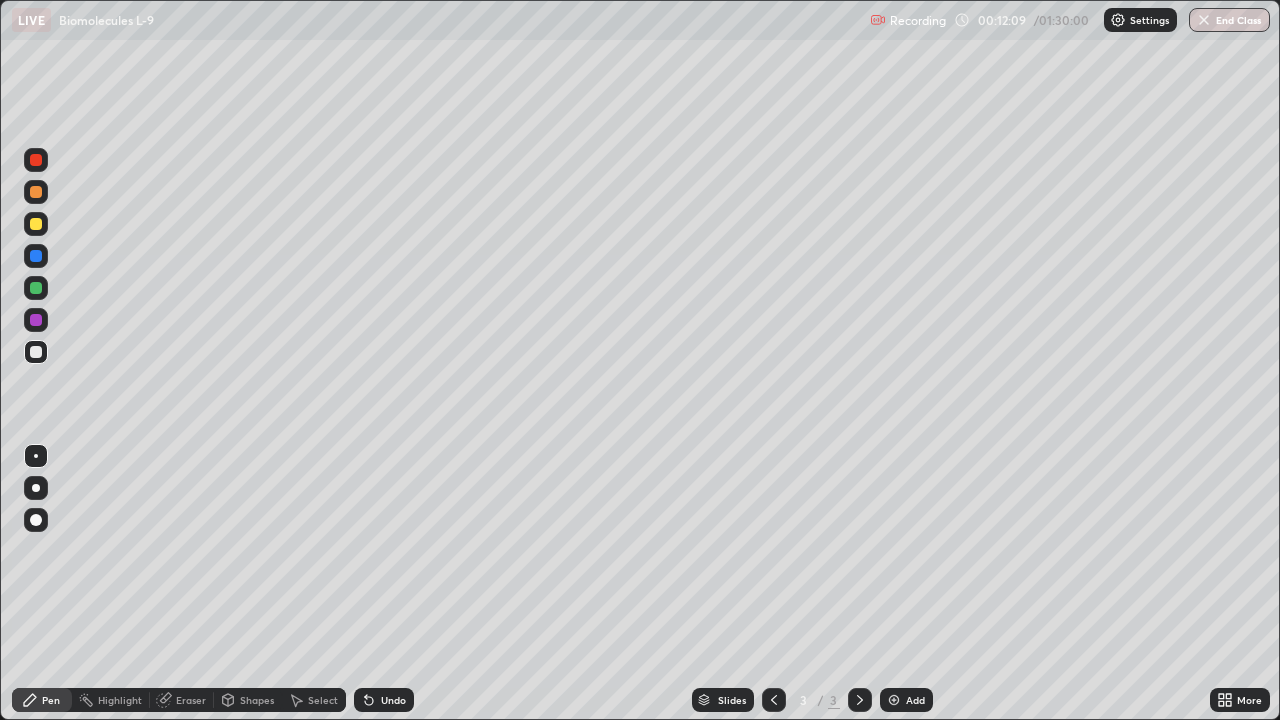 click on "Eraser" at bounding box center (182, 700) 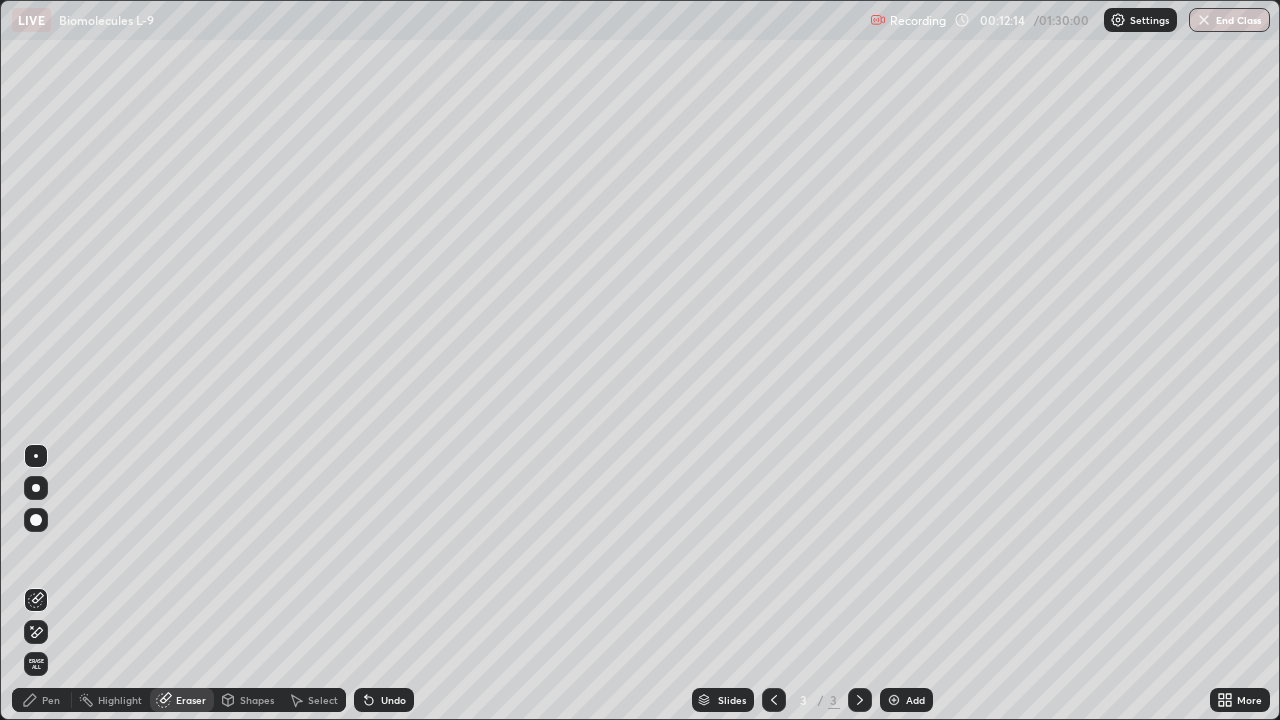 click on "Pen" at bounding box center [51, 700] 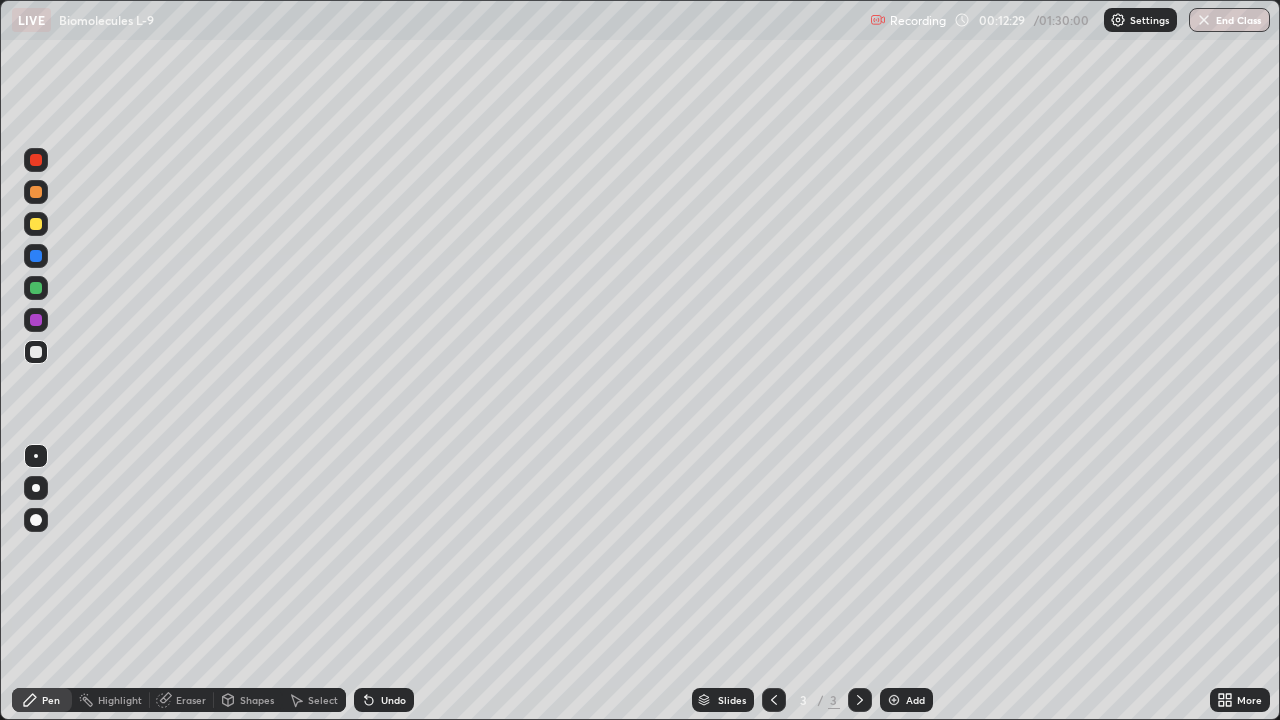 click on "Eraser" at bounding box center (191, 700) 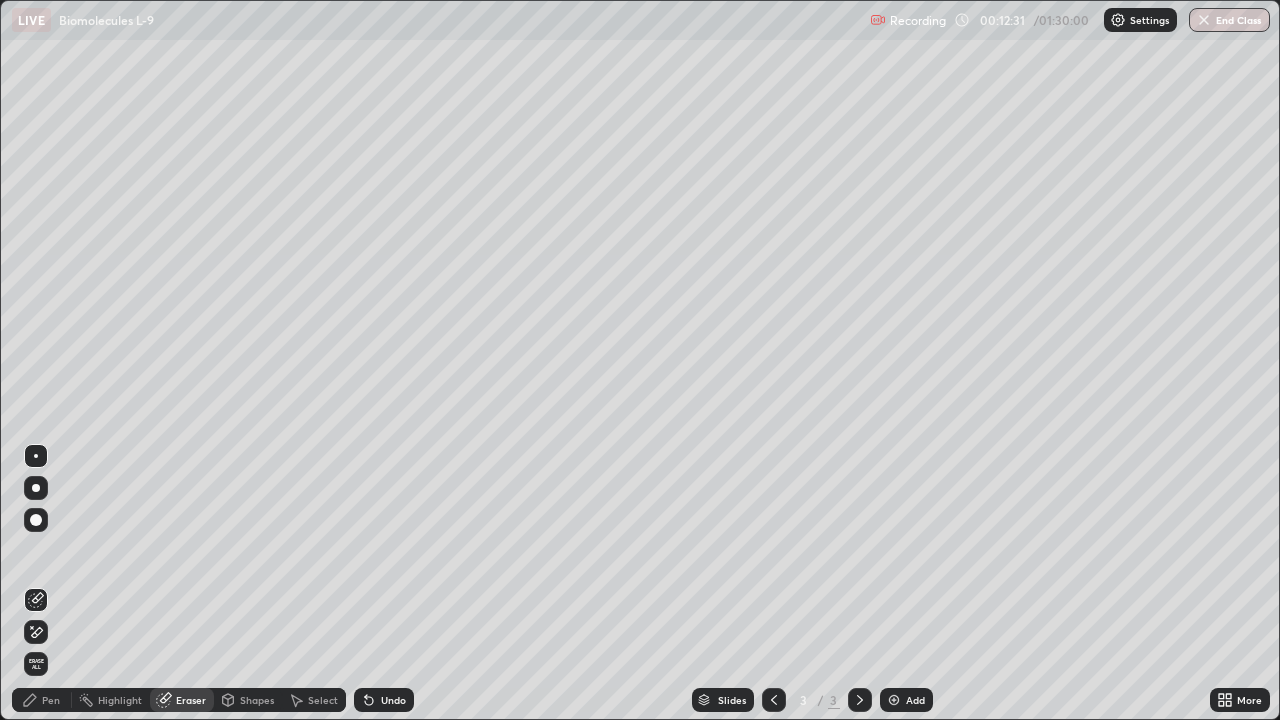 click on "Pen" at bounding box center (51, 700) 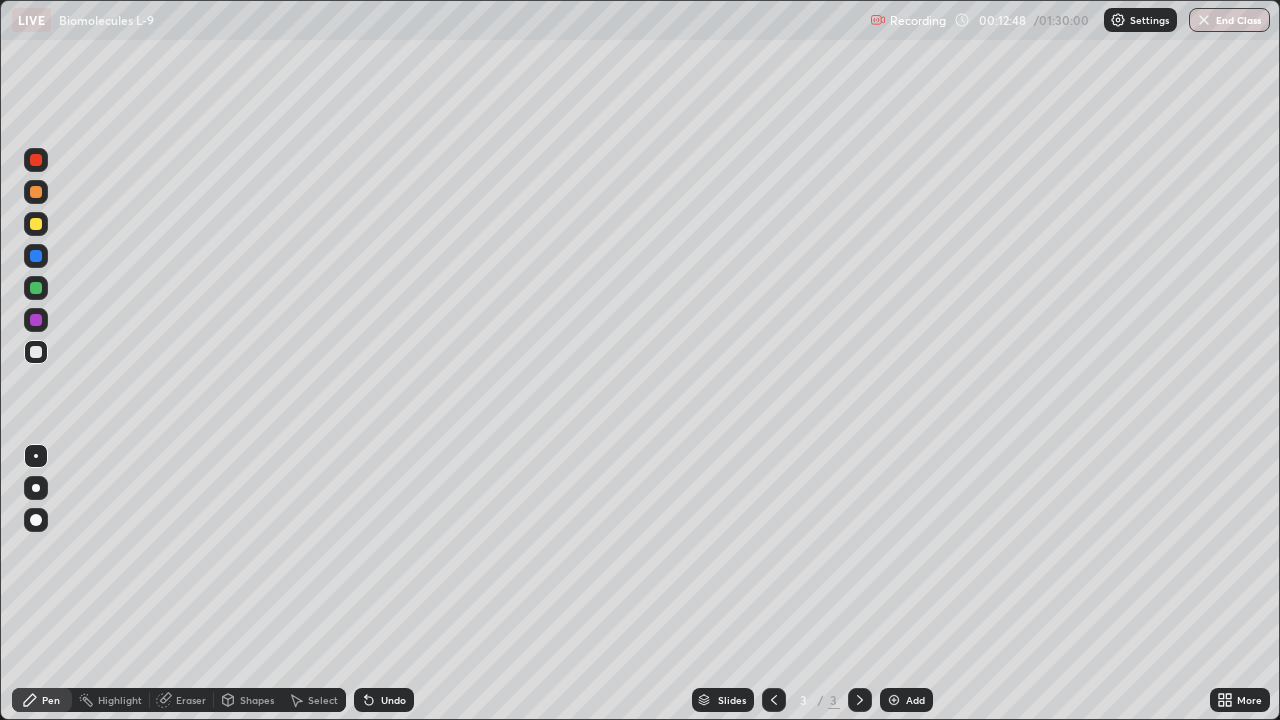 click on "Eraser" at bounding box center [182, 700] 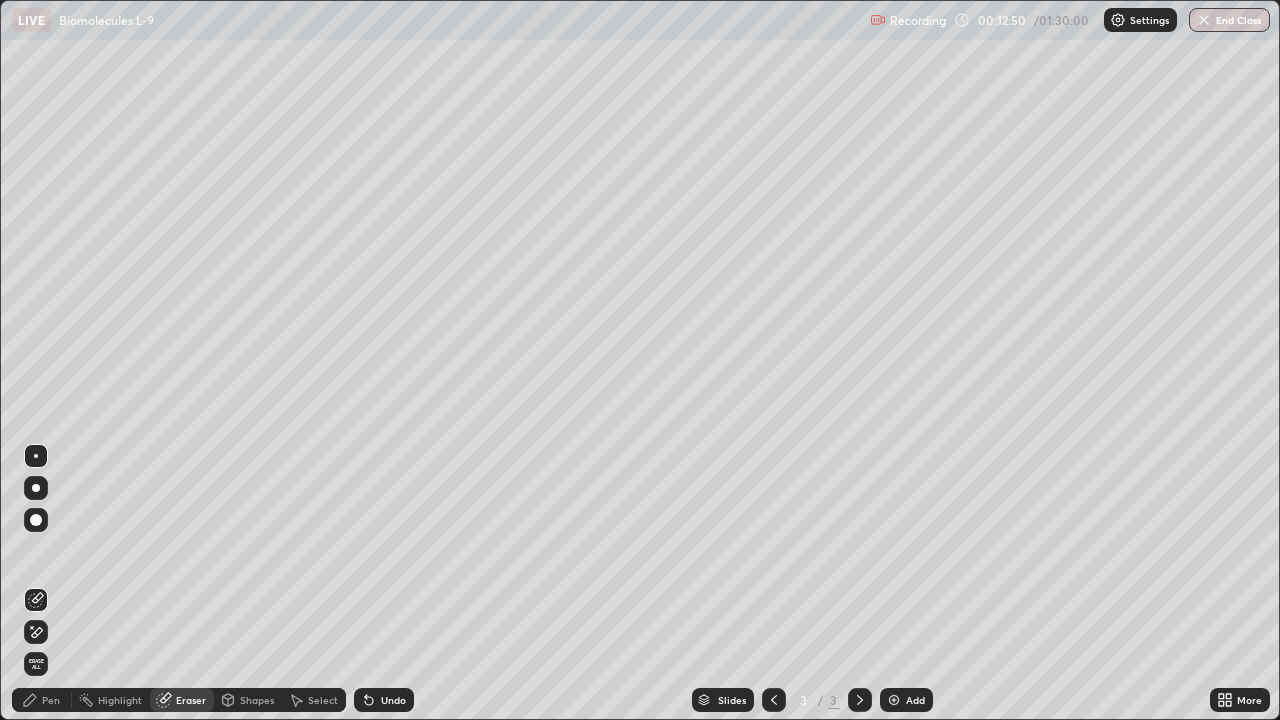 click on "Pen" at bounding box center (51, 700) 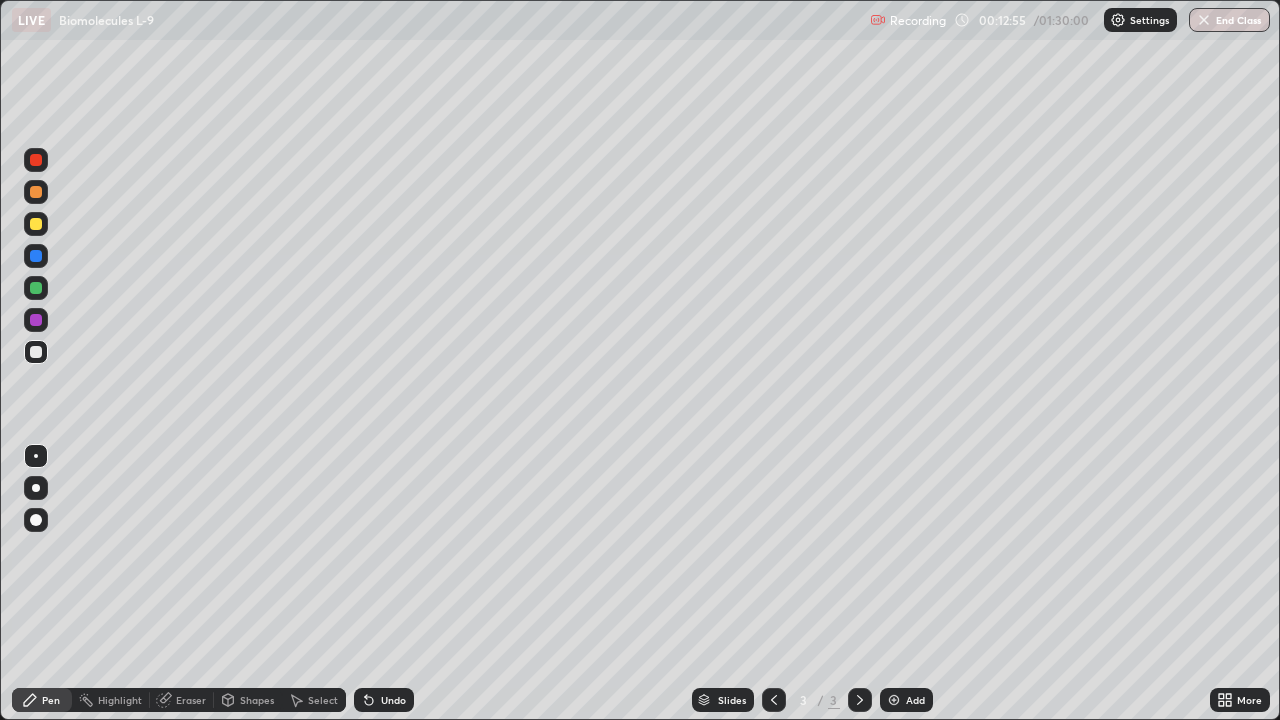 click on "Eraser" at bounding box center [182, 700] 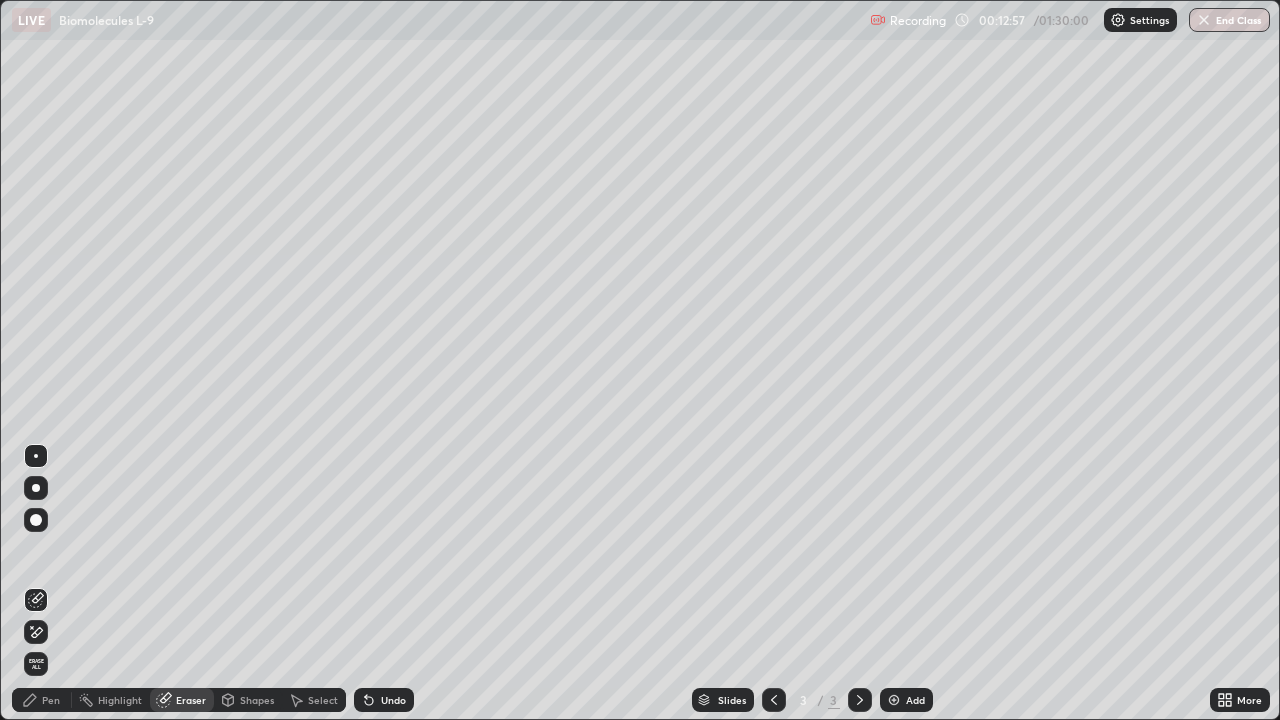 click on "Pen" at bounding box center [42, 700] 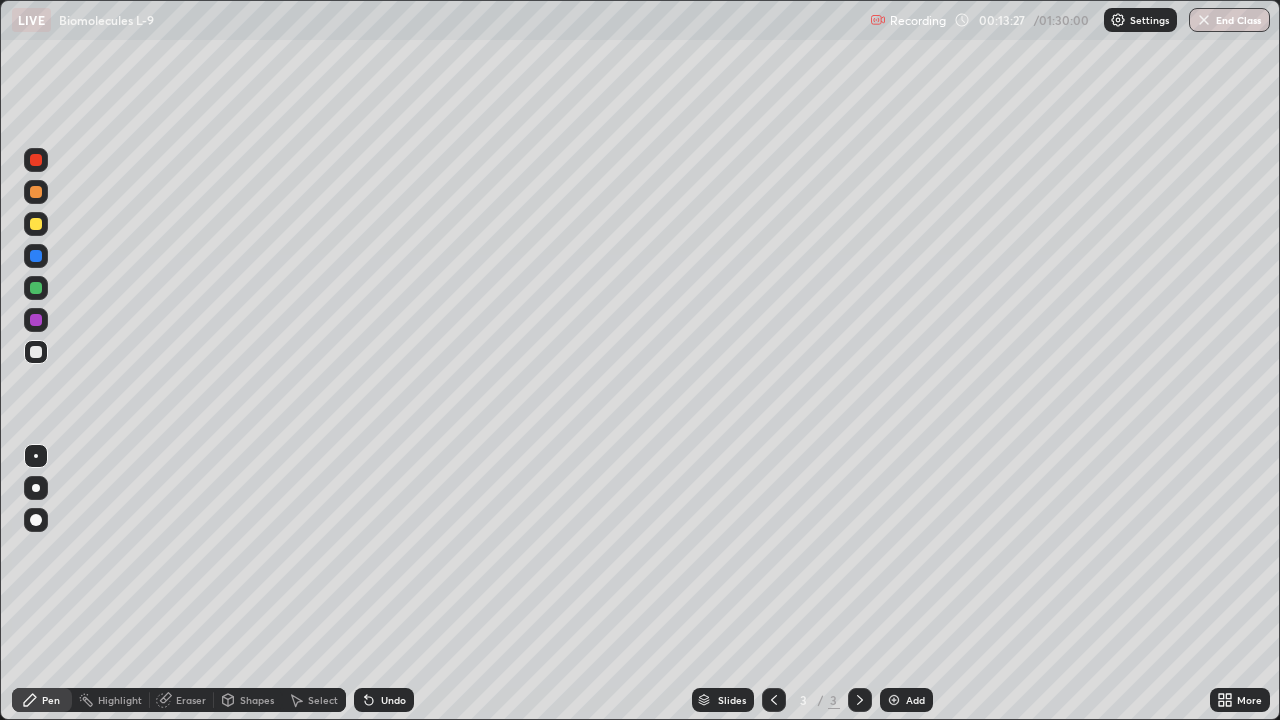 click at bounding box center (36, 288) 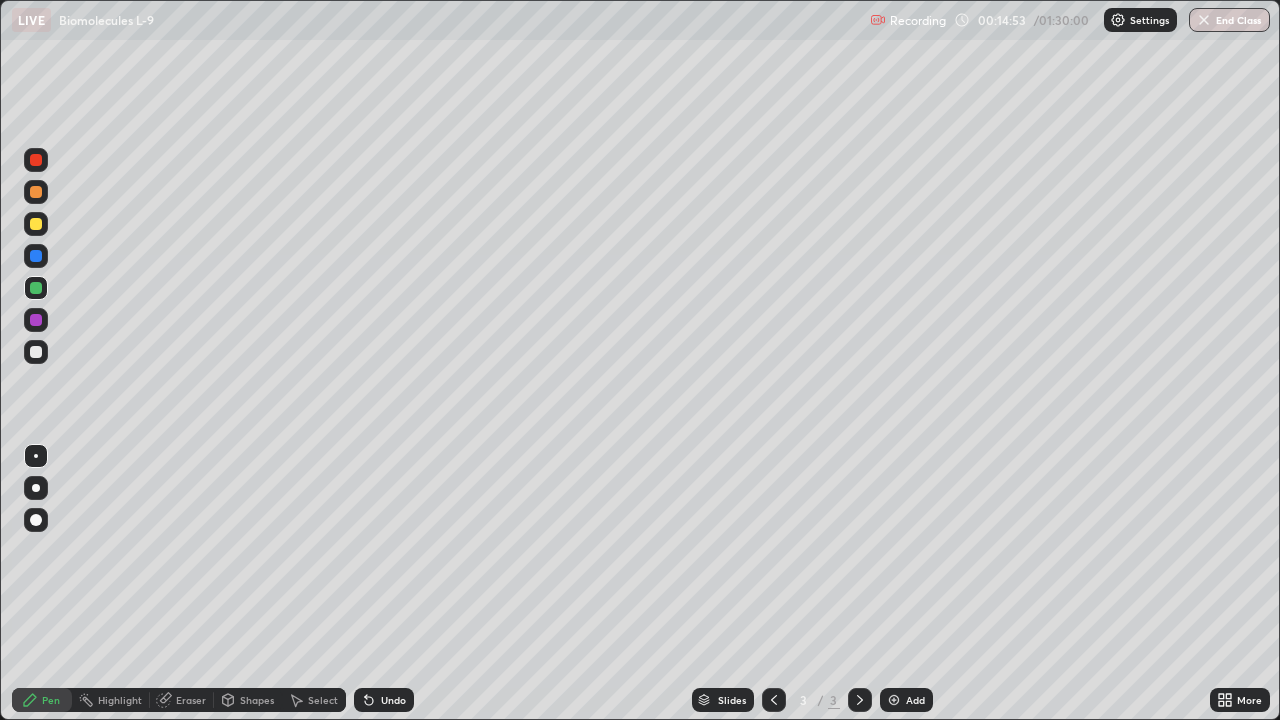 click 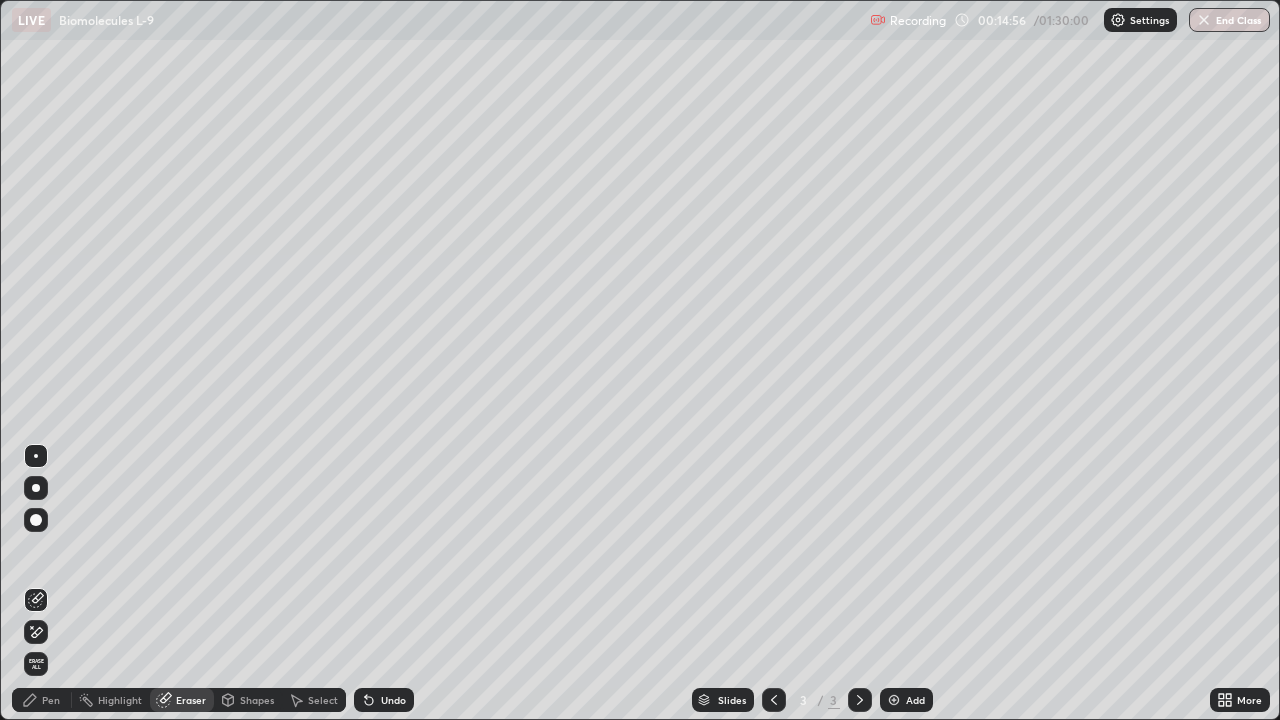 click on "Pen" at bounding box center (51, 700) 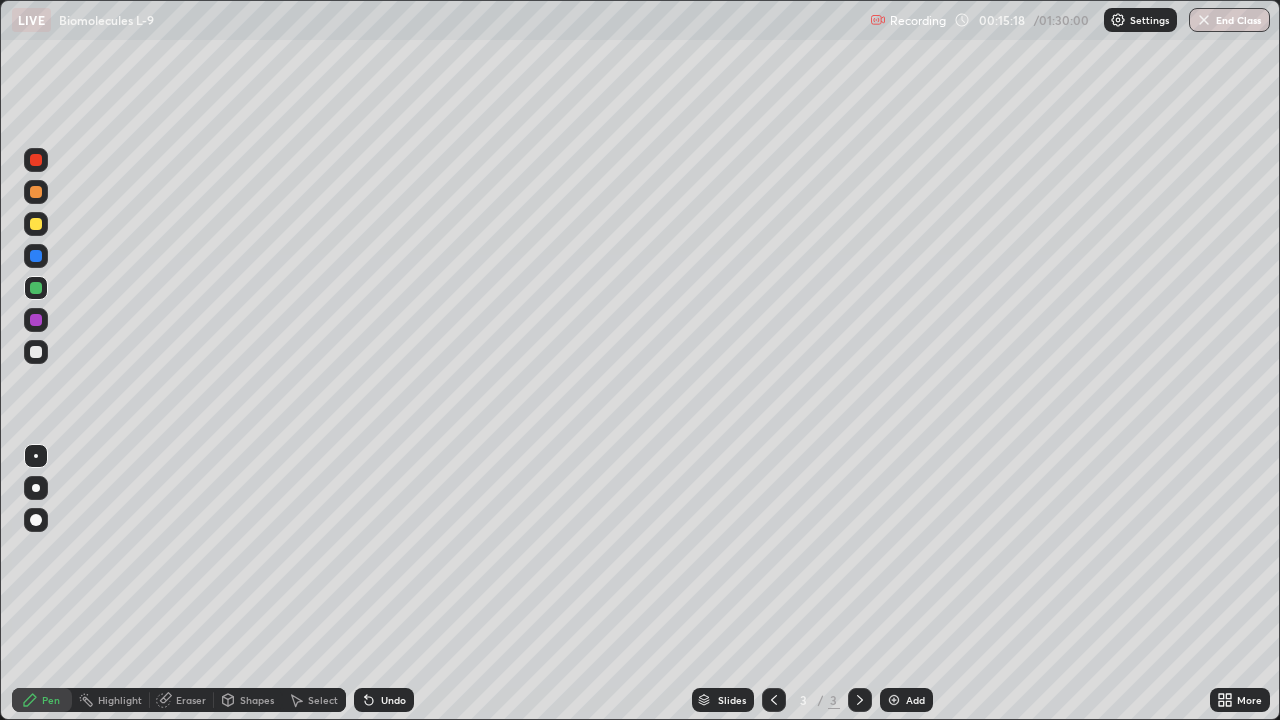 click on "Eraser" at bounding box center (191, 700) 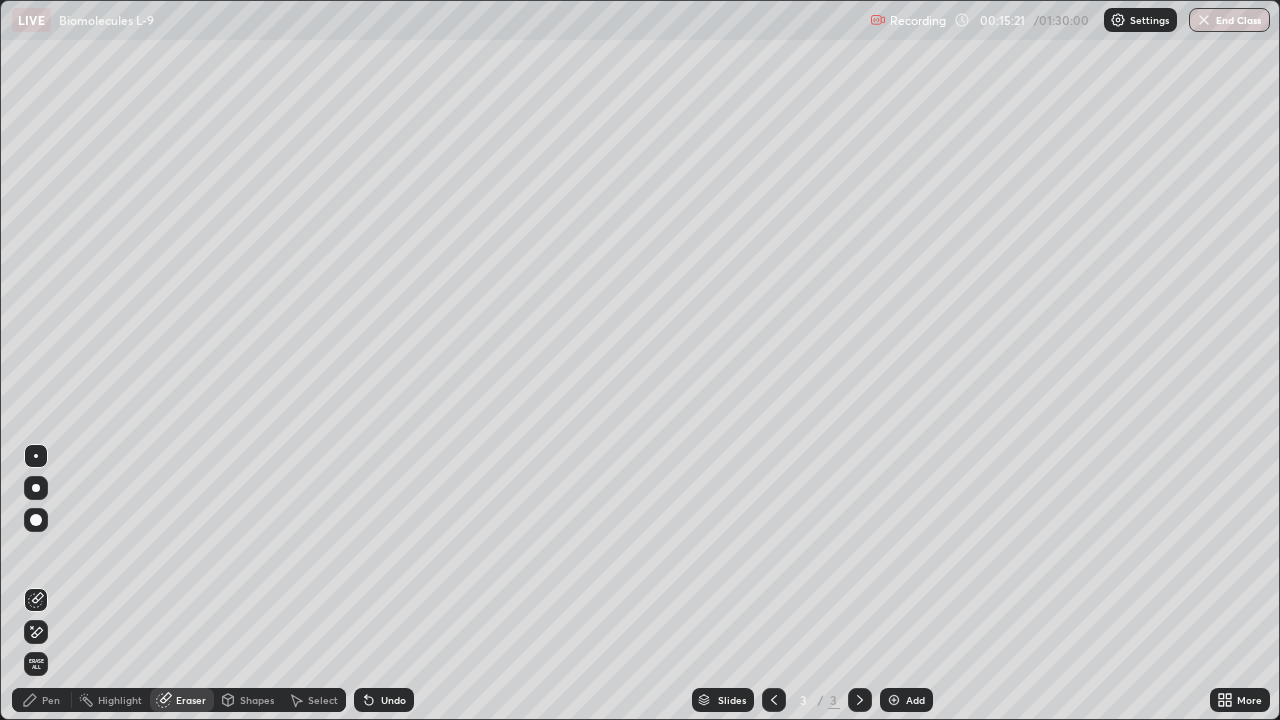 click on "Pen" at bounding box center [42, 700] 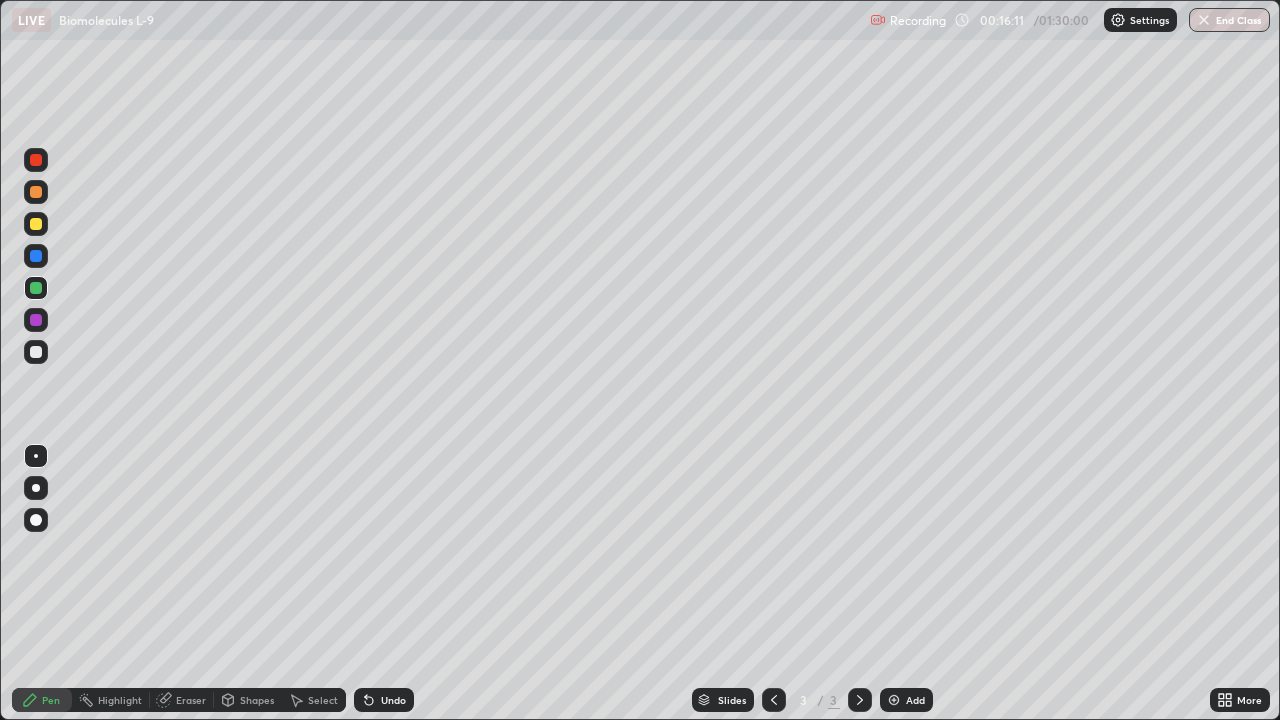 click on "Eraser" at bounding box center (191, 700) 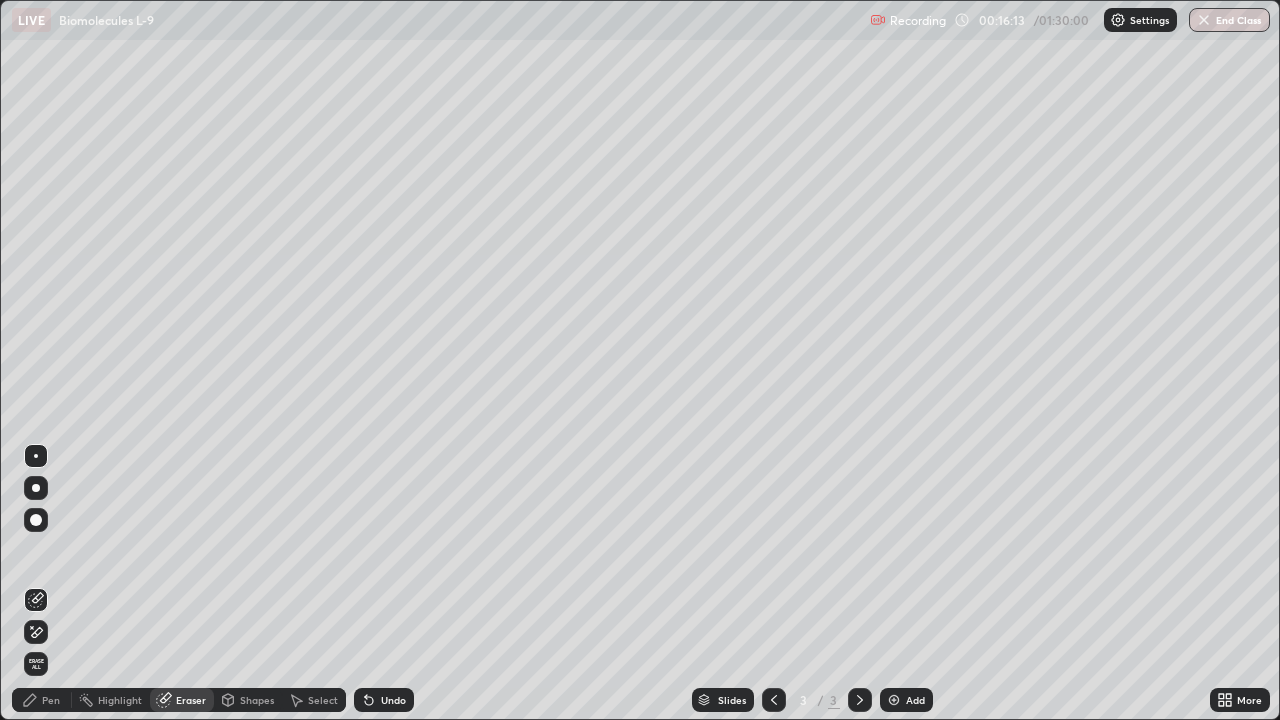click on "Pen" at bounding box center (51, 700) 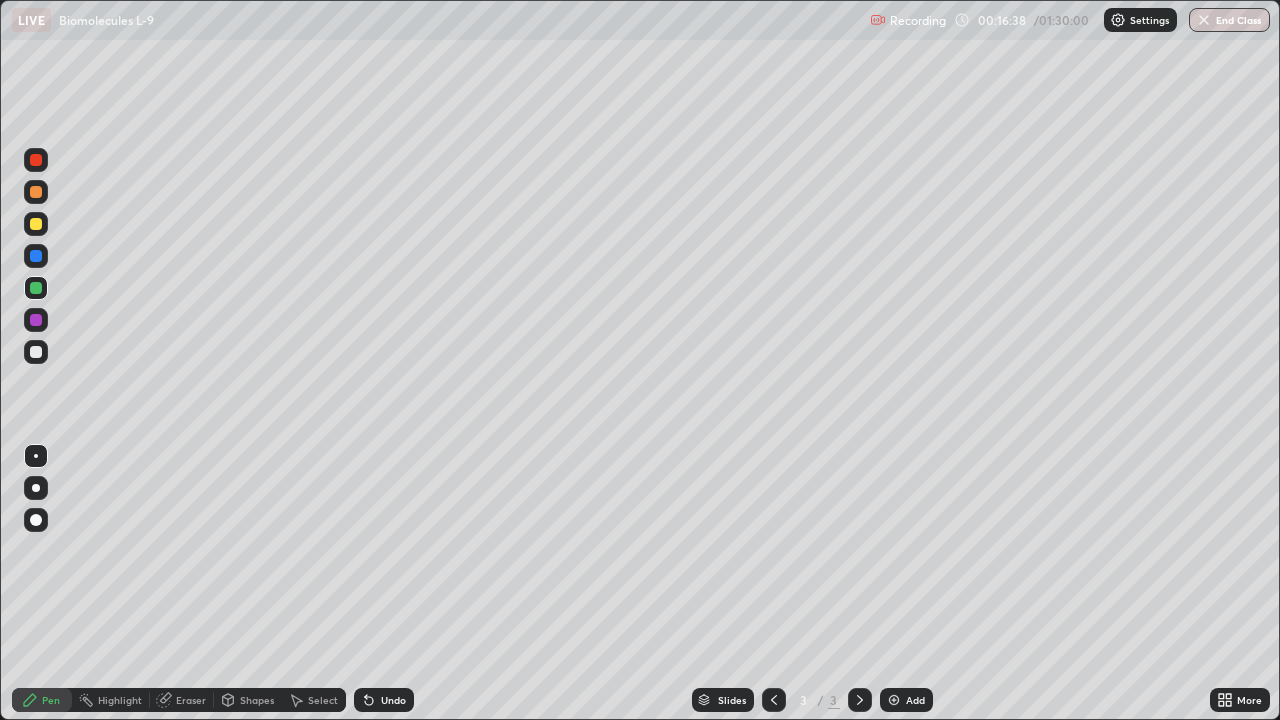 click at bounding box center (894, 700) 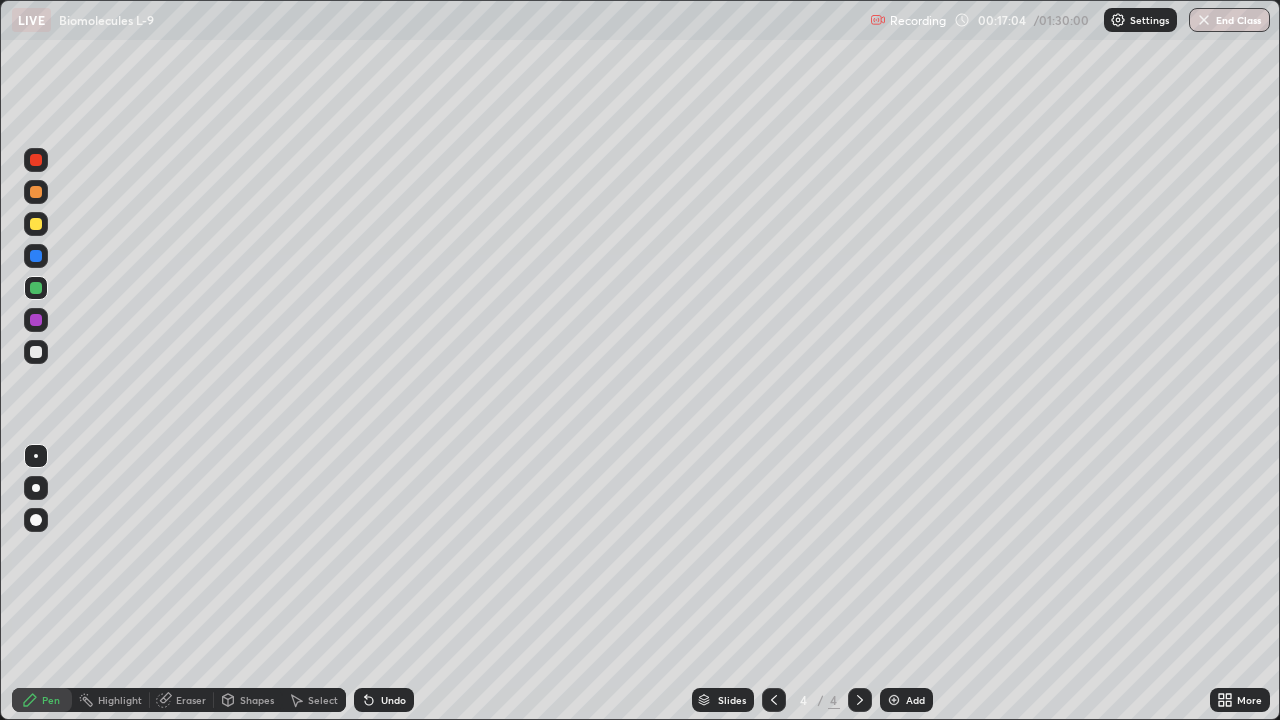 click on "Eraser" at bounding box center (191, 700) 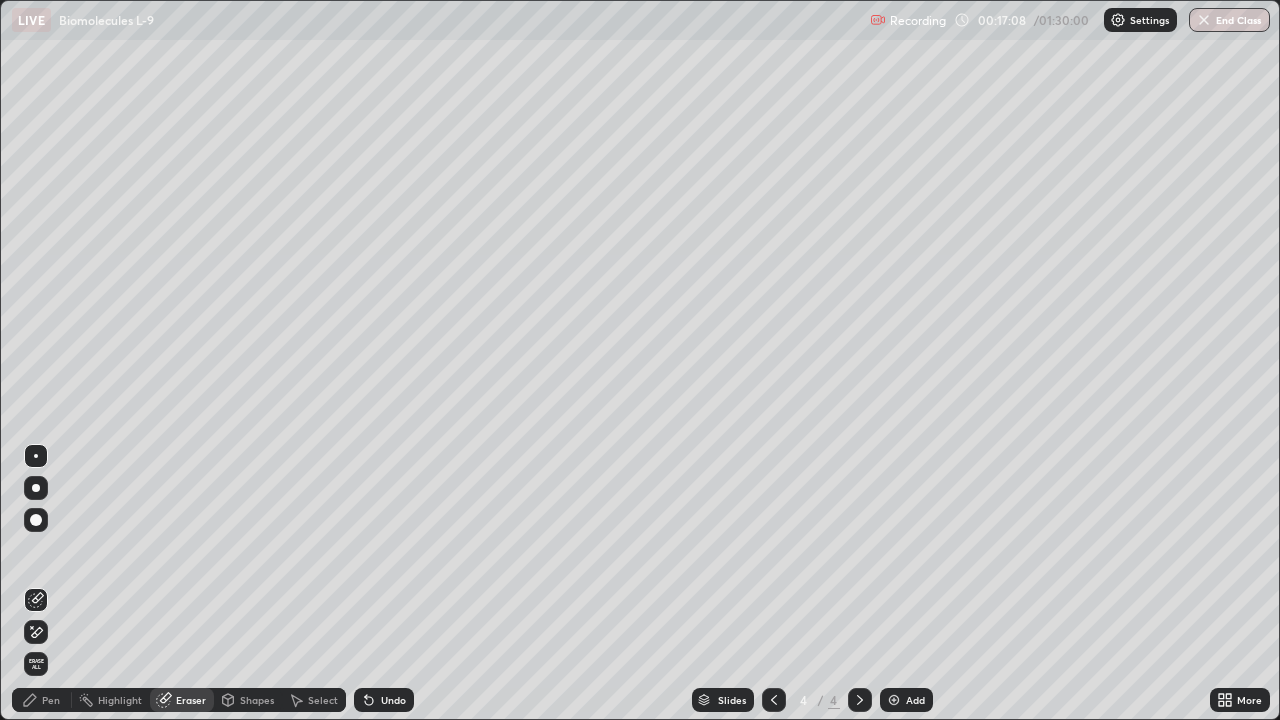 click on "Pen" at bounding box center [42, 700] 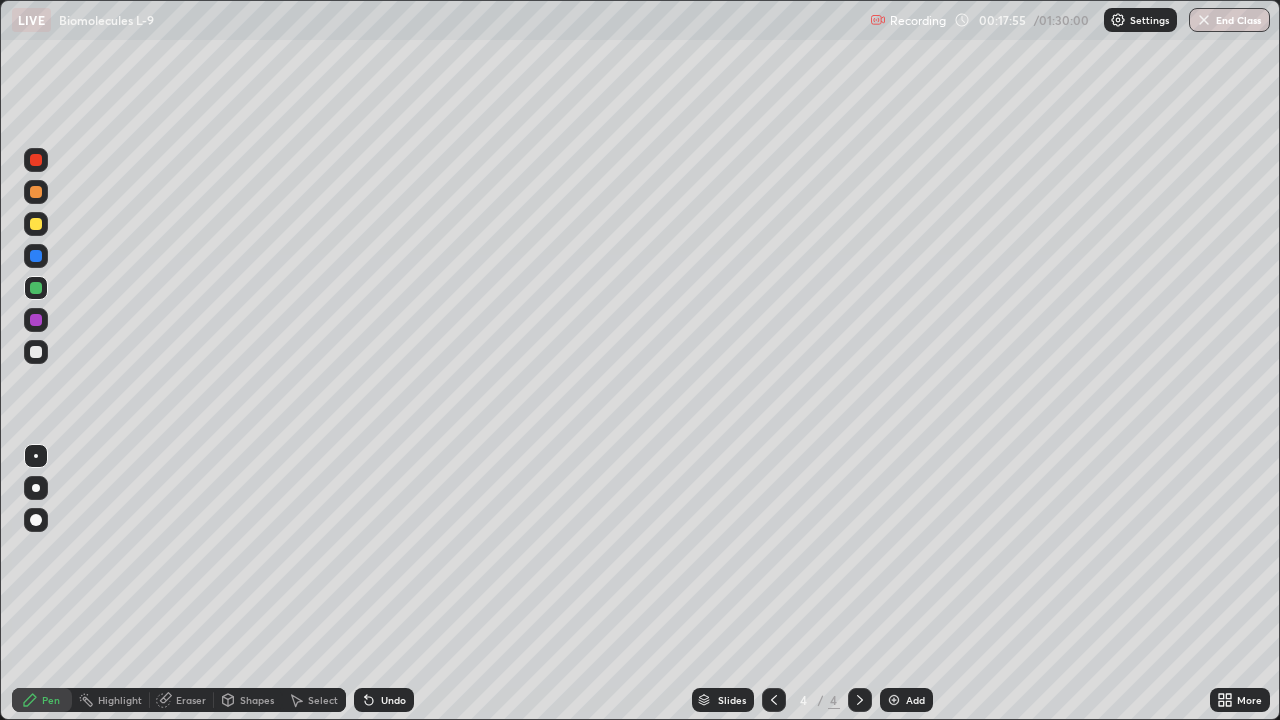 click 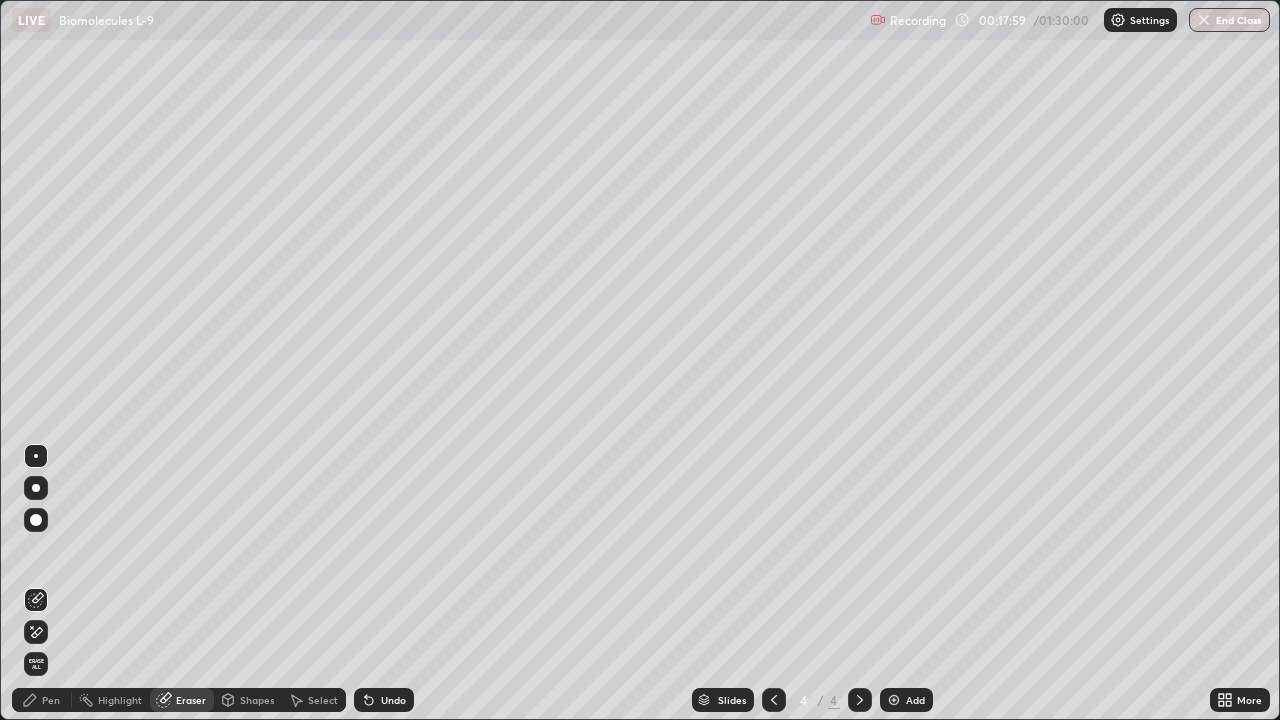 click 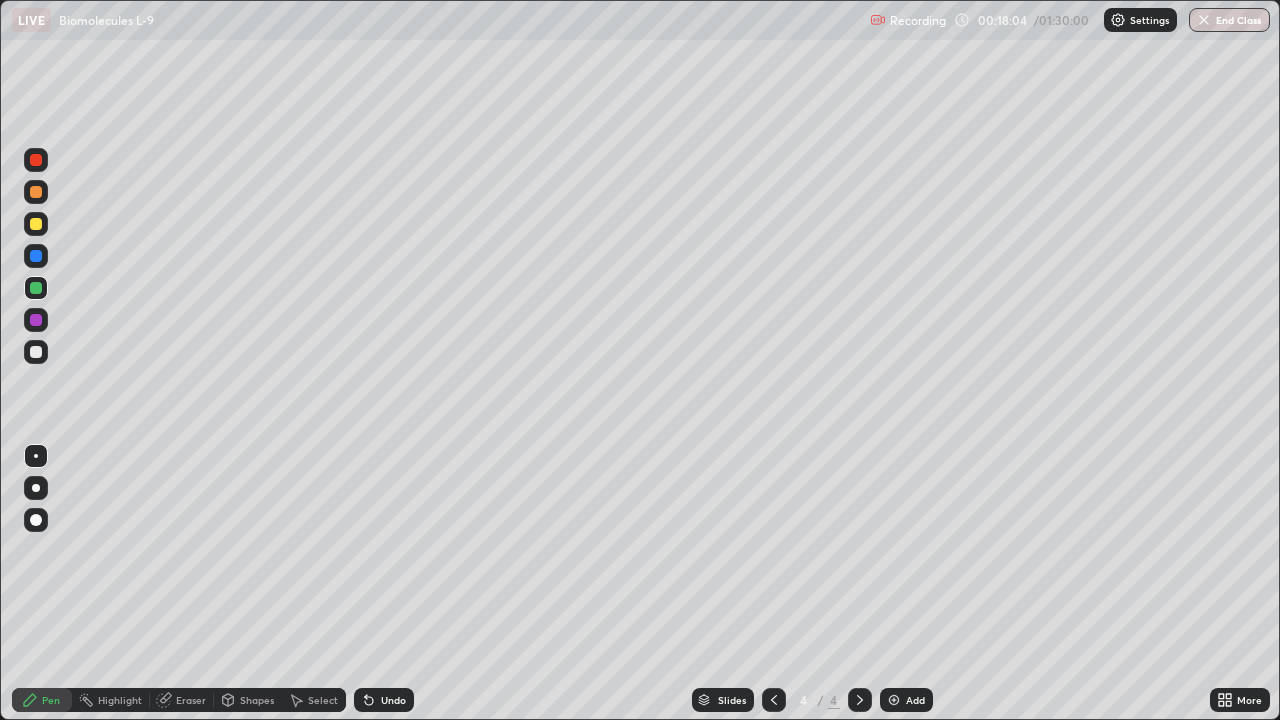 click on "Eraser" at bounding box center [182, 700] 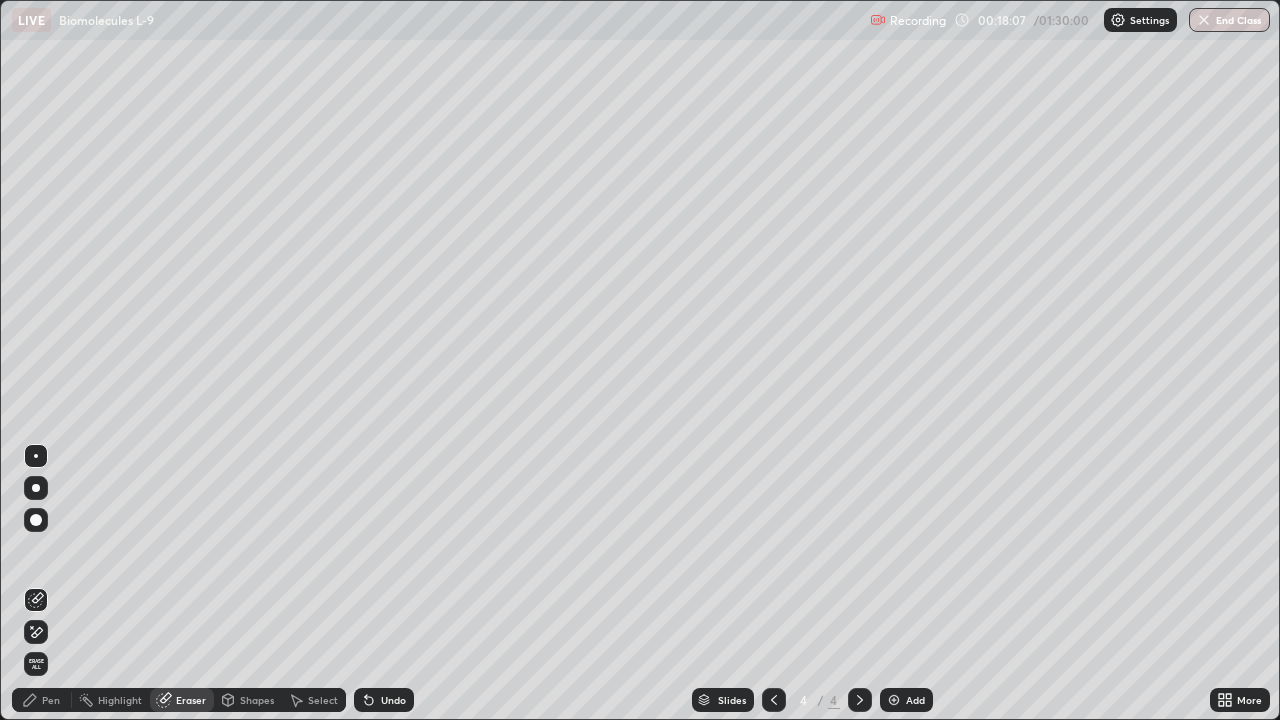 click on "Pen" at bounding box center [42, 700] 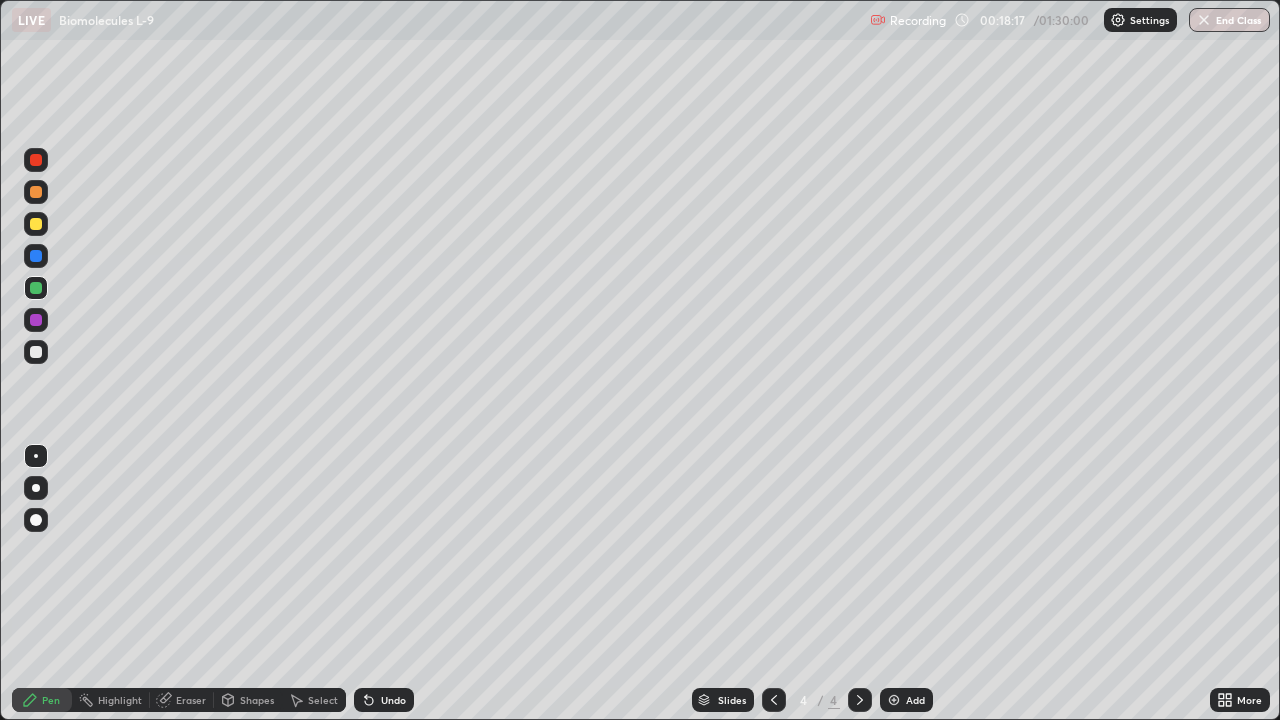 click 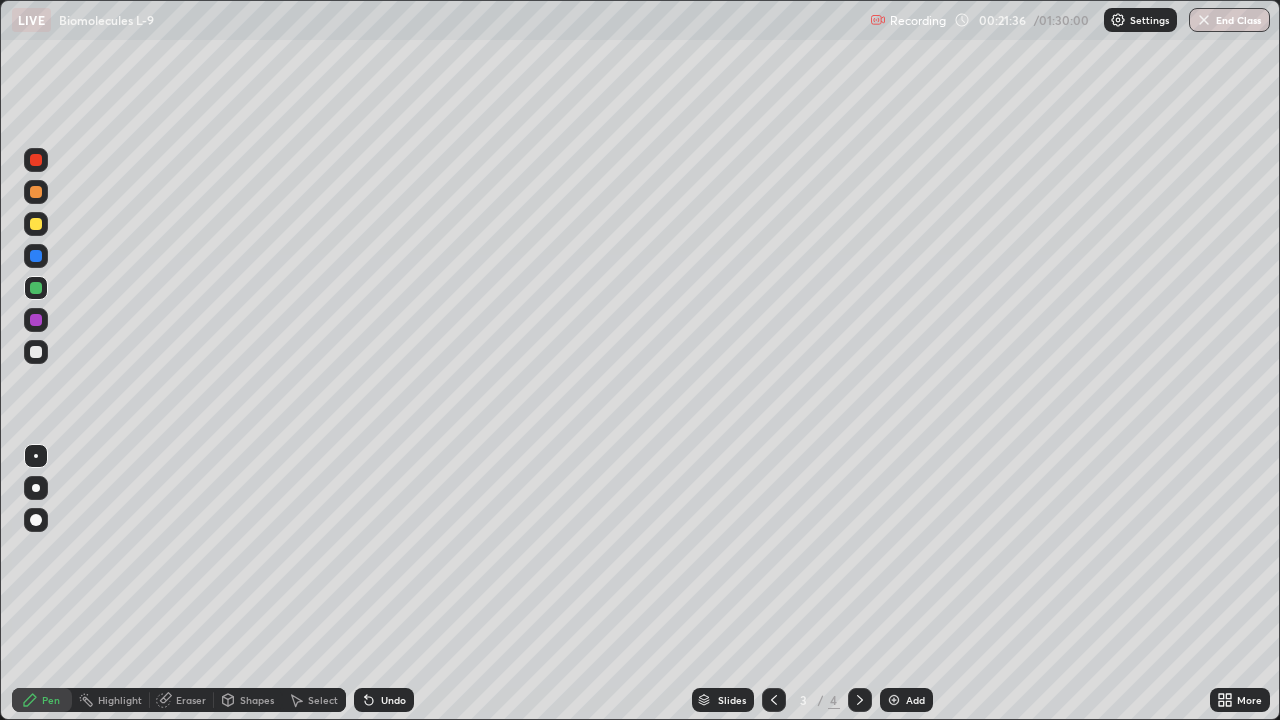 click at bounding box center (36, 160) 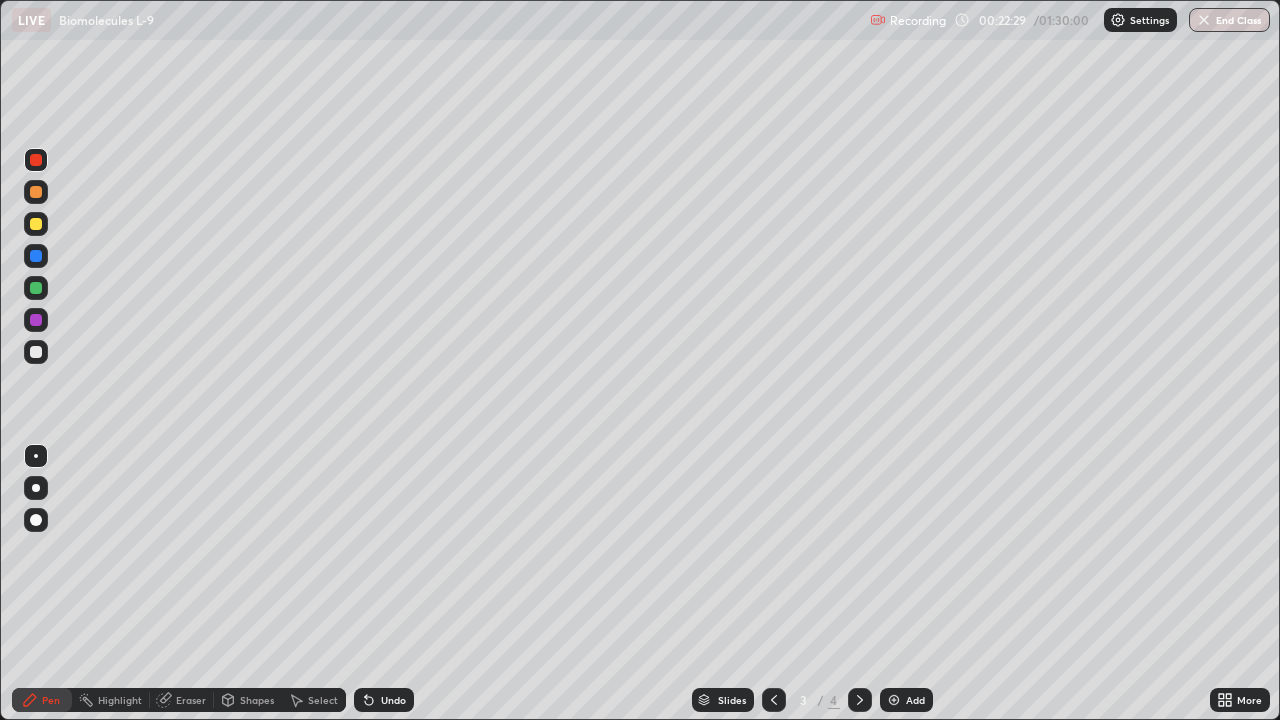 click at bounding box center (36, 256) 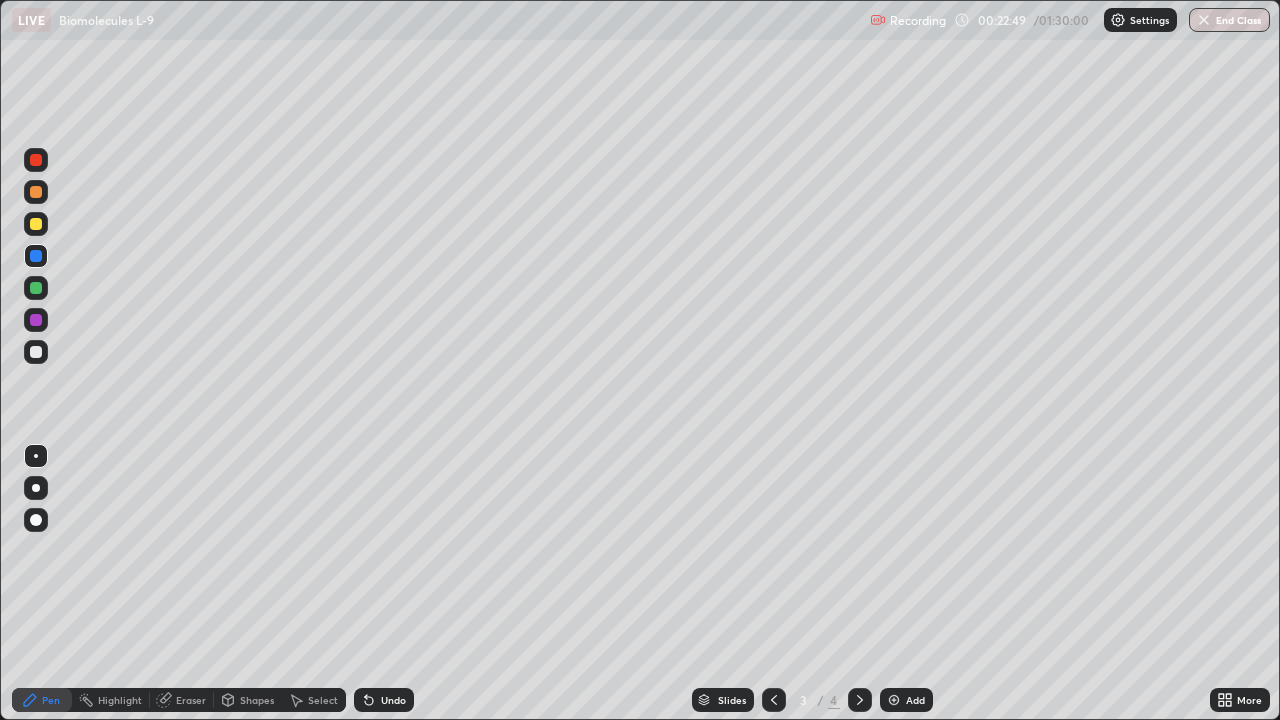 click at bounding box center [36, 352] 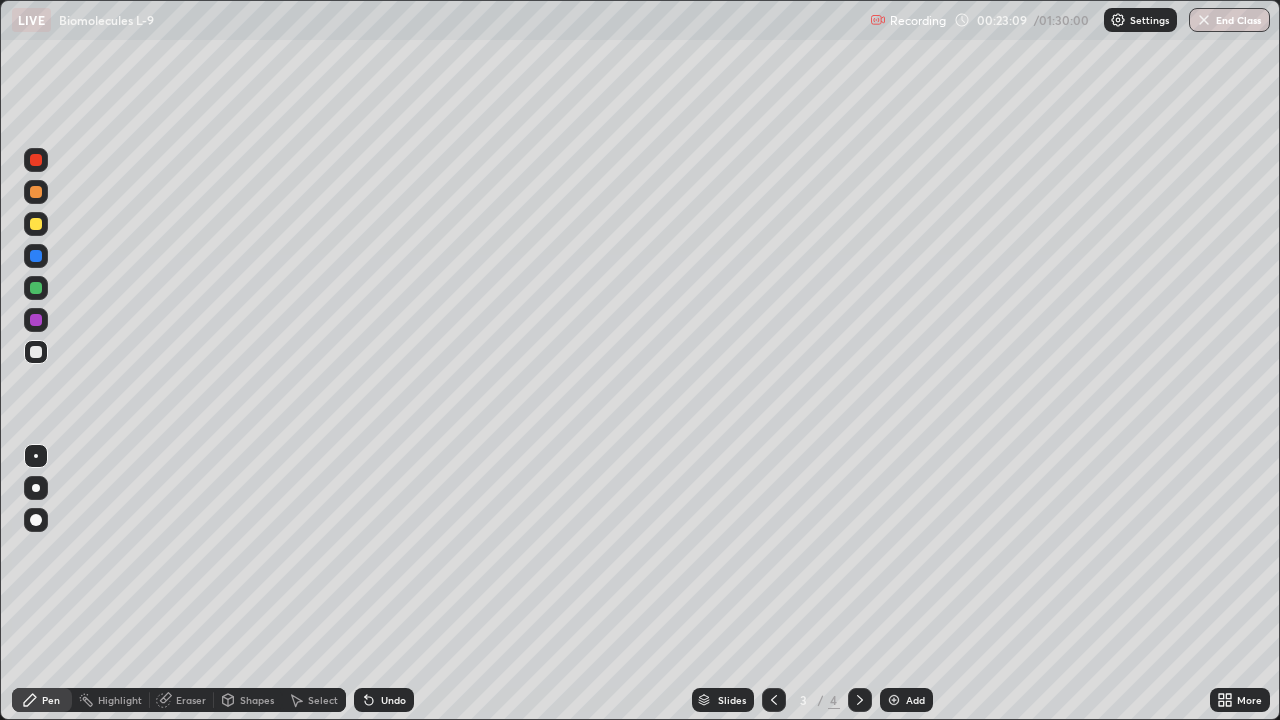 click at bounding box center (36, 352) 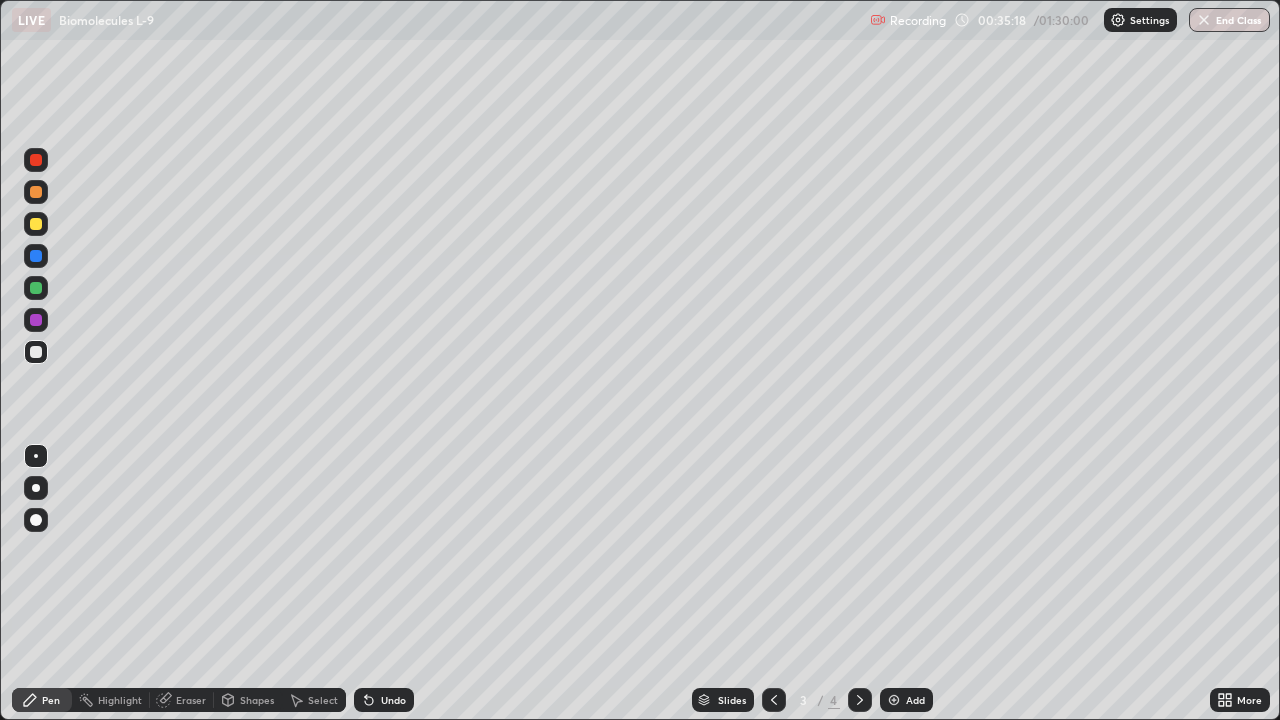 click on "Eraser" at bounding box center (191, 700) 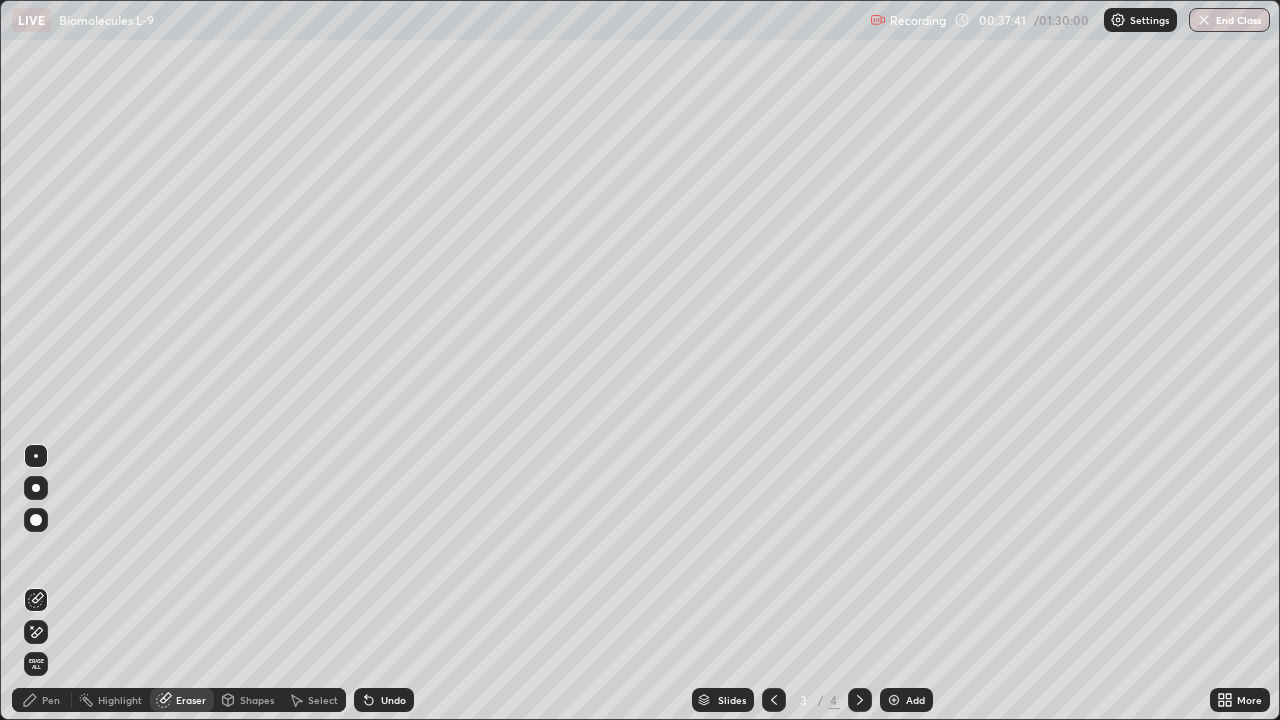 click on "Add" at bounding box center (906, 700) 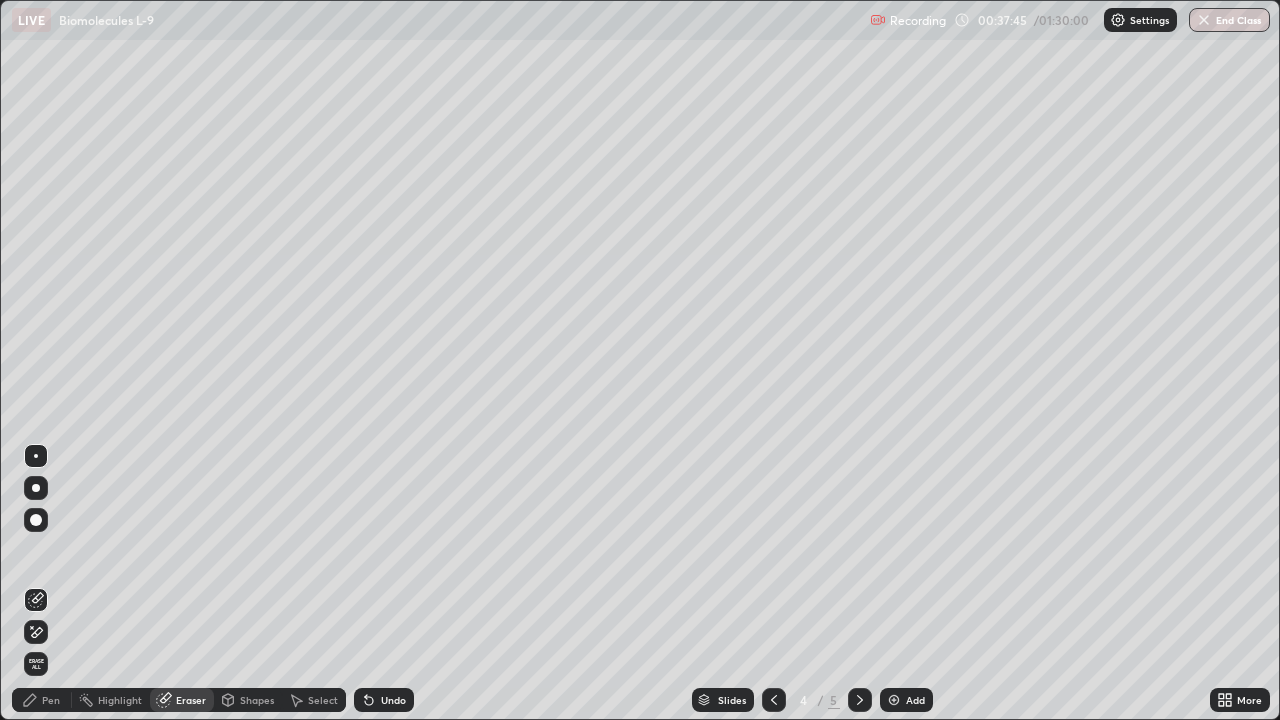click on "Pen" at bounding box center (51, 700) 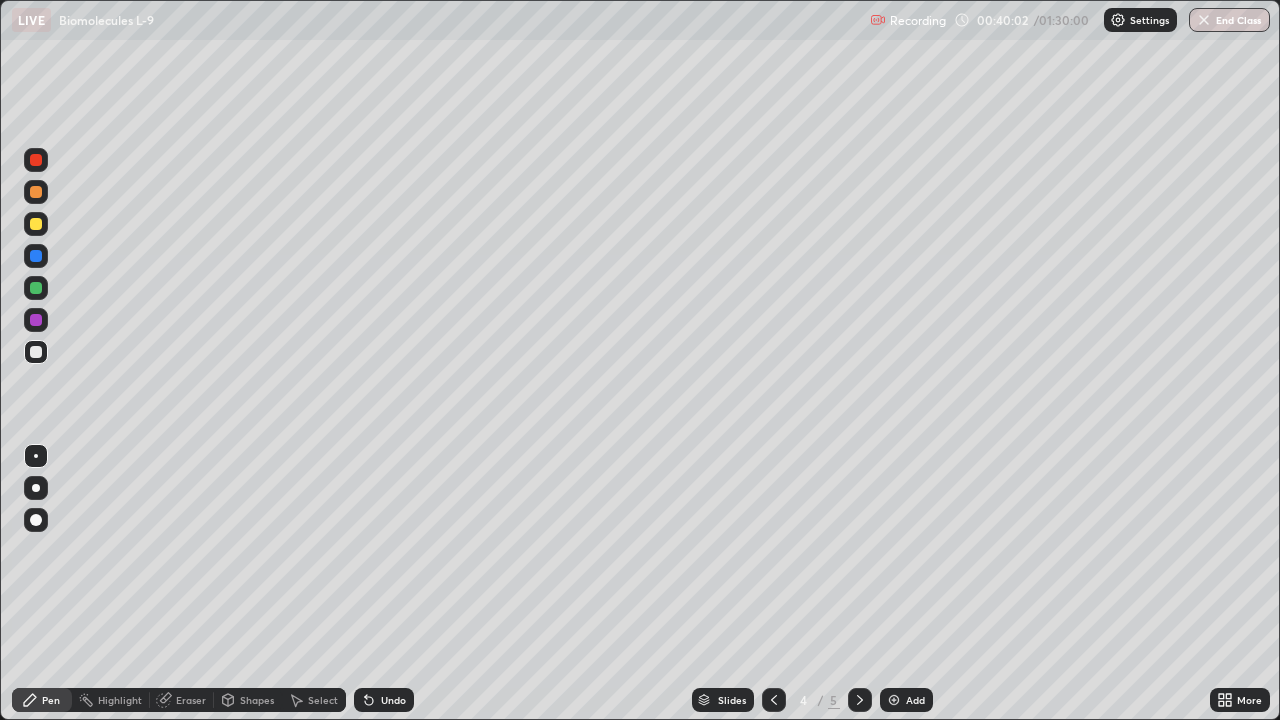 click on "Eraser" at bounding box center (191, 700) 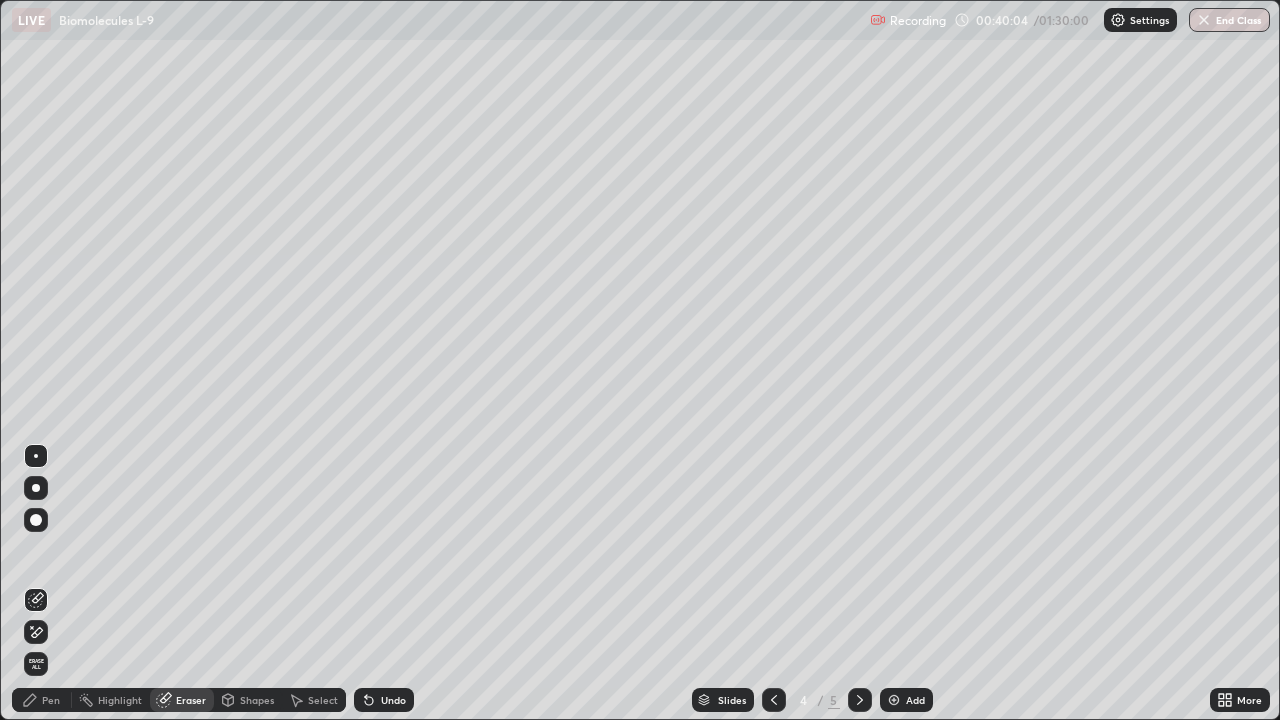 click on "Pen" at bounding box center [42, 700] 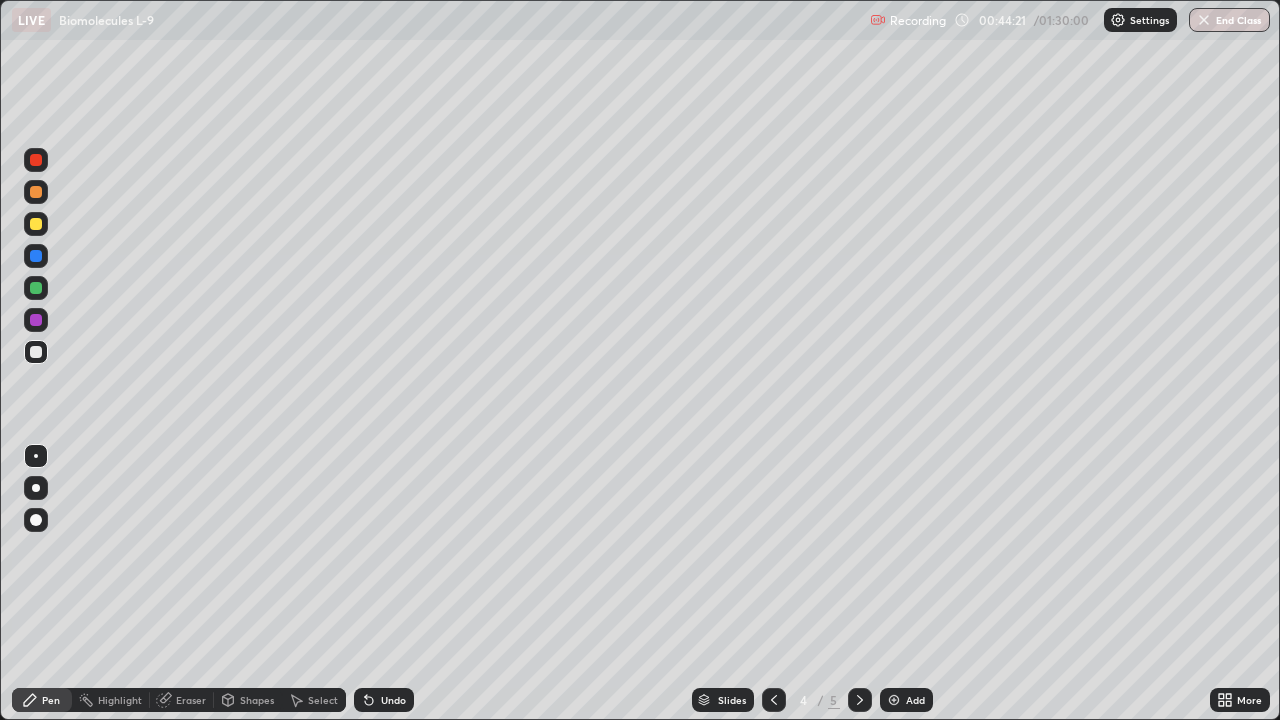 click at bounding box center [894, 700] 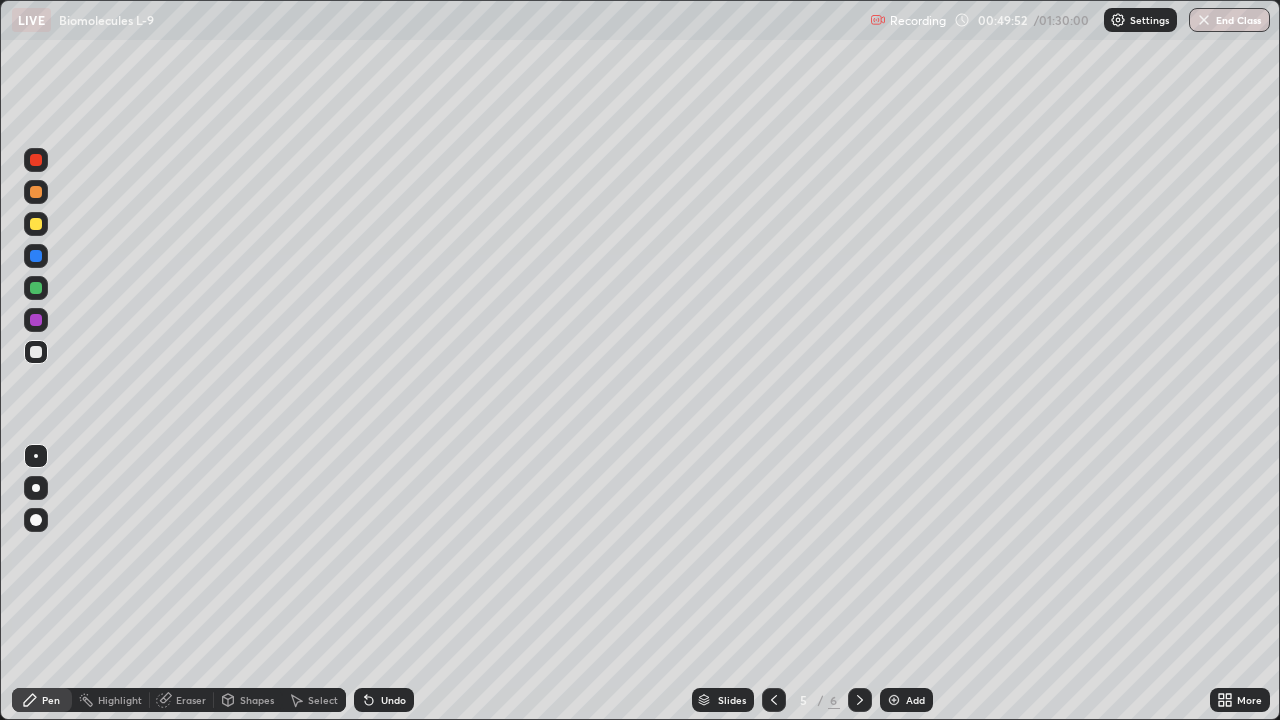 click at bounding box center [36, 288] 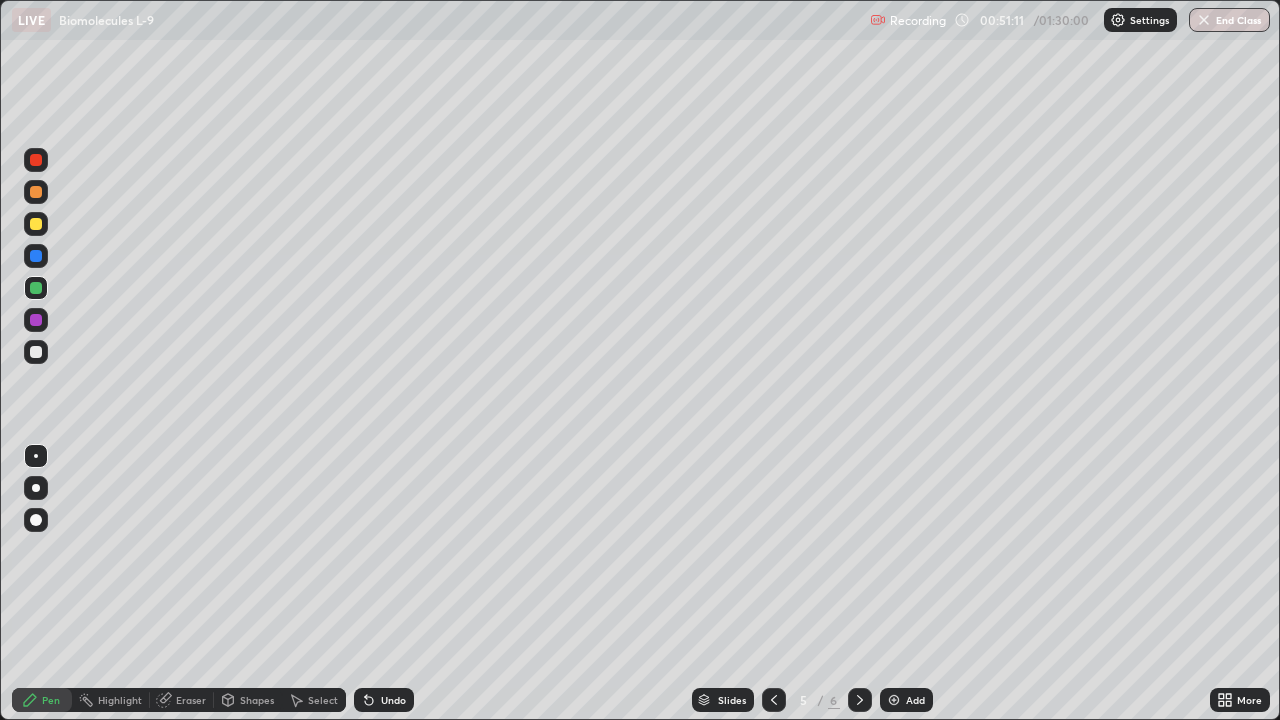 click on "Add" at bounding box center (915, 700) 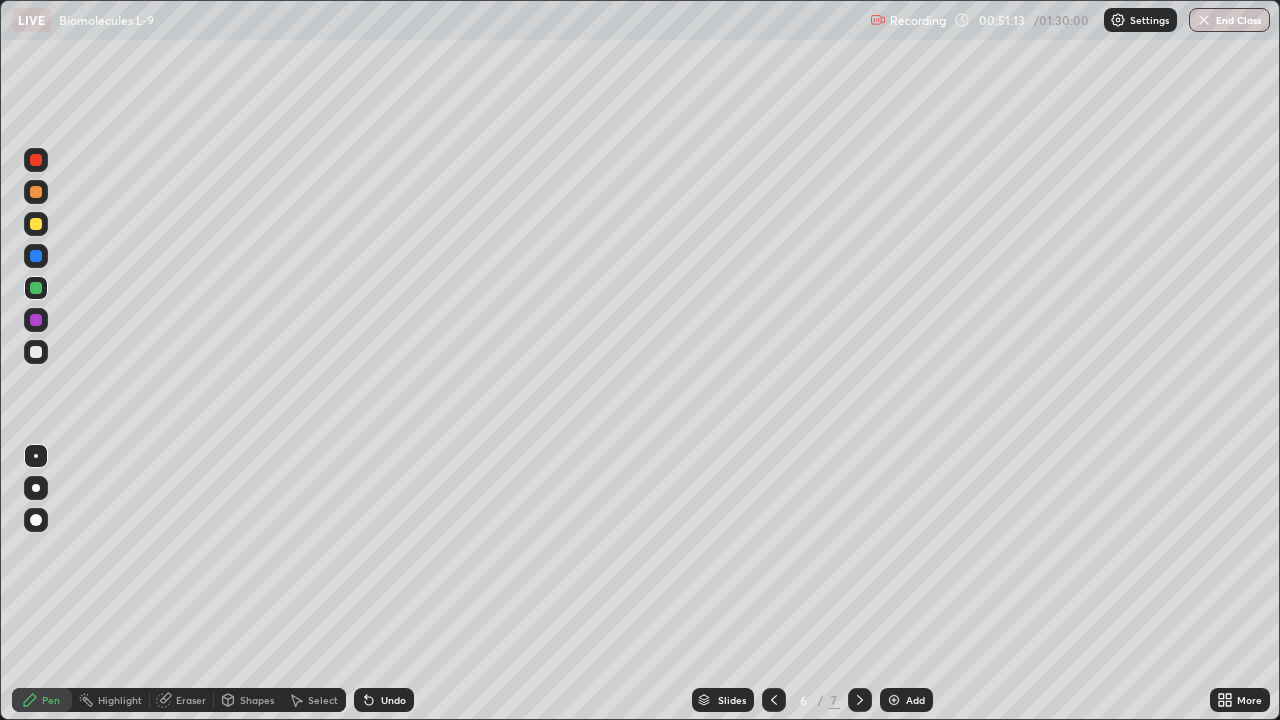 click at bounding box center [36, 224] 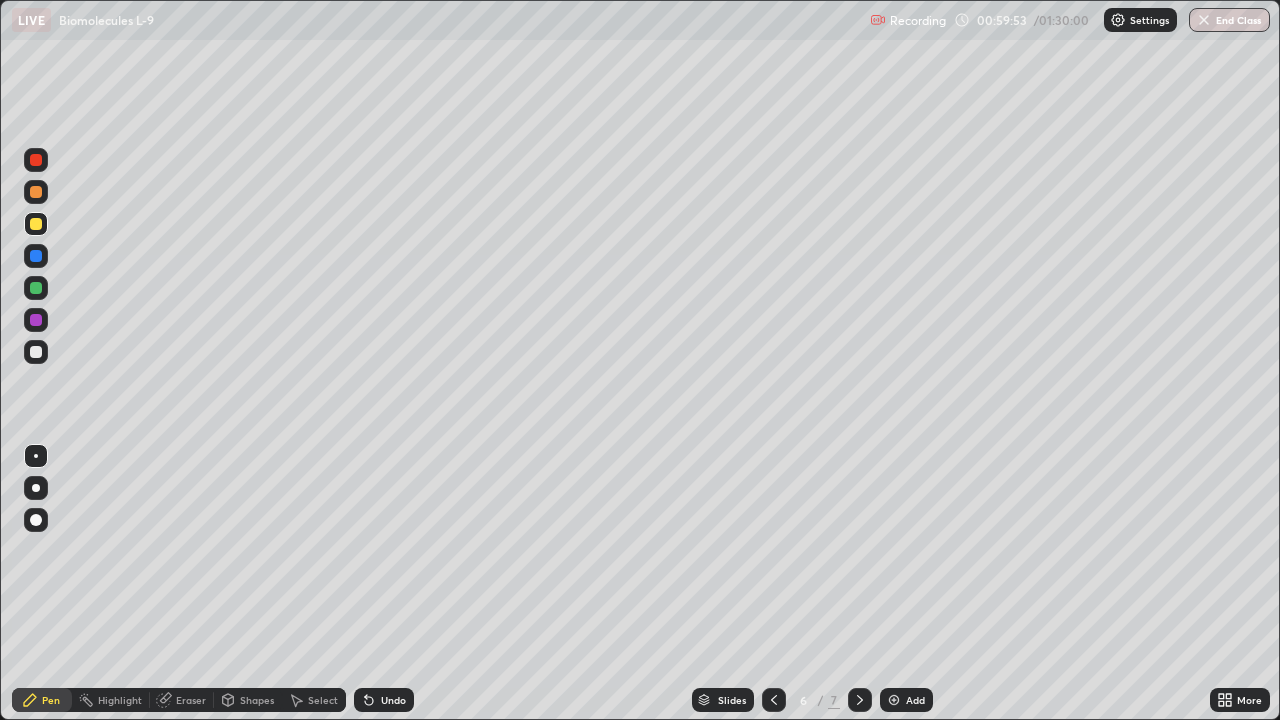 click on "Eraser" at bounding box center [191, 700] 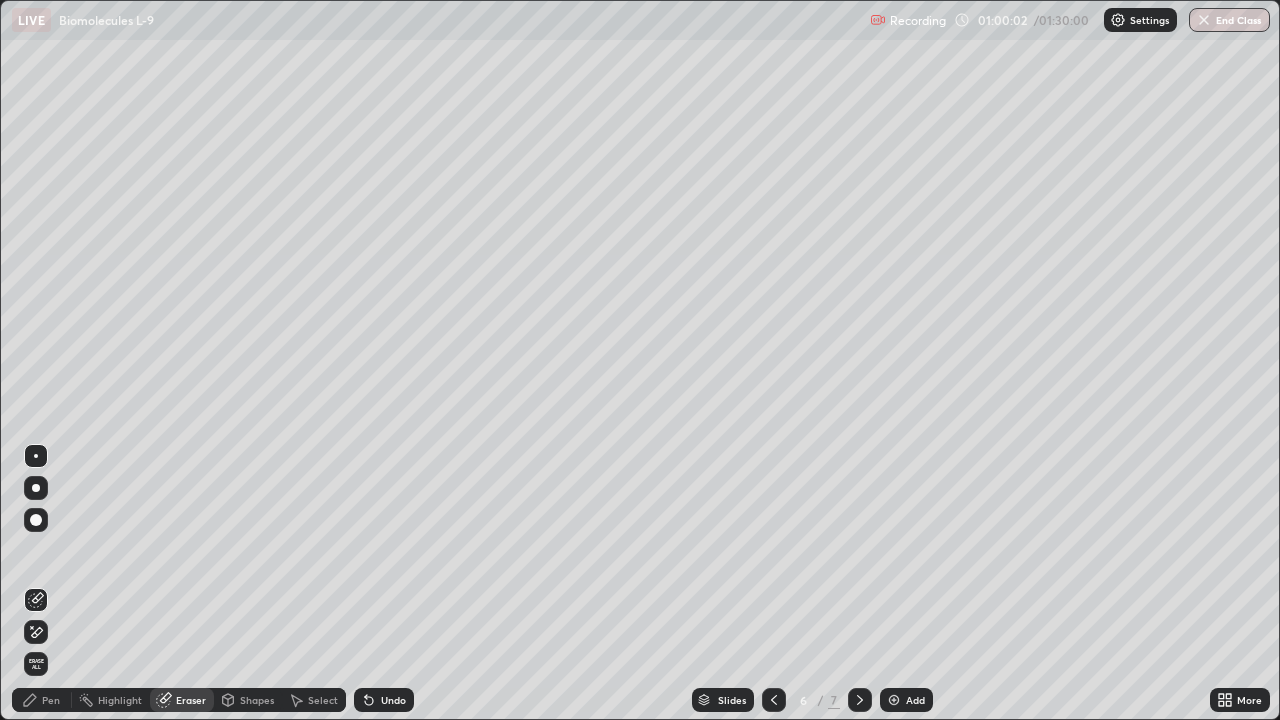 click on "Erase all" at bounding box center (36, 664) 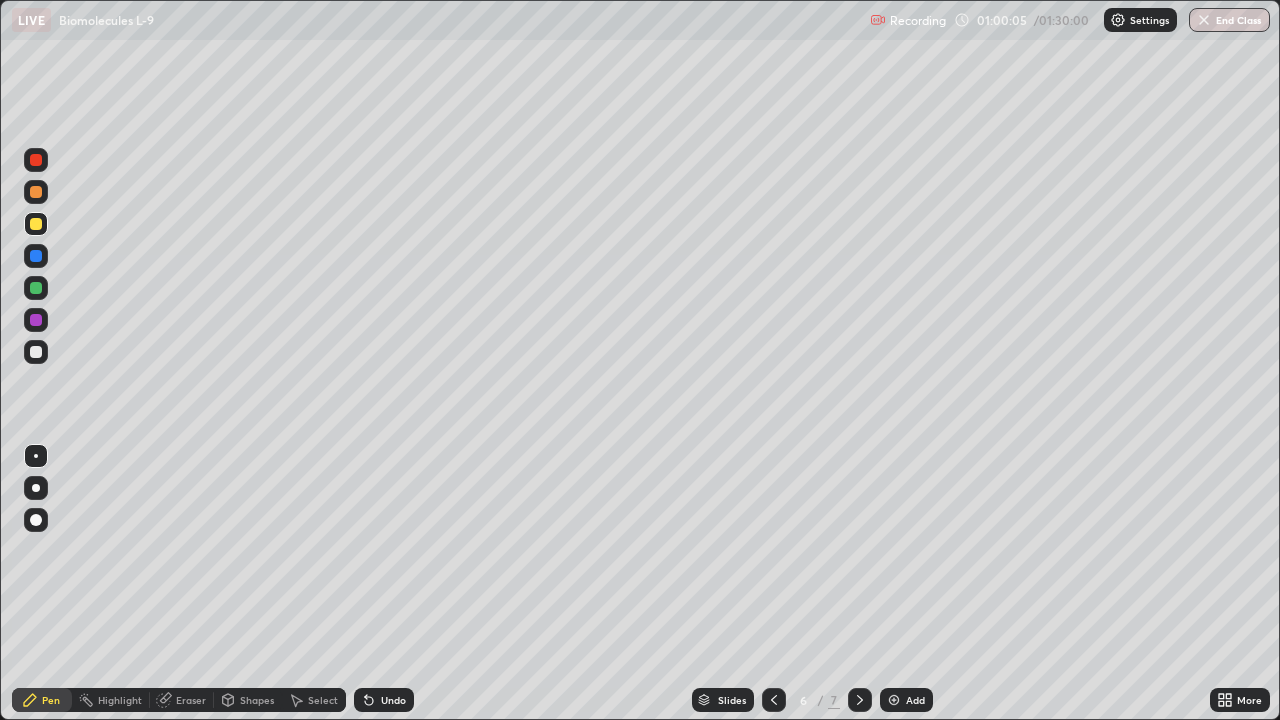 click at bounding box center (36, 224) 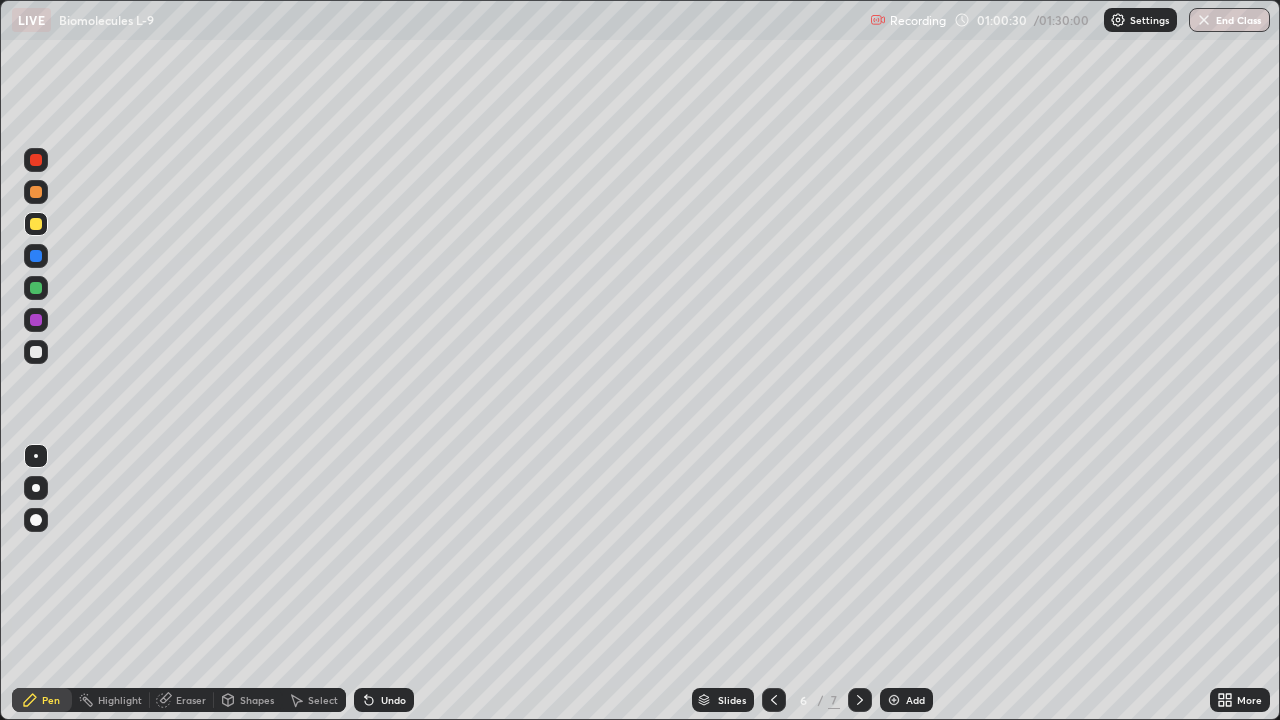 click at bounding box center (36, 352) 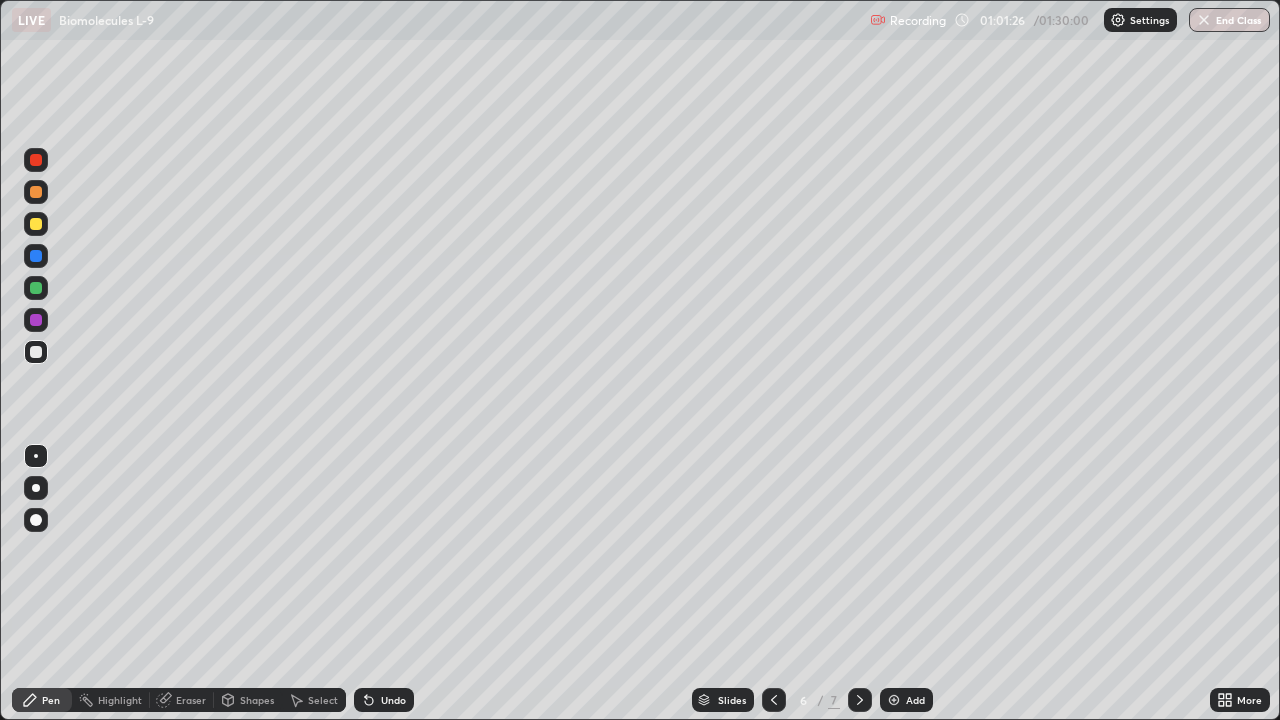 click at bounding box center (36, 224) 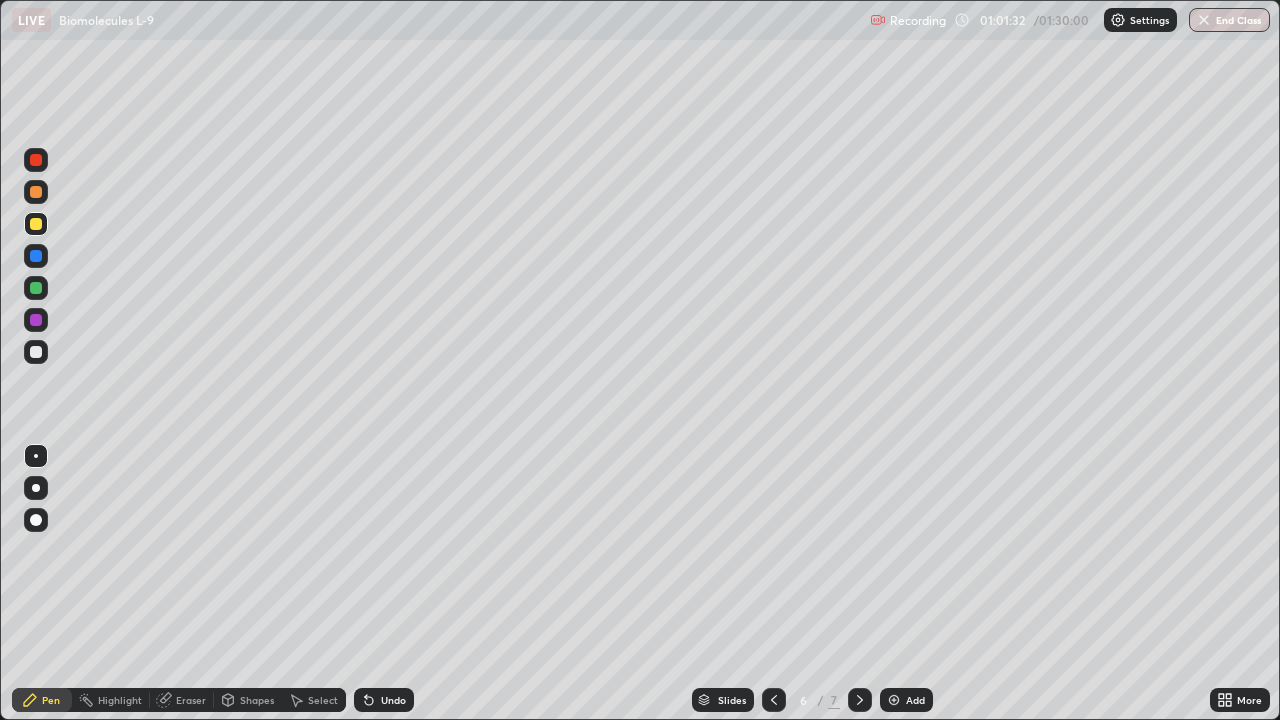 click at bounding box center (36, 352) 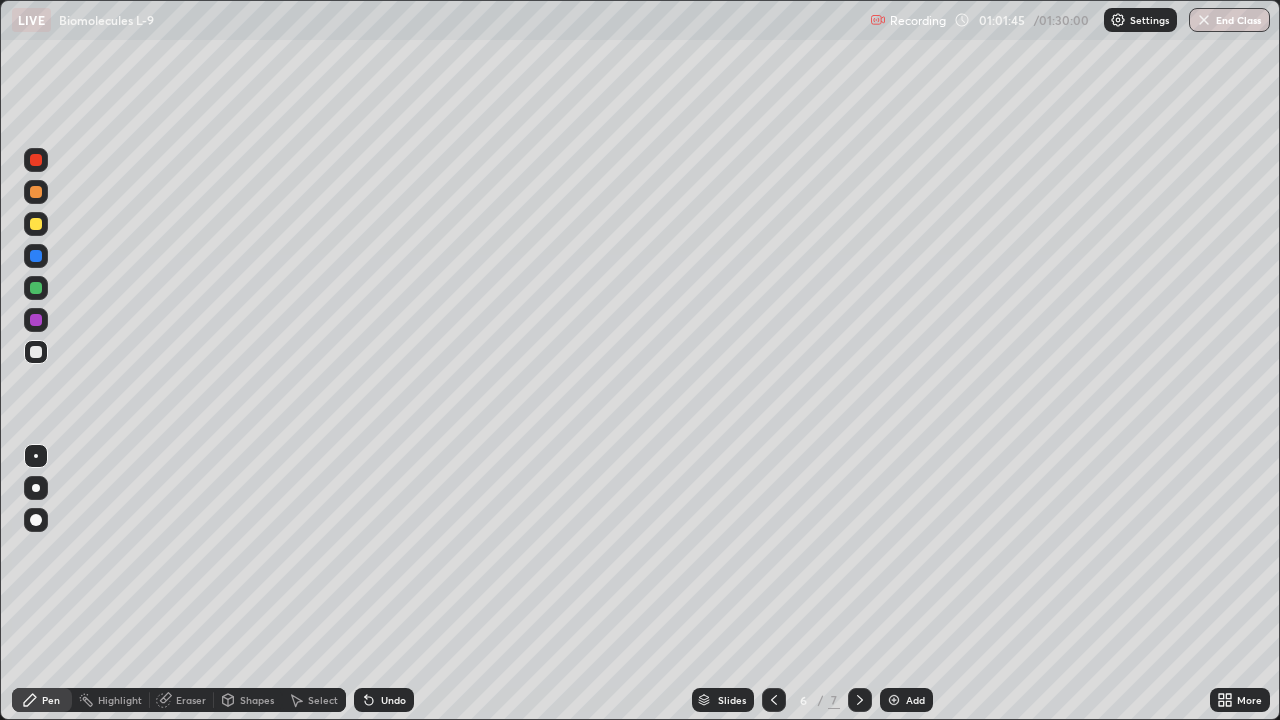 click at bounding box center (36, 288) 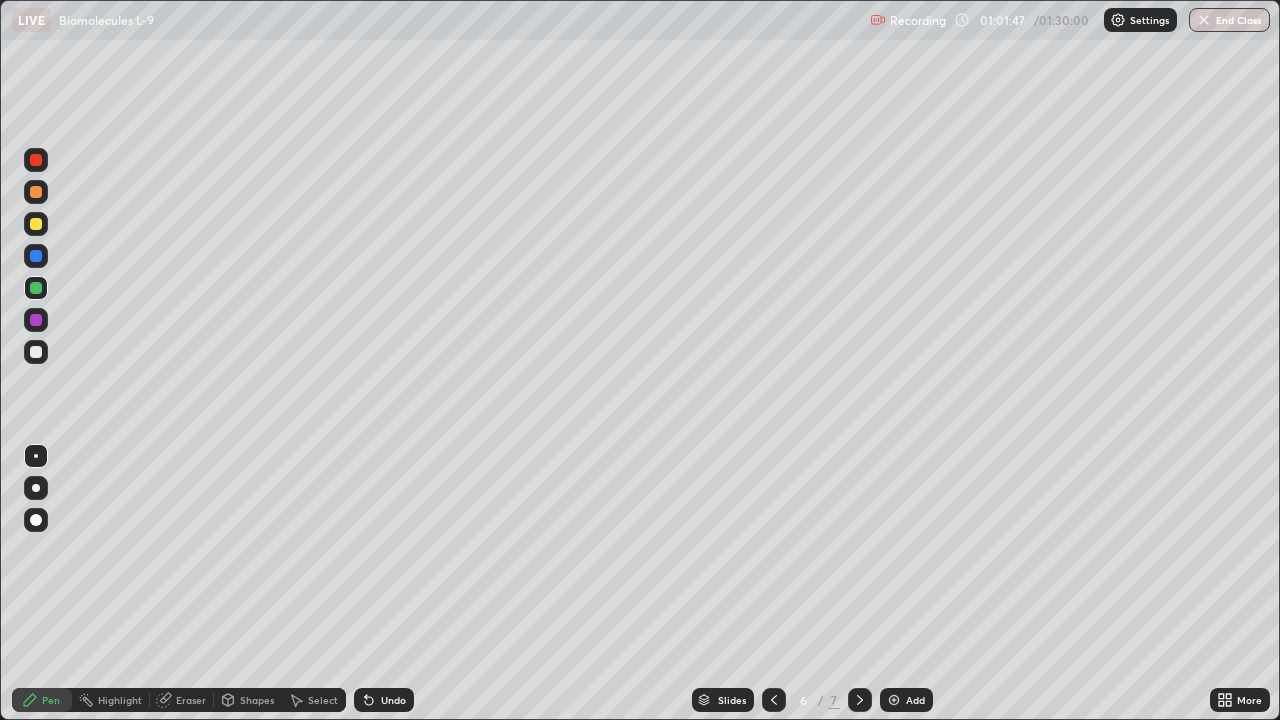 click at bounding box center [36, 352] 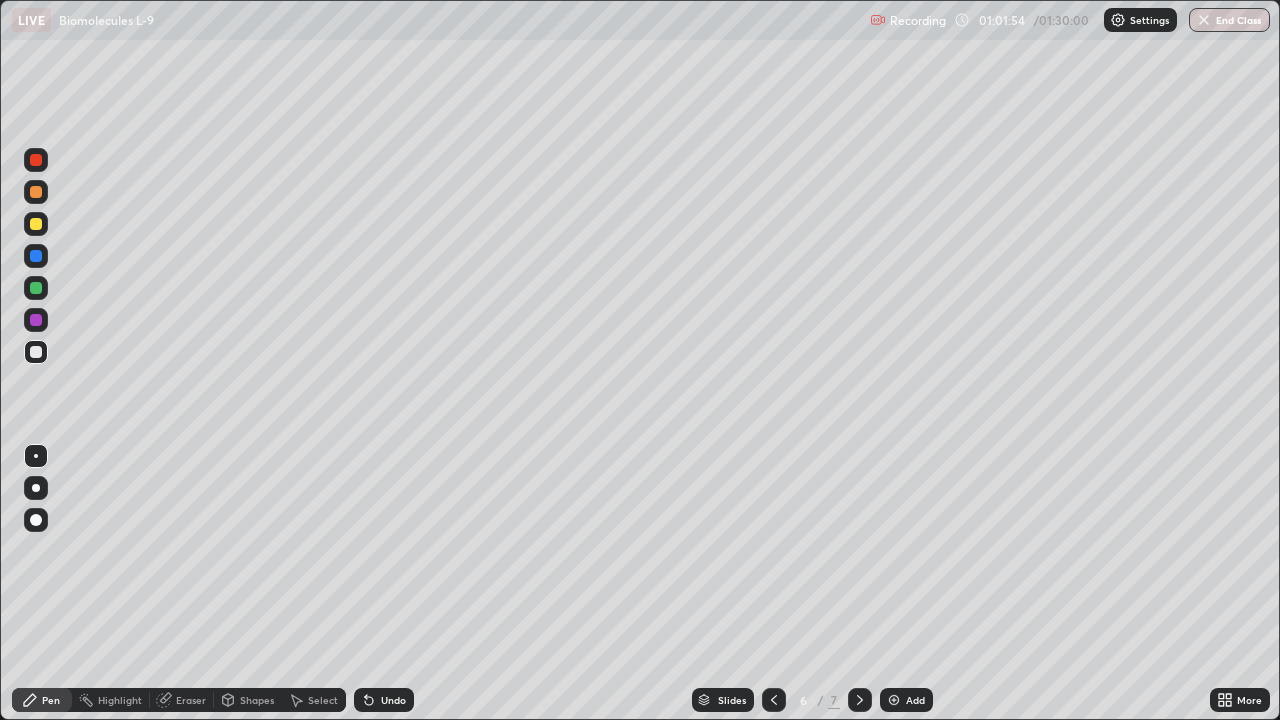 click on "Eraser" at bounding box center (191, 700) 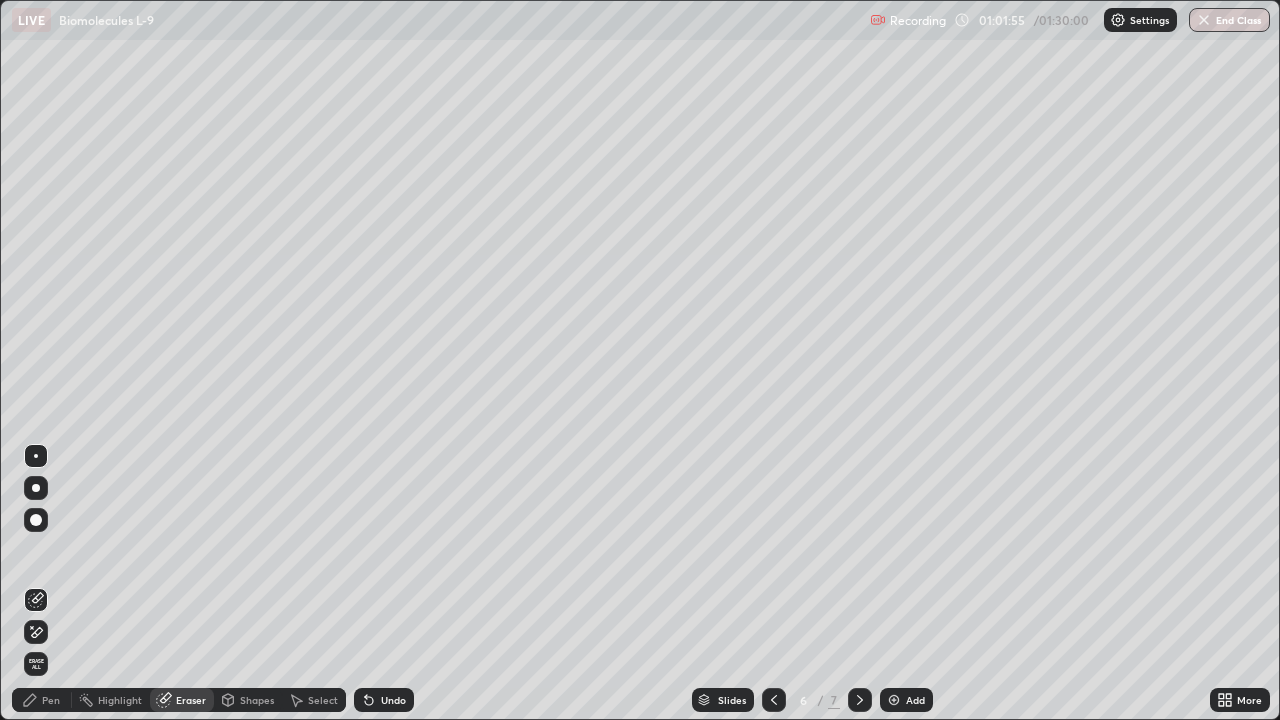 click on "Pen" at bounding box center [51, 700] 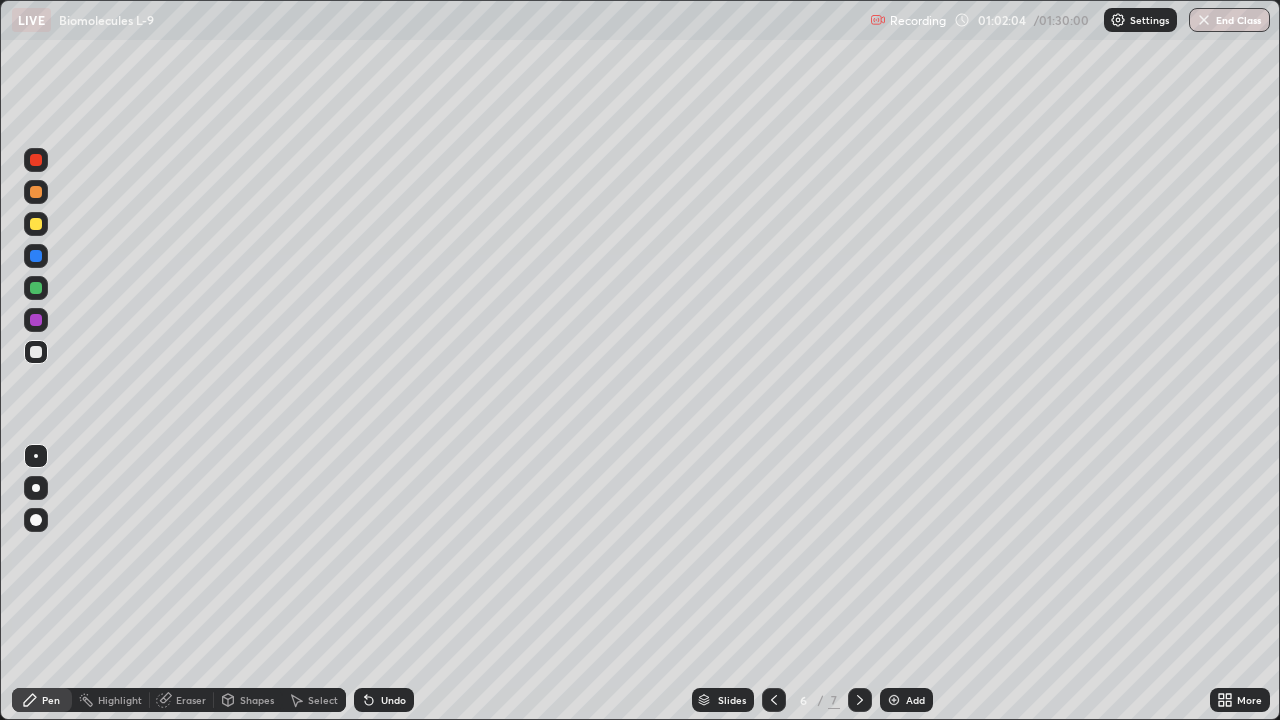 click at bounding box center [36, 224] 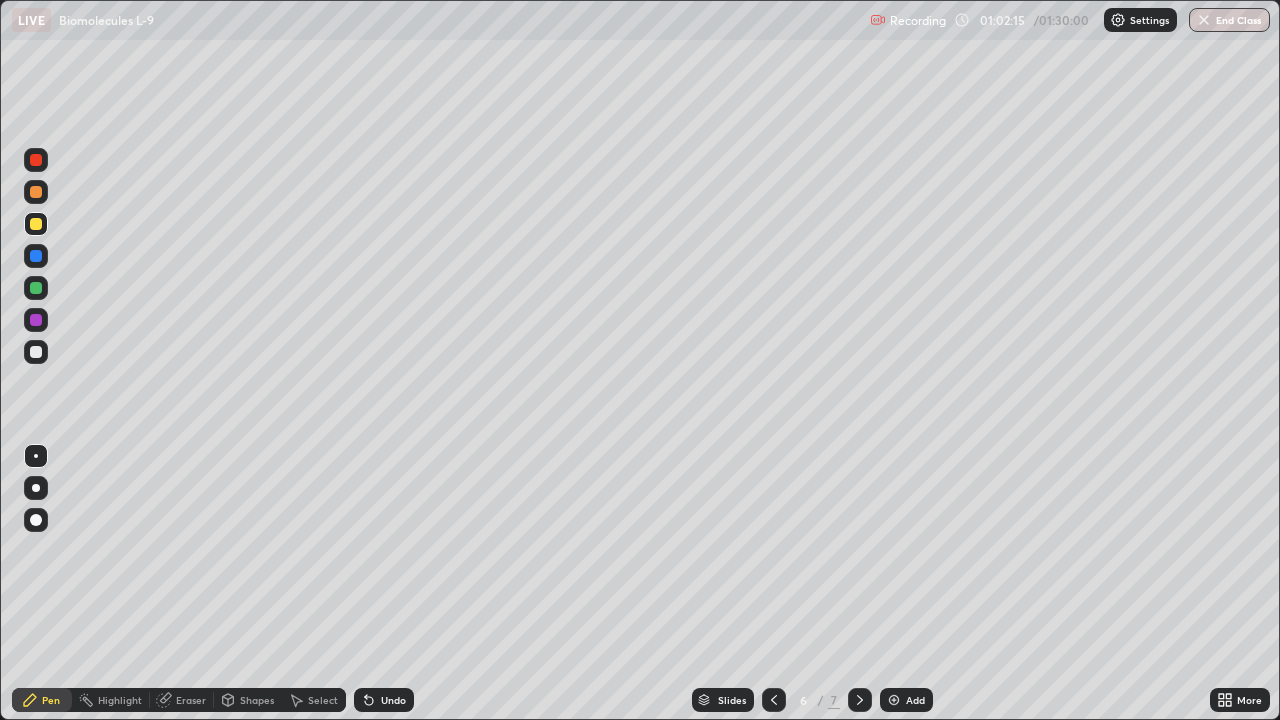 click at bounding box center (36, 520) 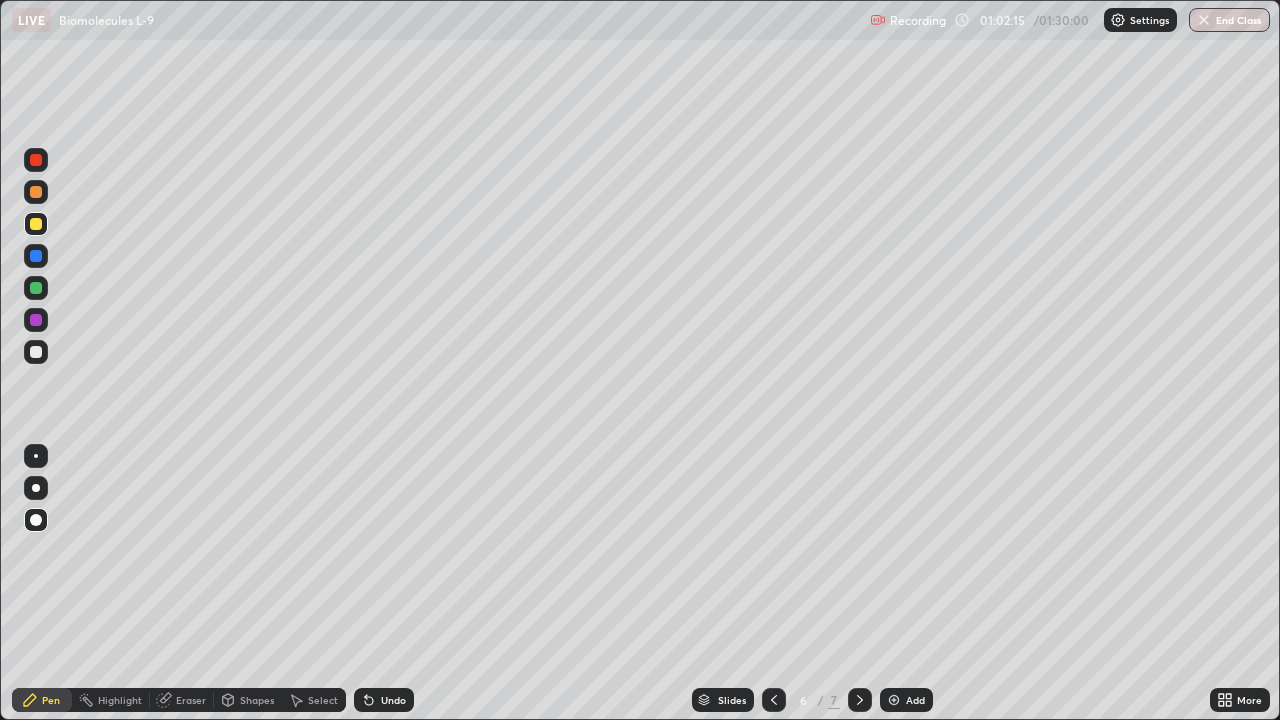 click at bounding box center [36, 352] 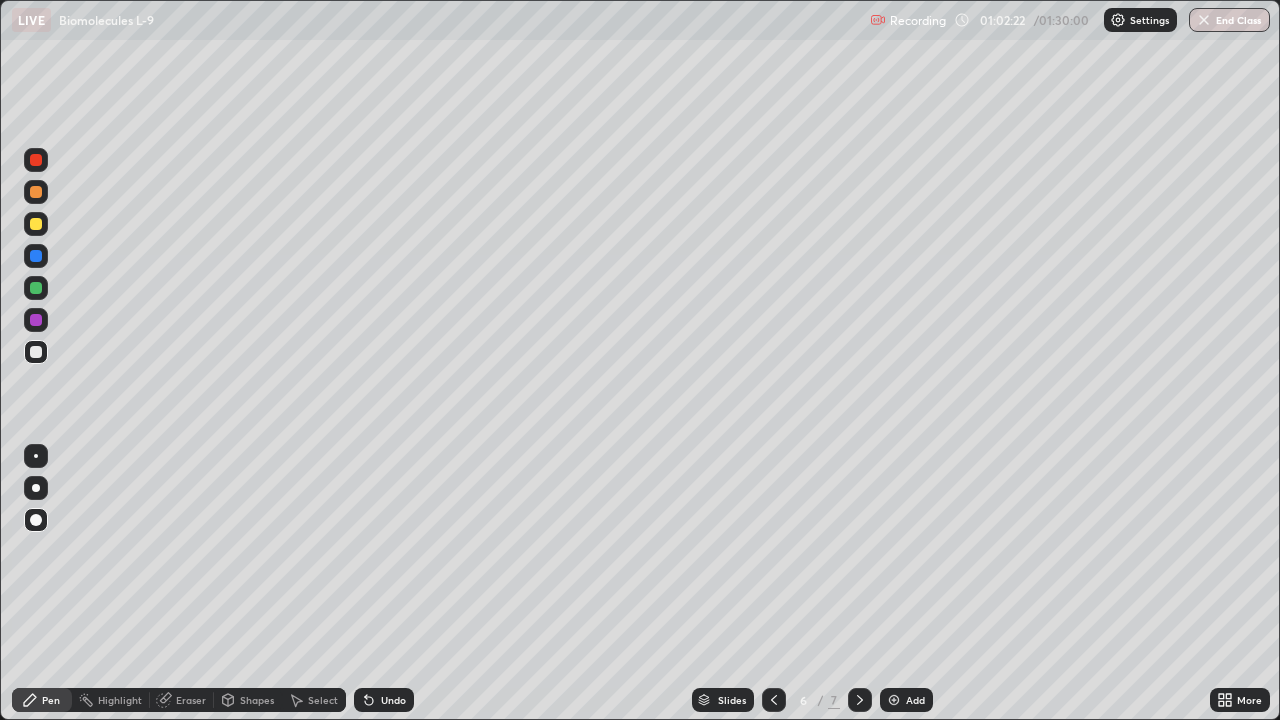 click at bounding box center [36, 224] 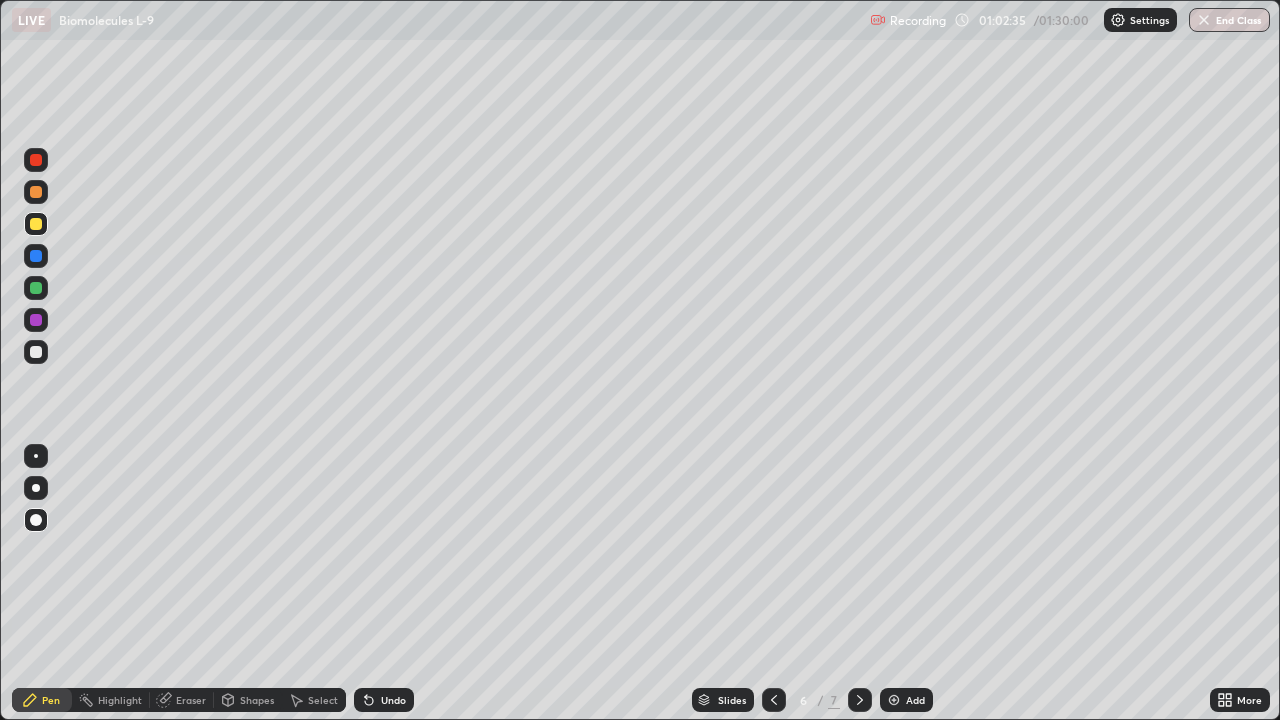 click at bounding box center [36, 352] 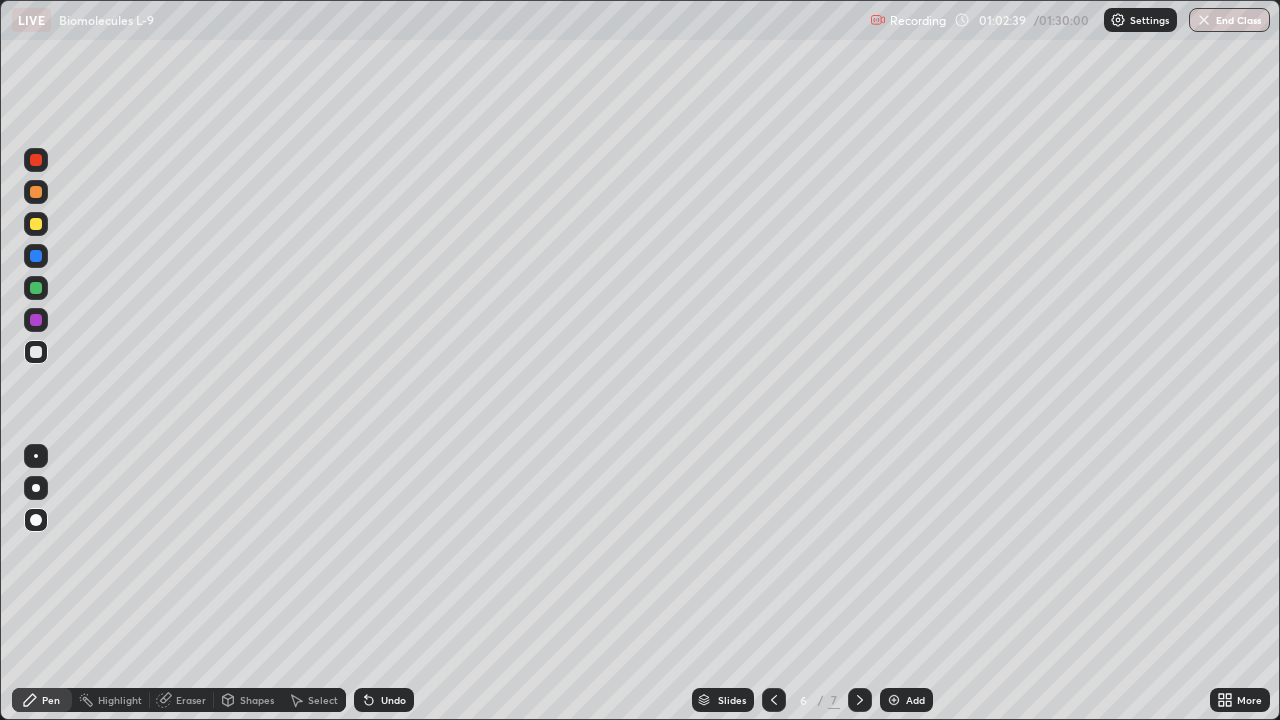 click at bounding box center (36, 256) 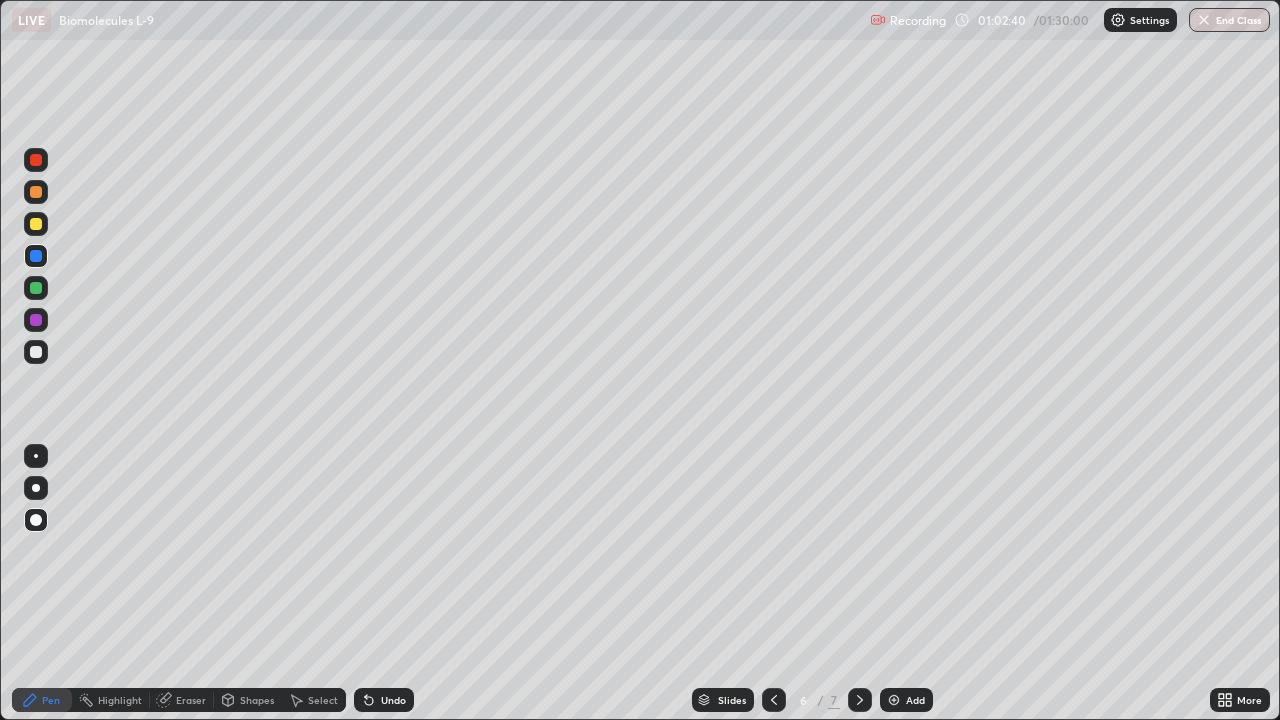 click at bounding box center [36, 352] 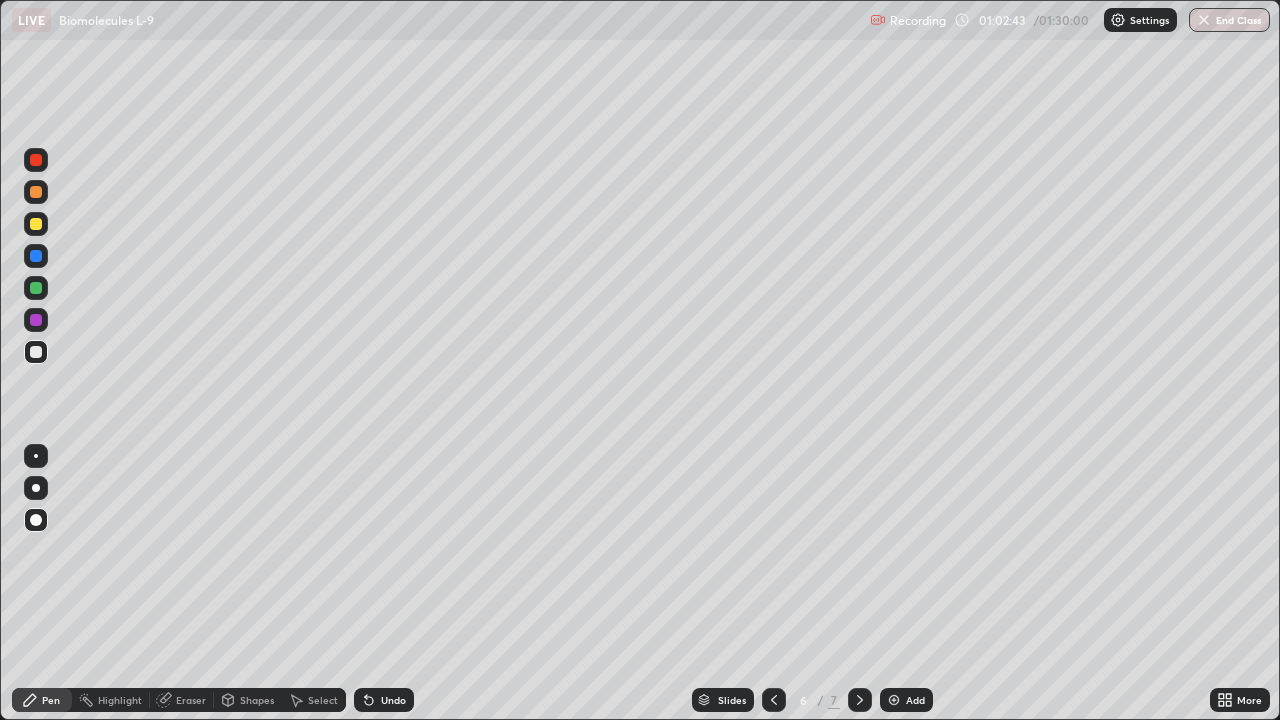 click at bounding box center (36, 456) 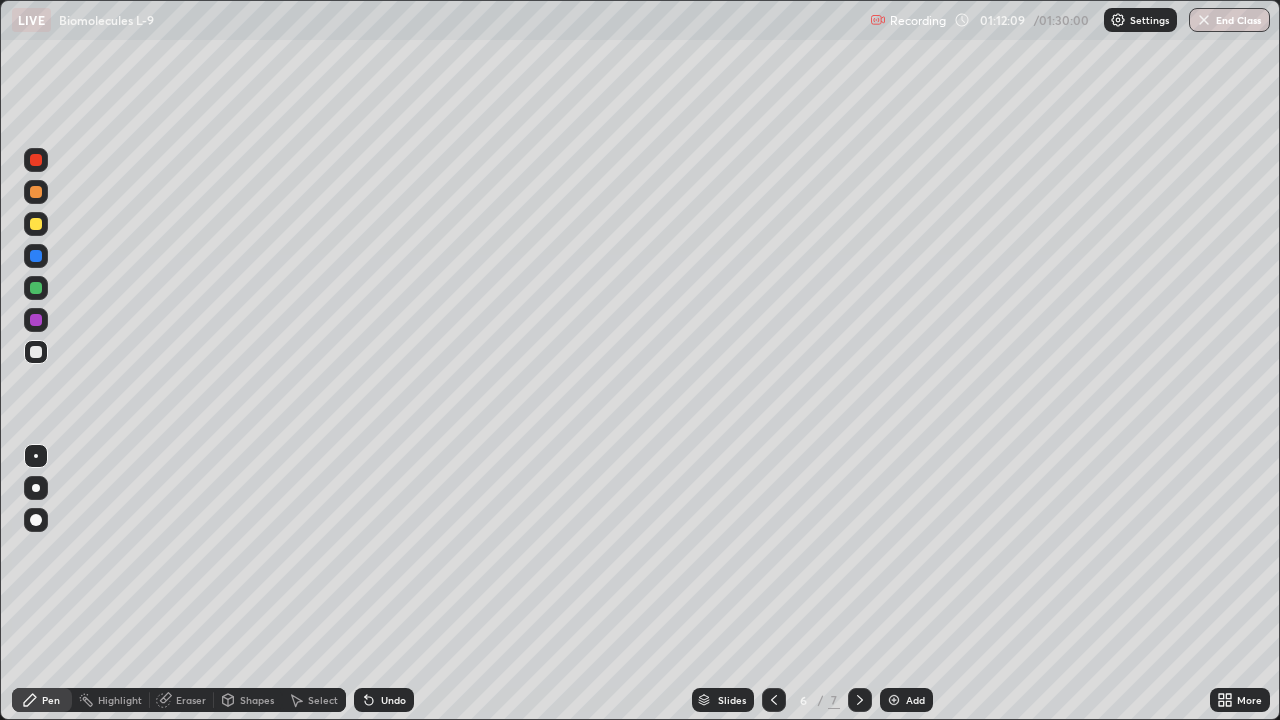 click at bounding box center (894, 700) 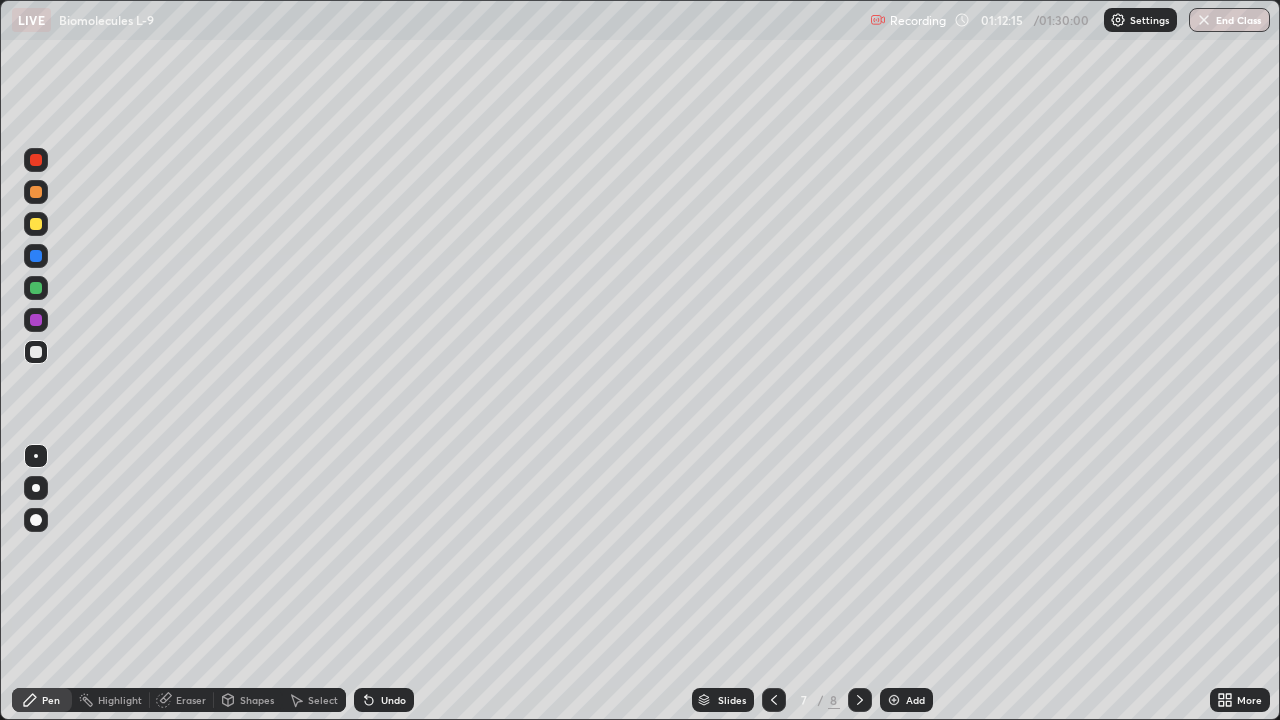 click on "Eraser" at bounding box center (182, 700) 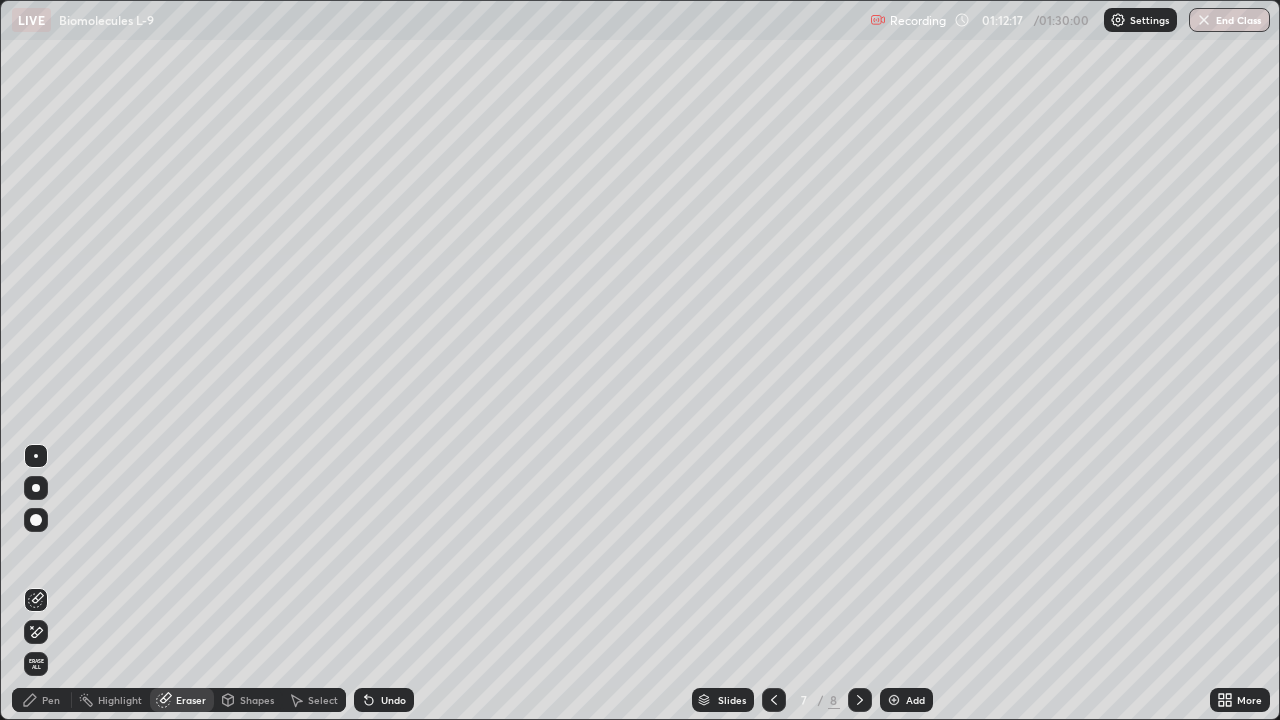 click on "Pen" at bounding box center (51, 700) 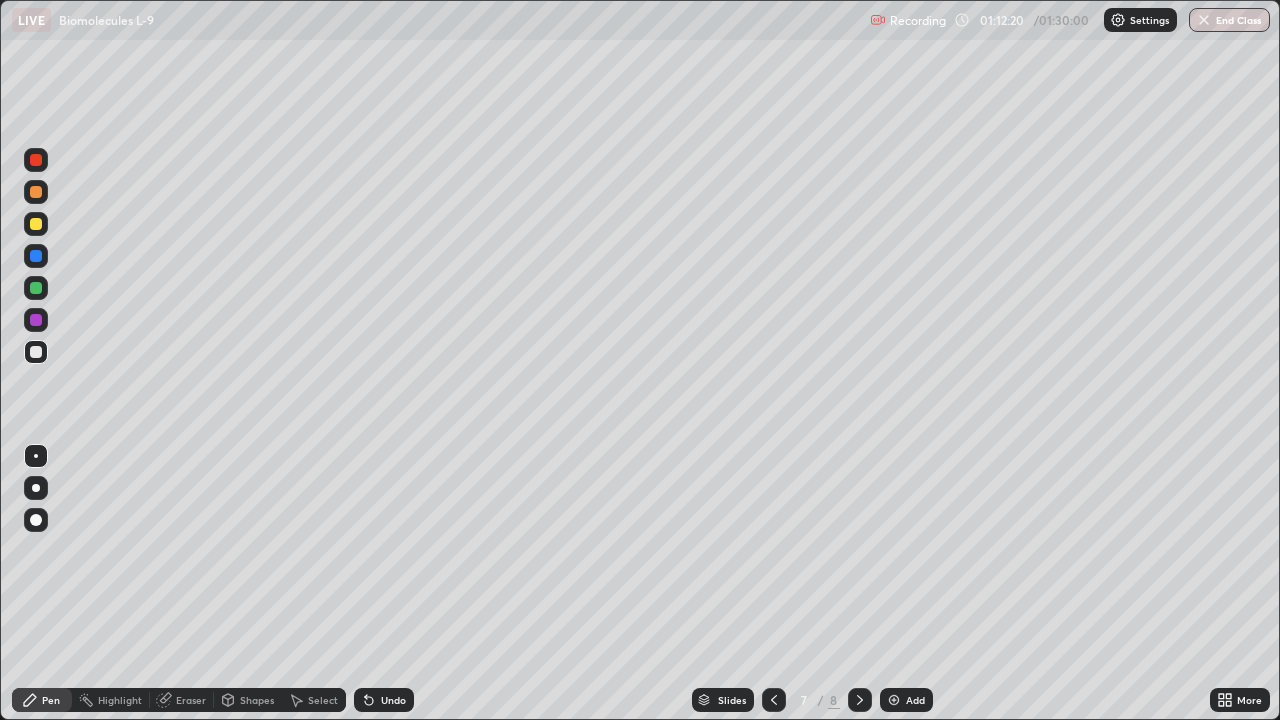 click at bounding box center [36, 224] 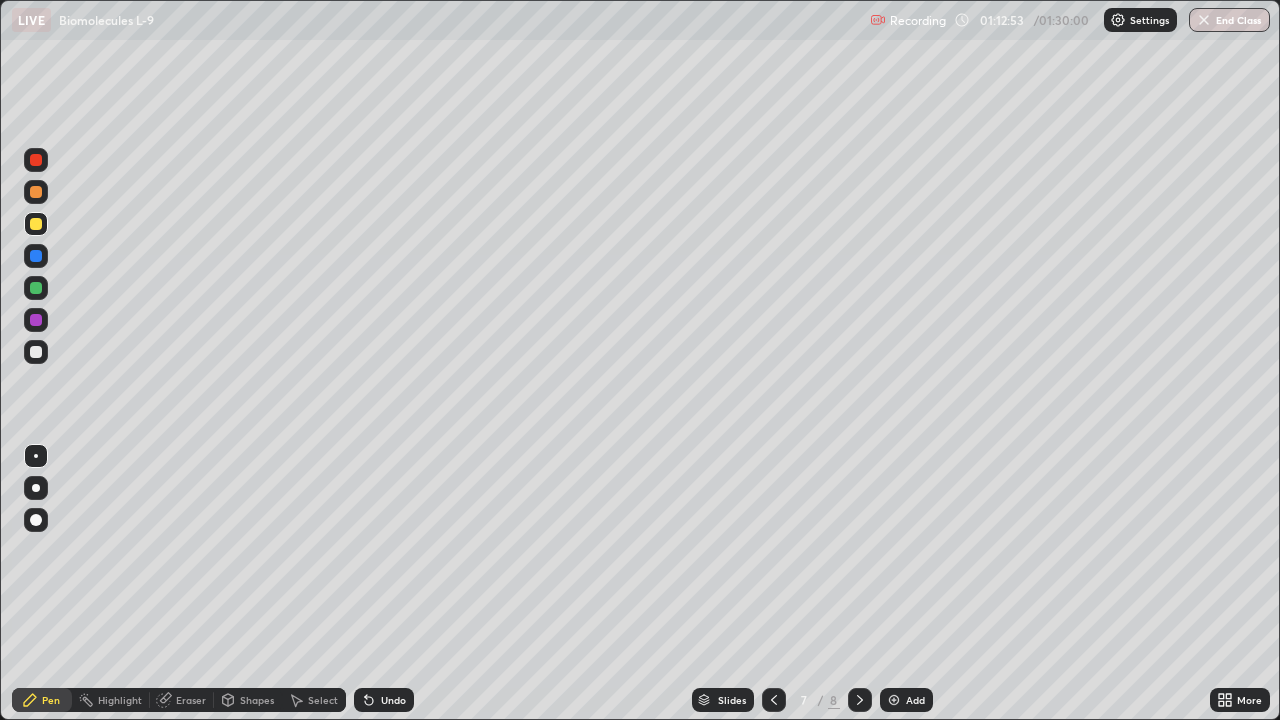 click 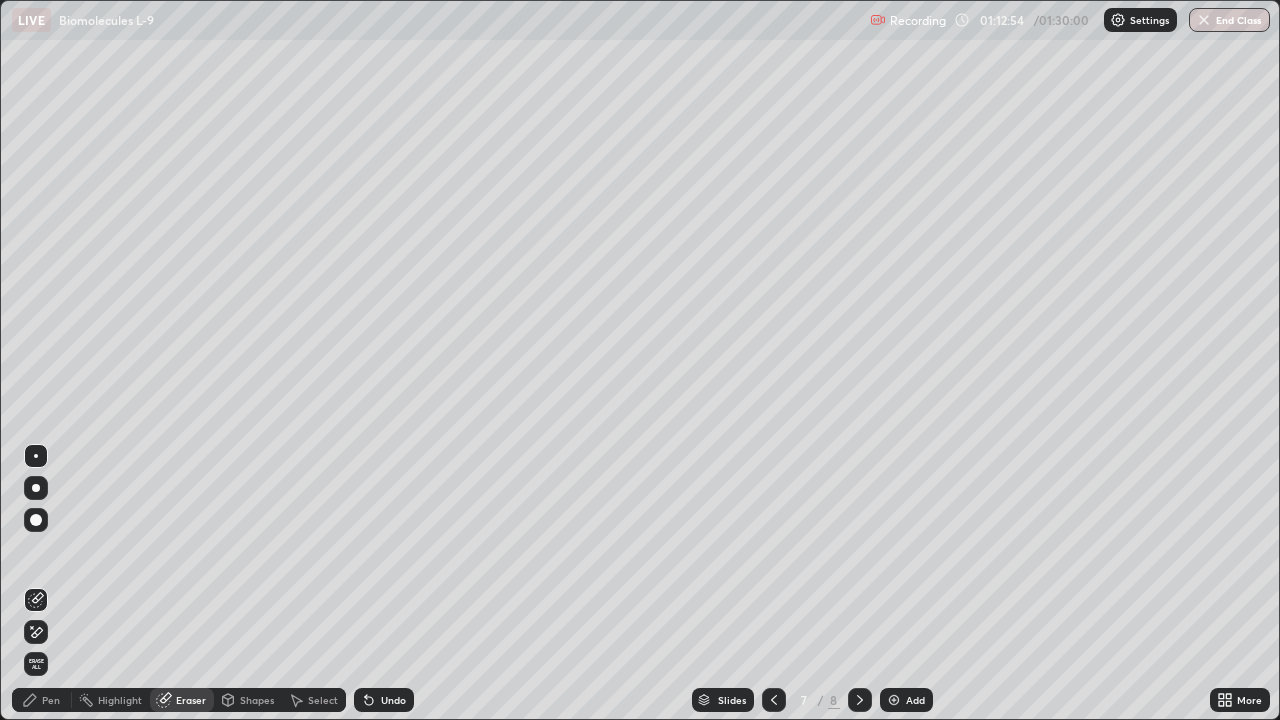 click on "Pen" at bounding box center [51, 700] 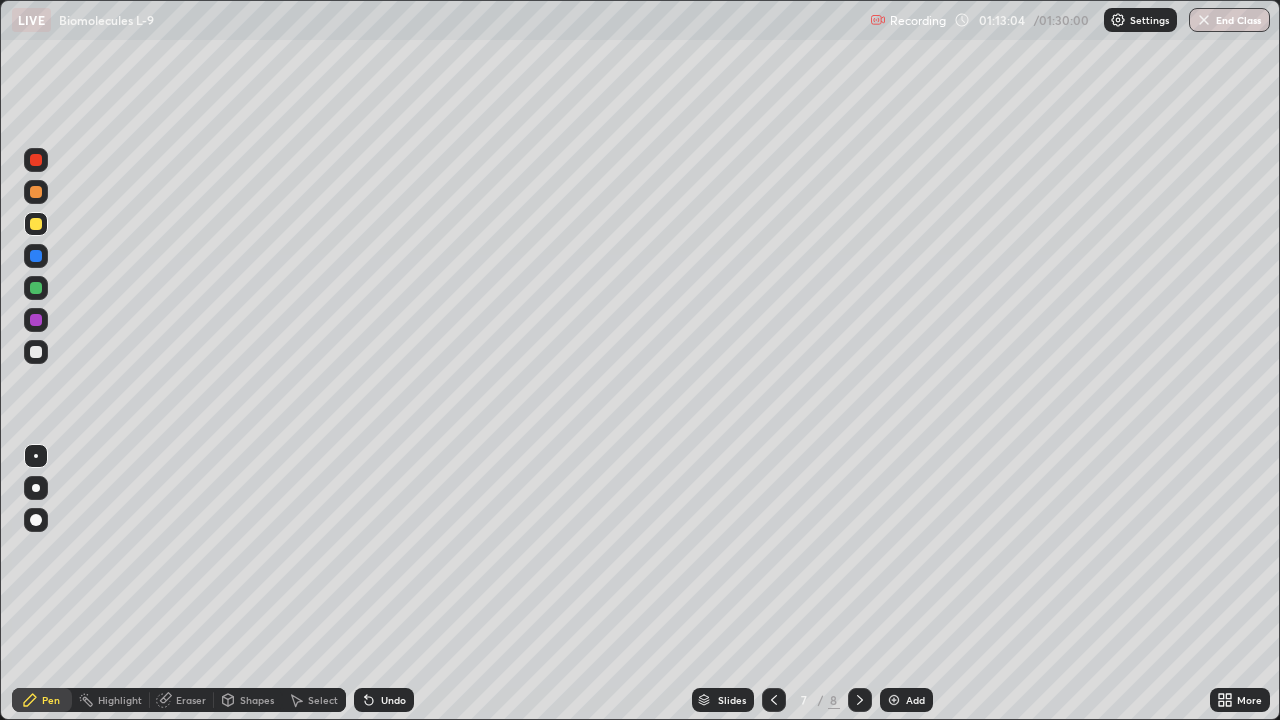 click 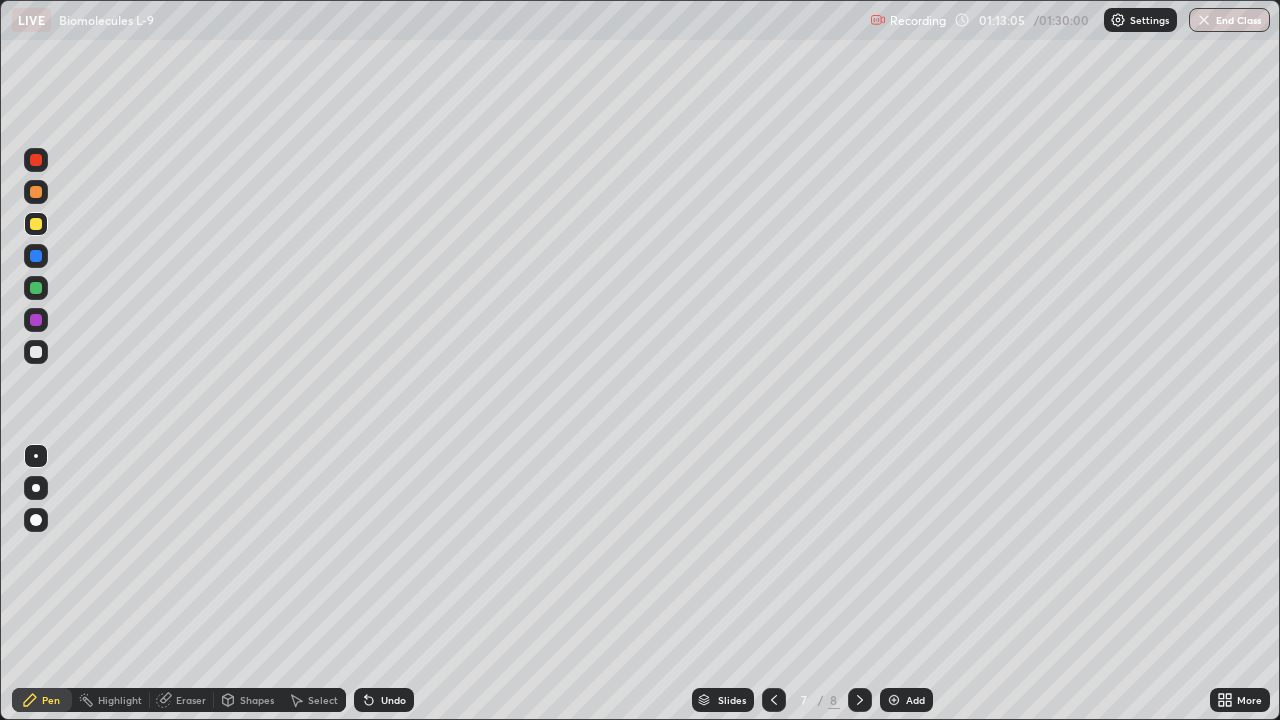 click at bounding box center [36, 352] 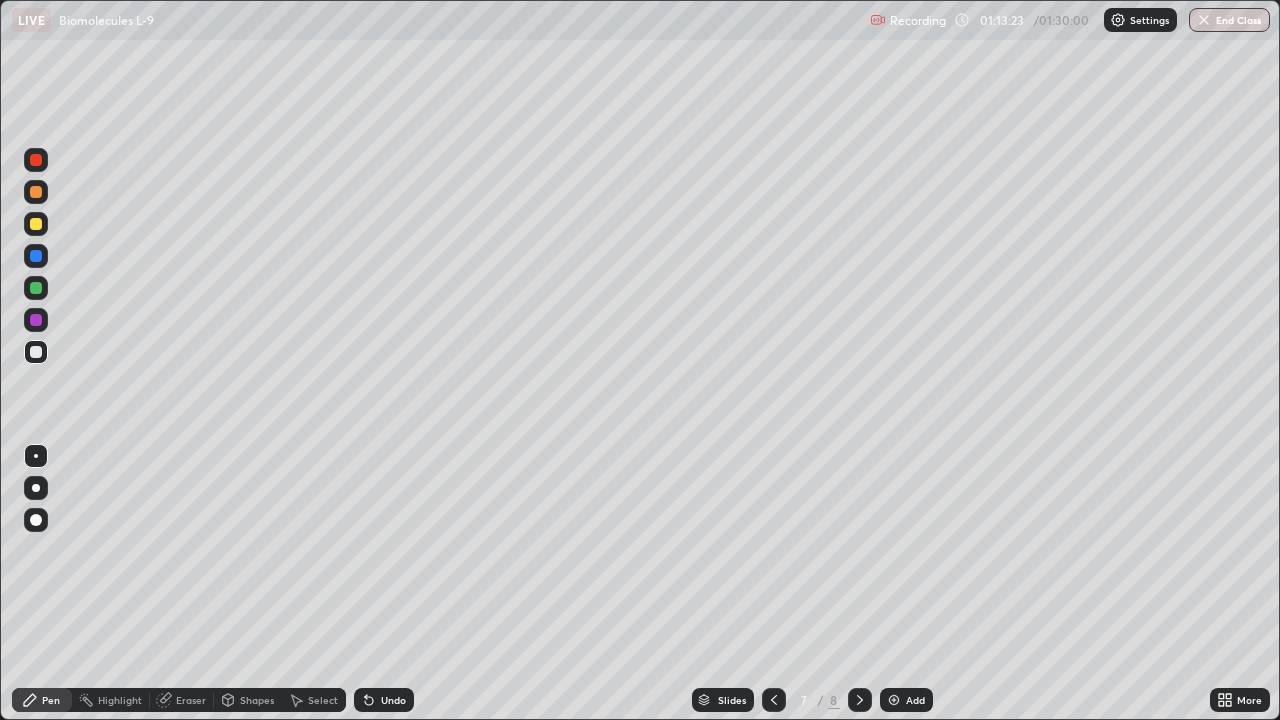 click on "Eraser" at bounding box center (191, 700) 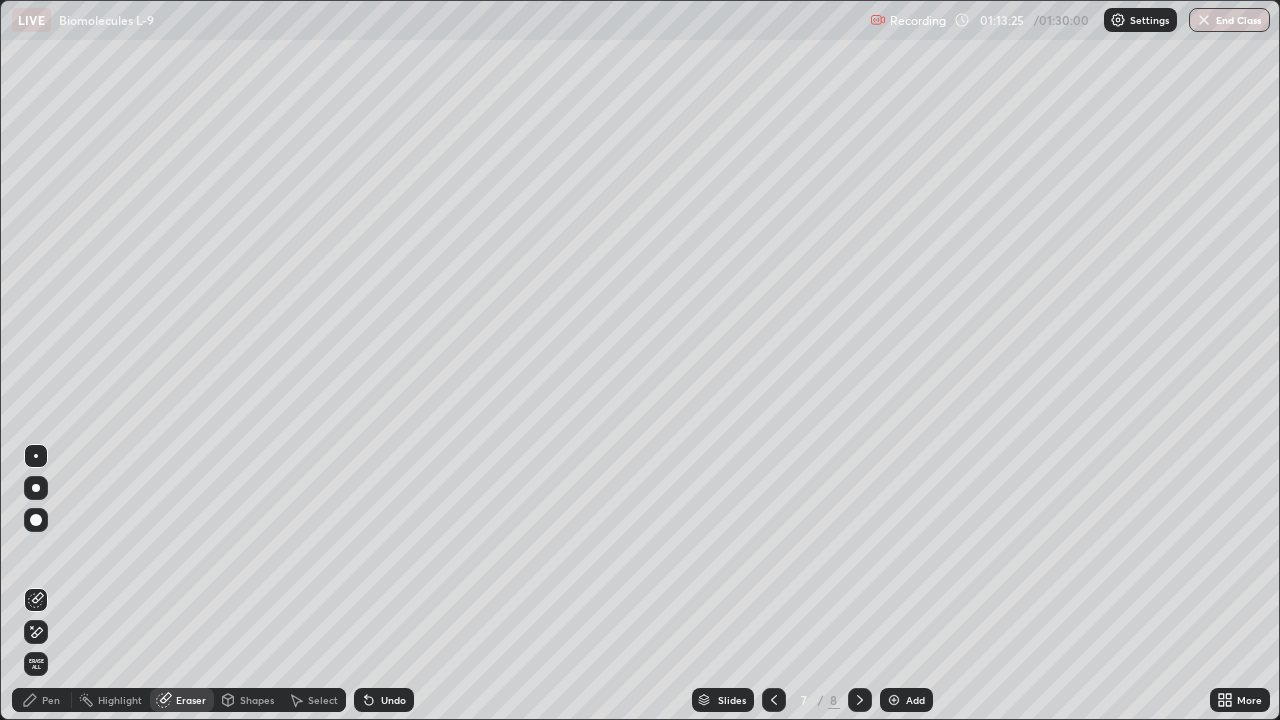 click on "Pen" at bounding box center (42, 700) 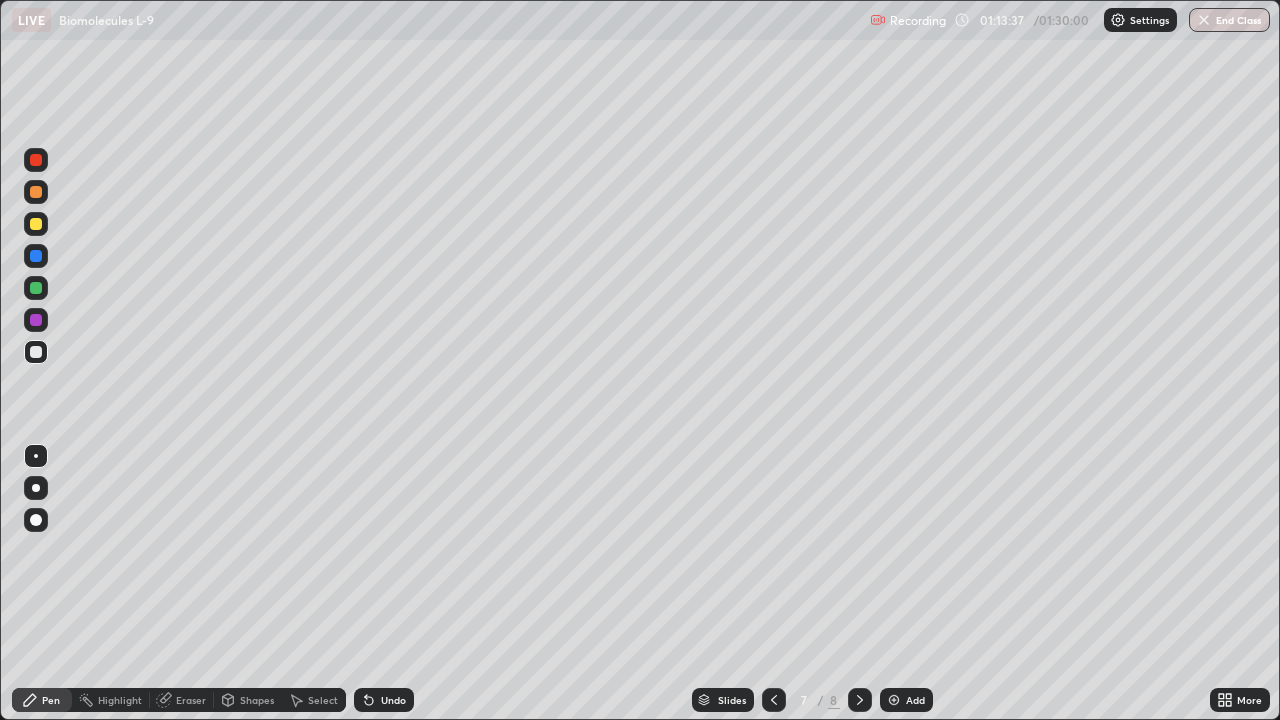click at bounding box center [36, 288] 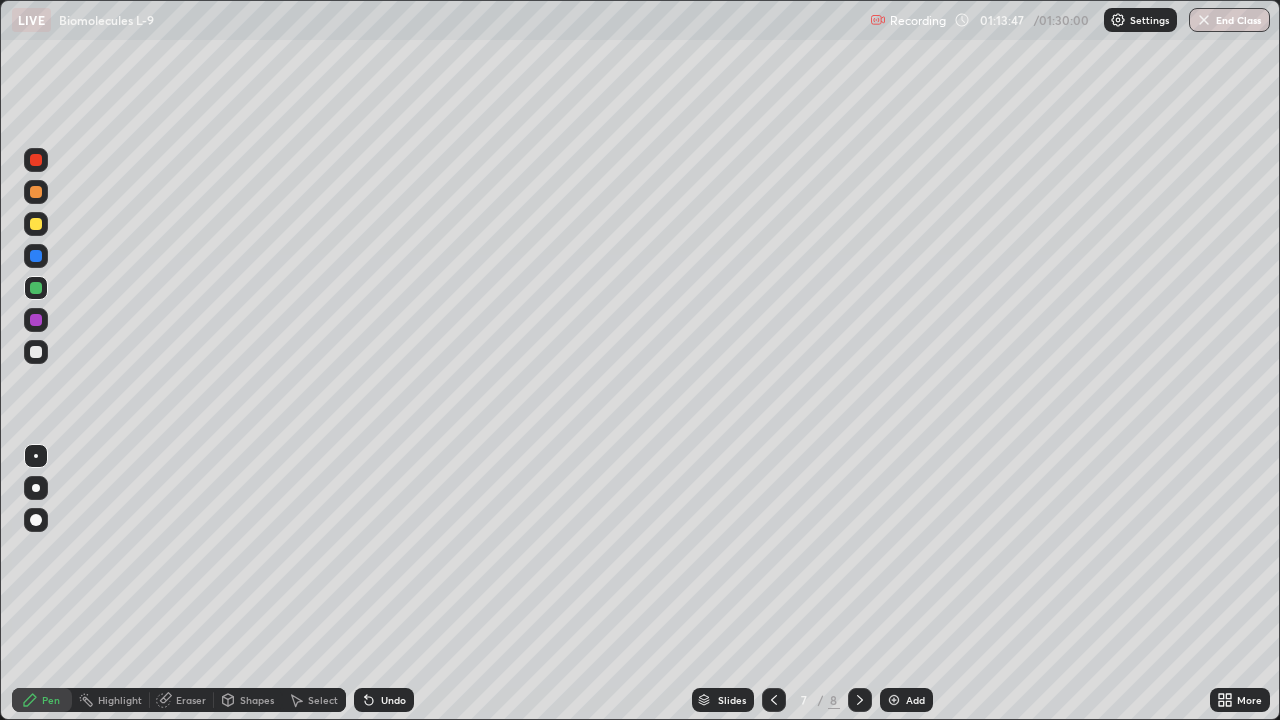 click on "Eraser" at bounding box center (182, 700) 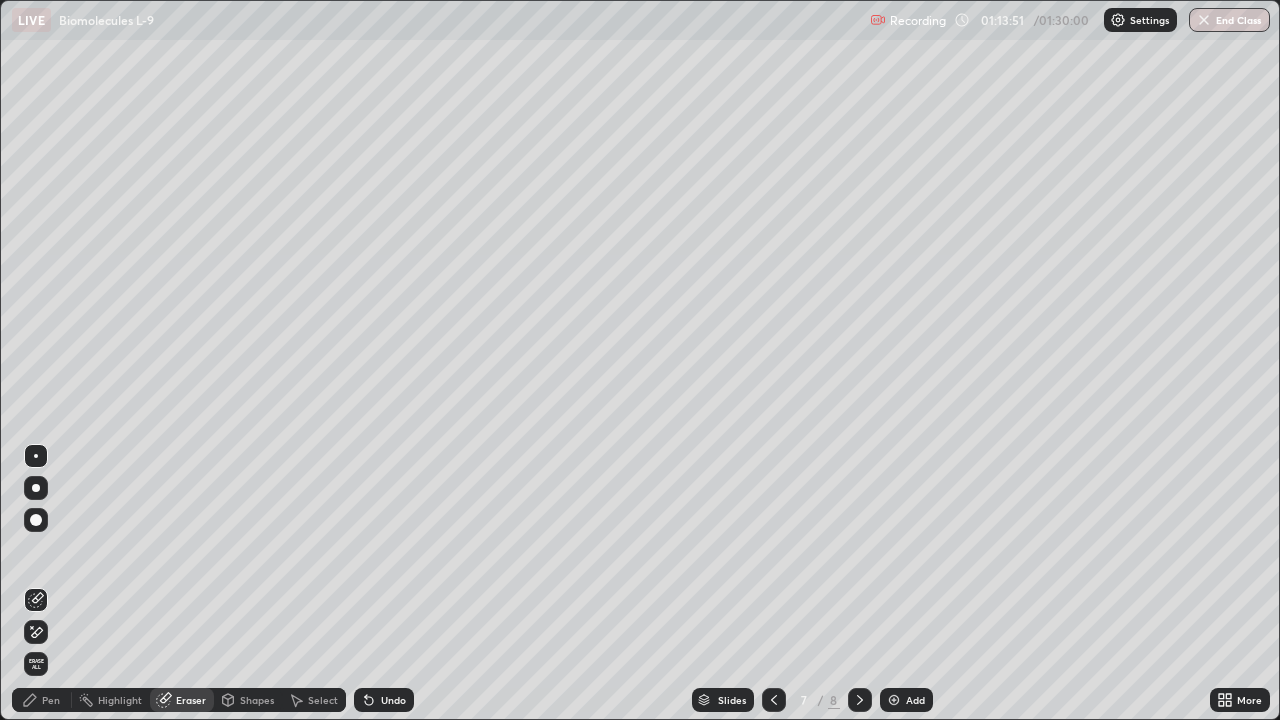 click on "Pen" at bounding box center (42, 700) 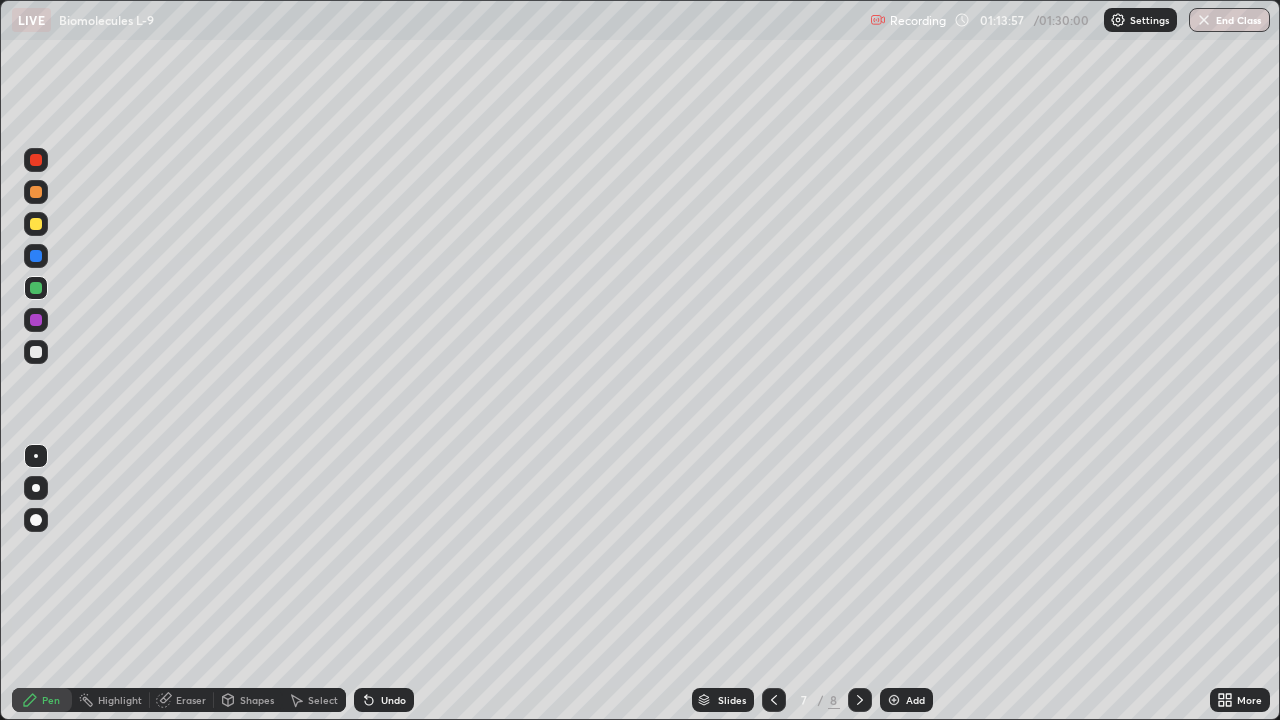 click on "Eraser" at bounding box center [182, 700] 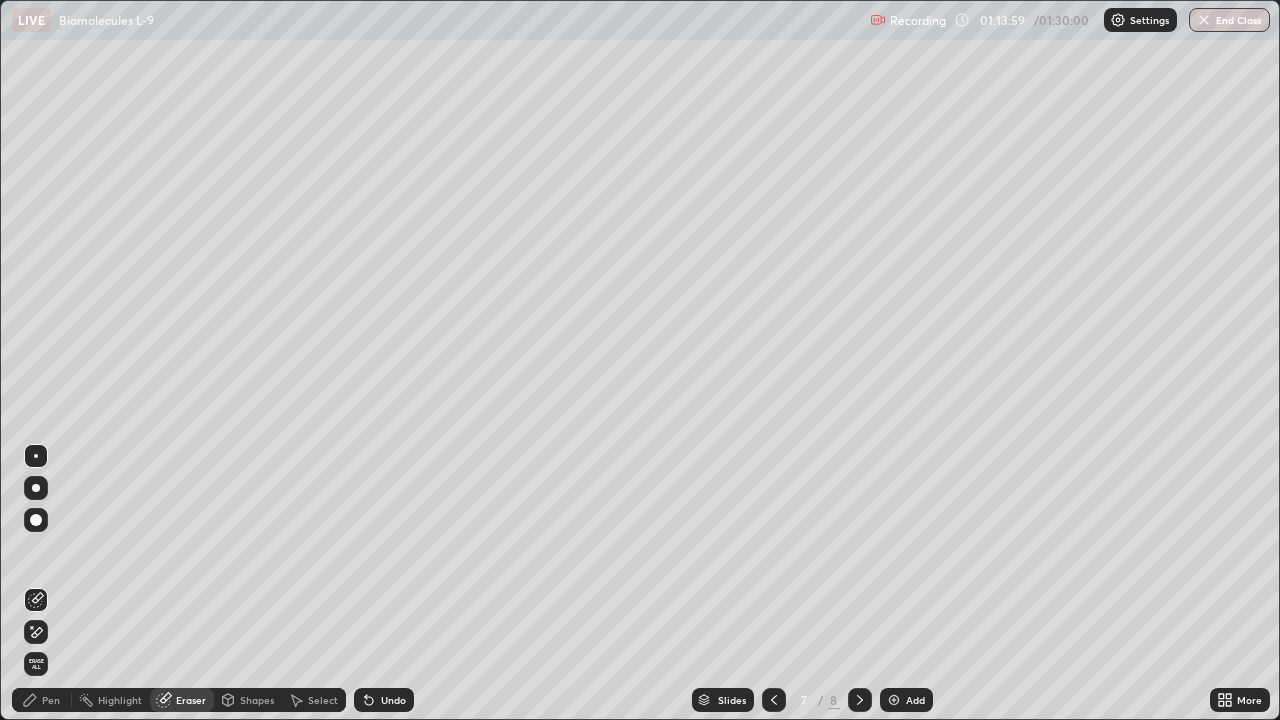 click on "Pen" at bounding box center [42, 700] 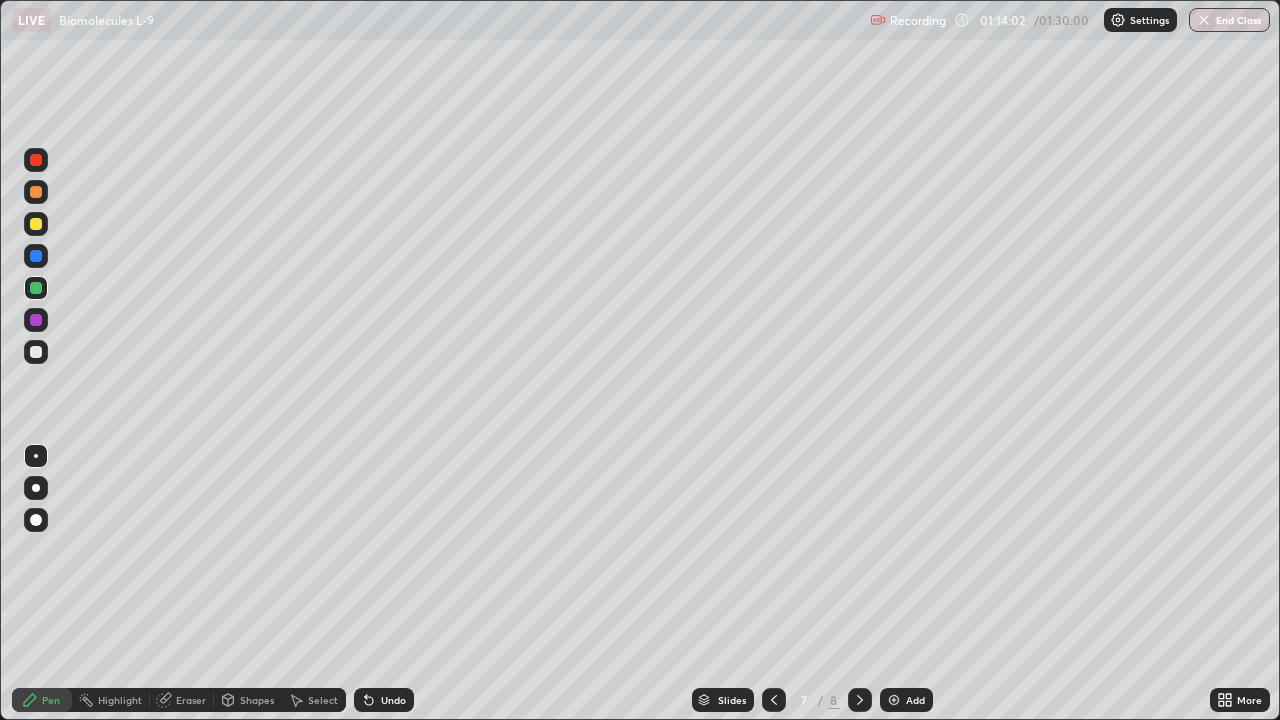 click on "Eraser" at bounding box center [182, 700] 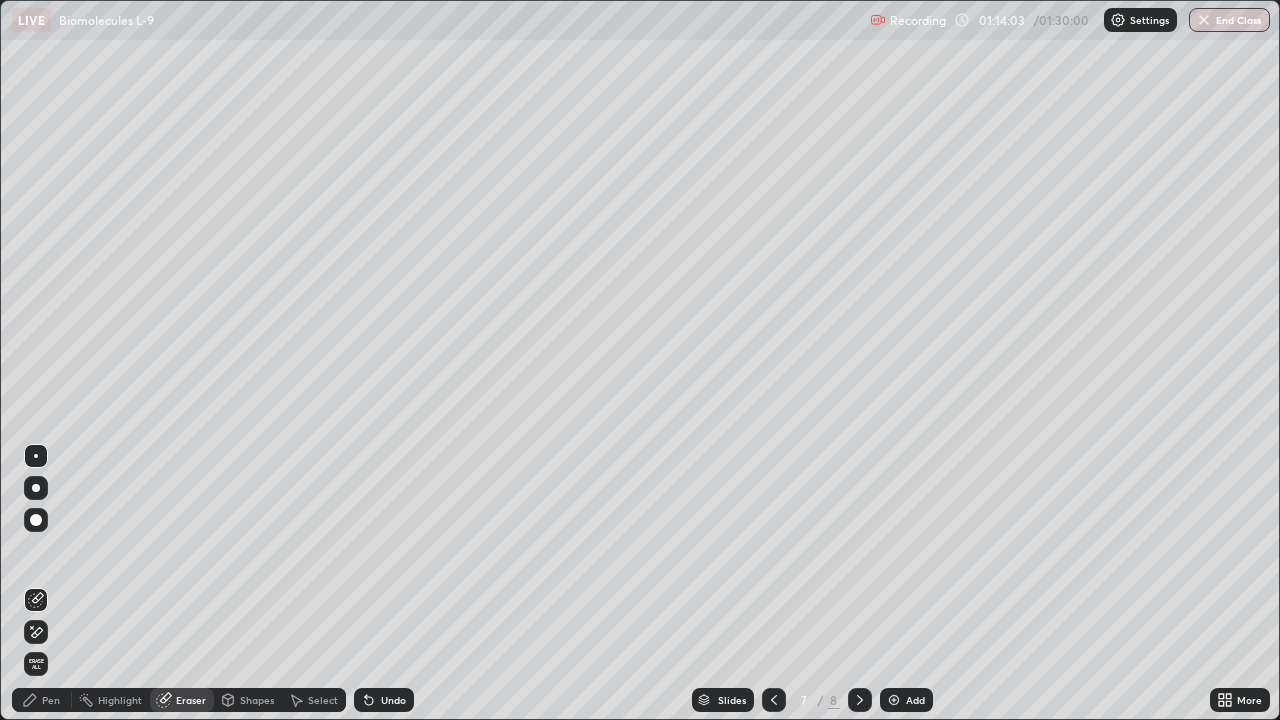 click on "Pen" at bounding box center (42, 700) 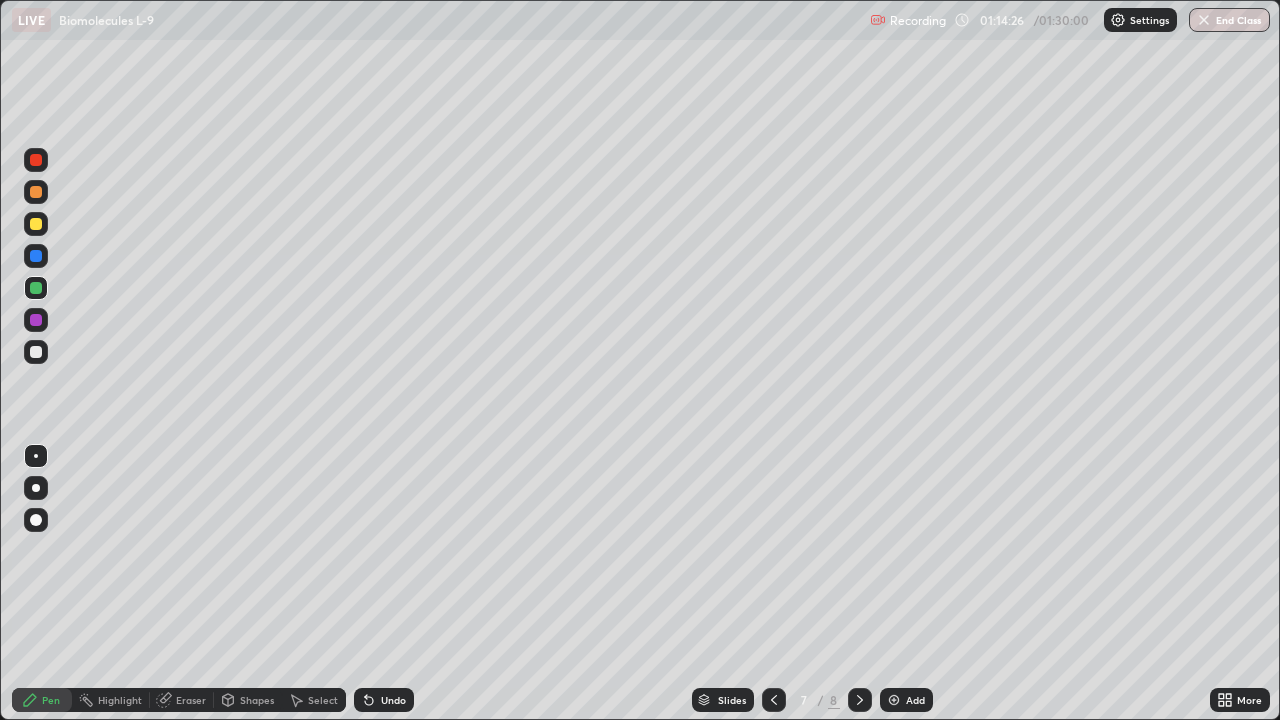 click at bounding box center [36, 352] 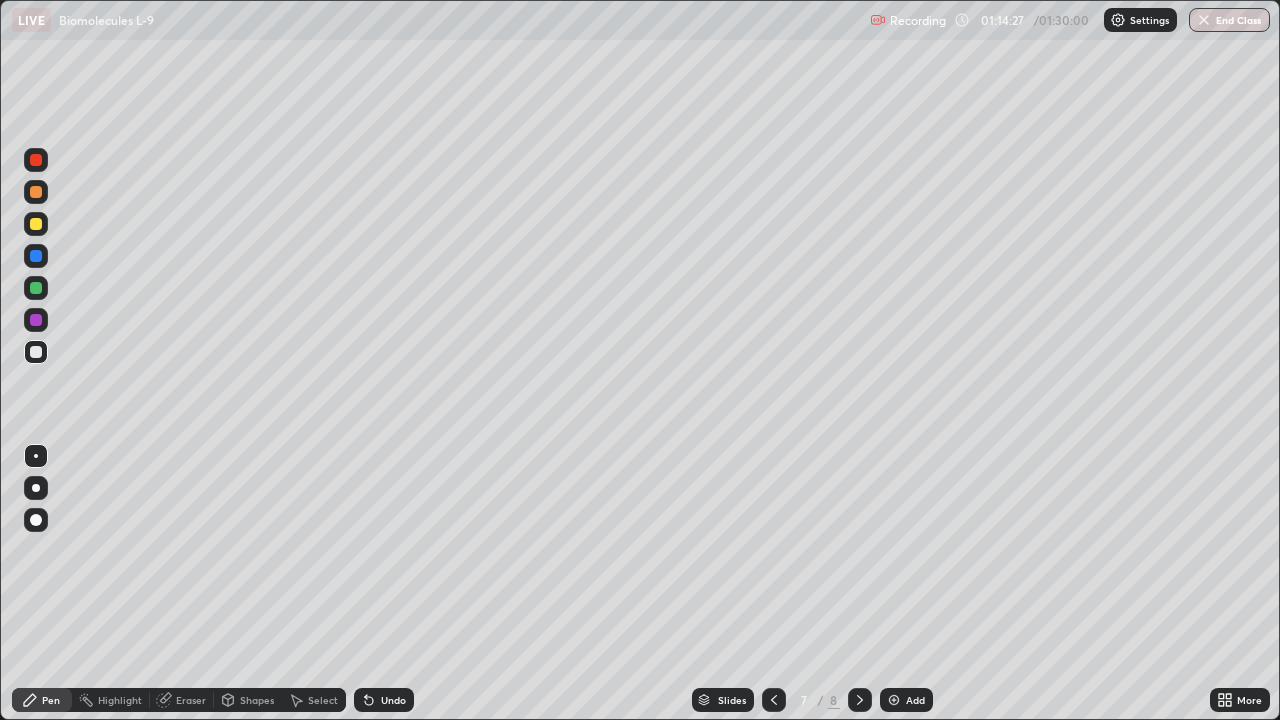 click at bounding box center [36, 224] 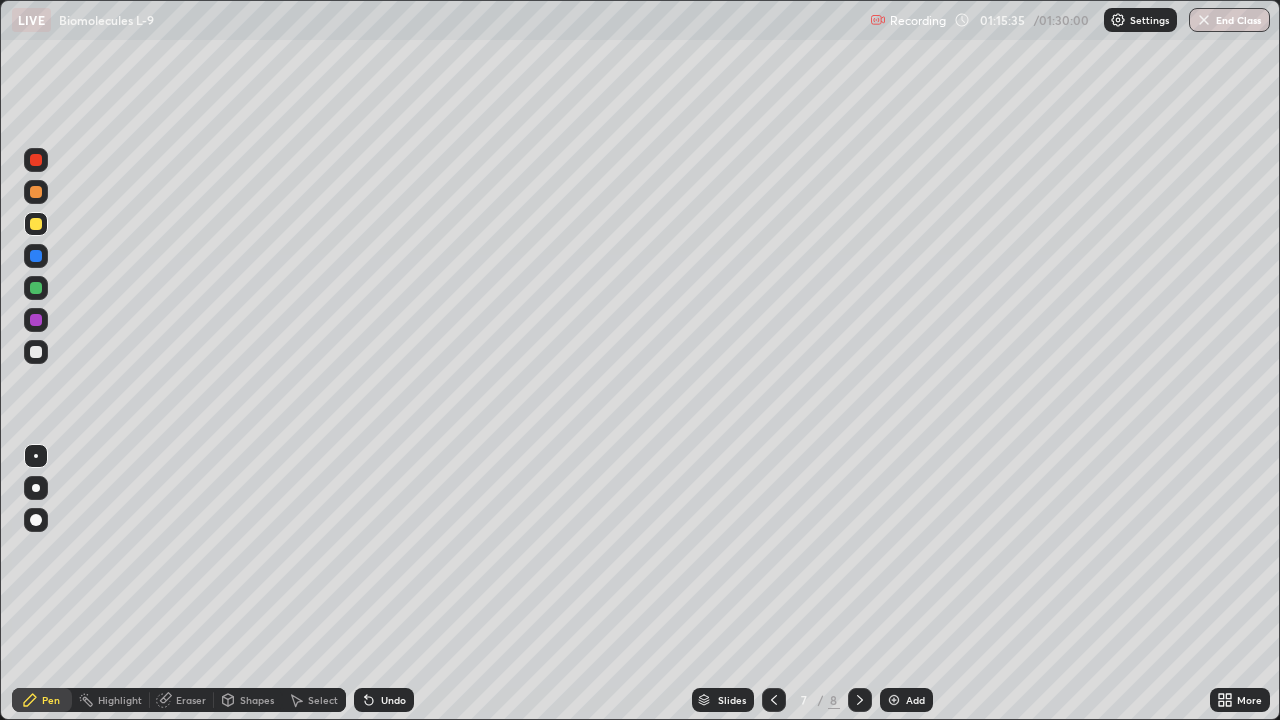 click at bounding box center [36, 352] 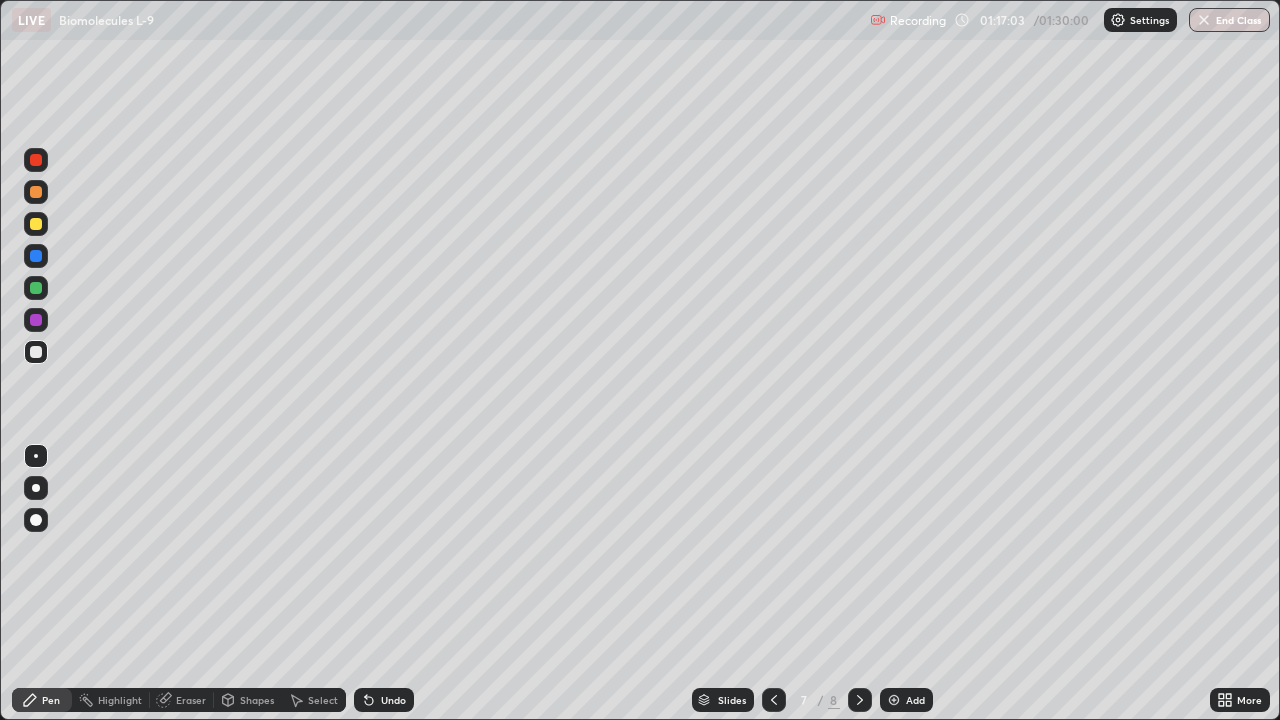 click at bounding box center (894, 700) 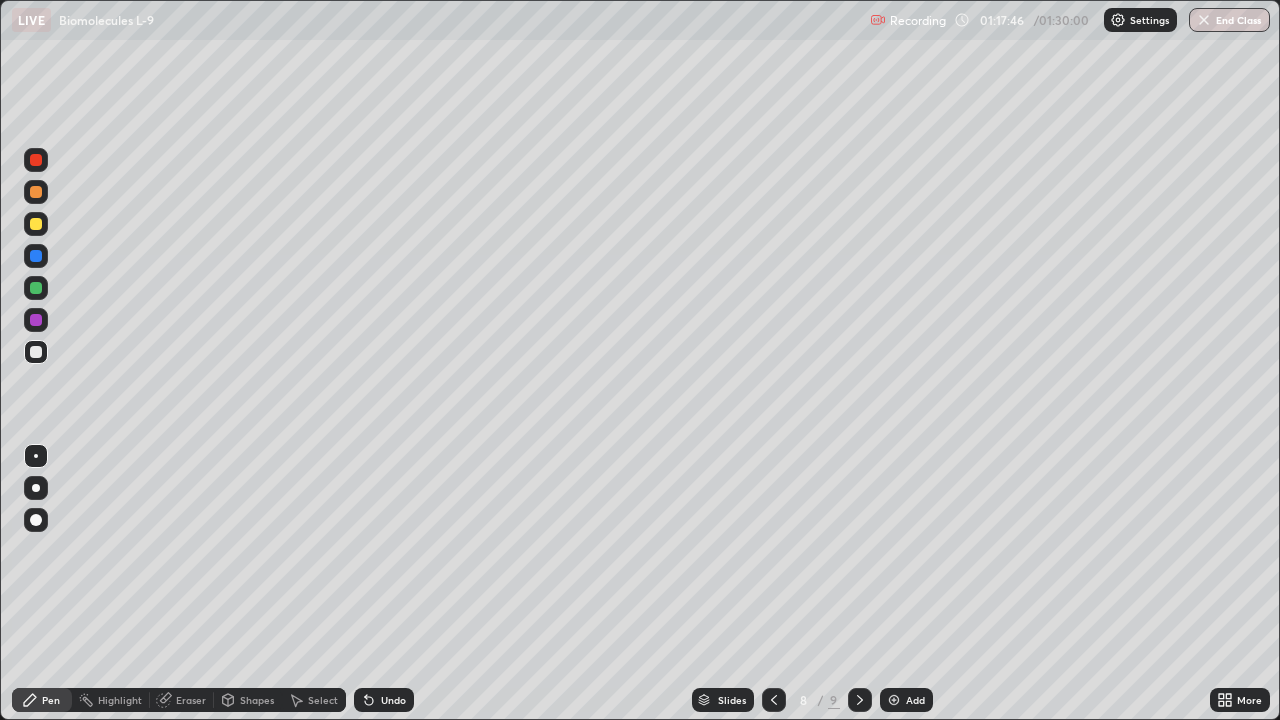 click on "Pen" at bounding box center (51, 700) 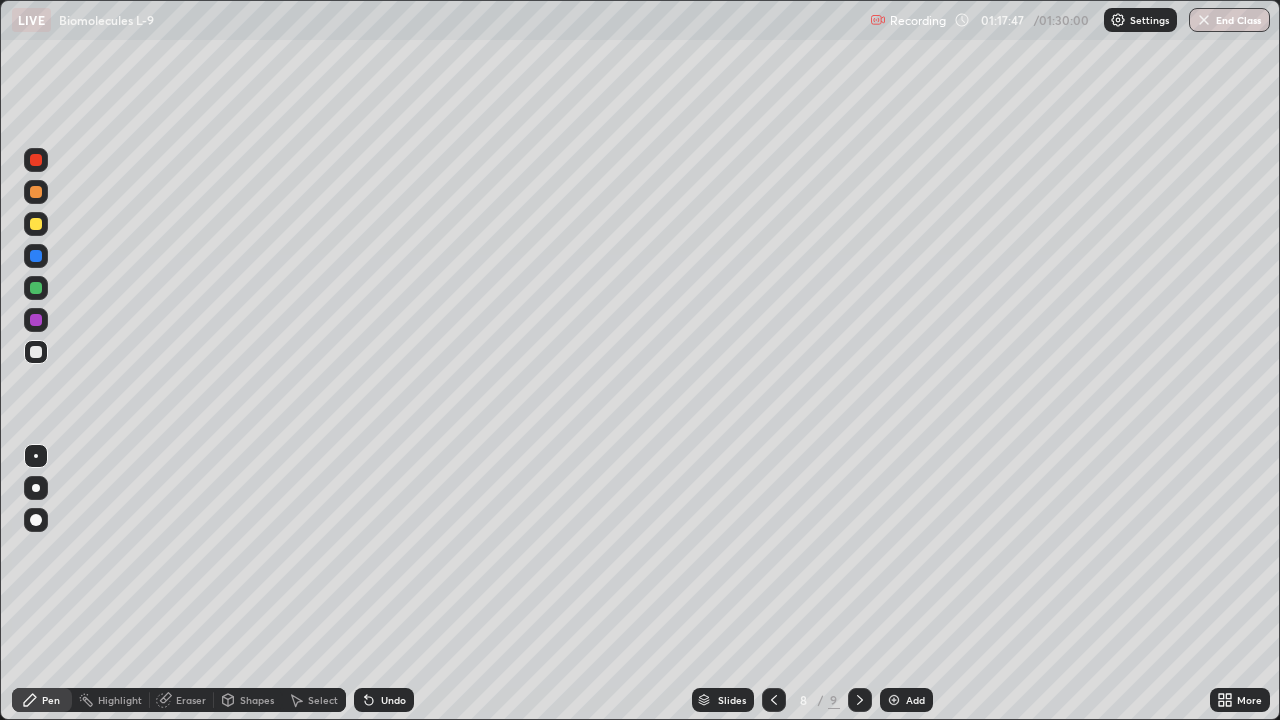 click at bounding box center (36, 288) 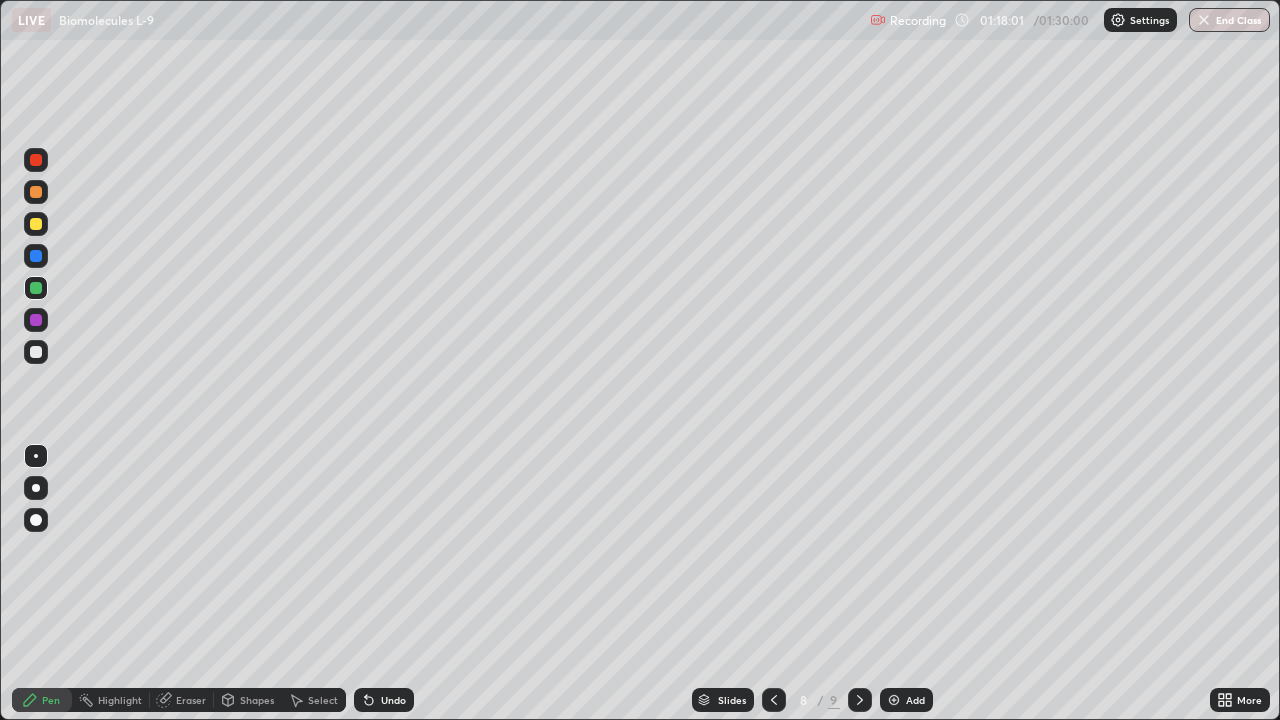 click at bounding box center [36, 224] 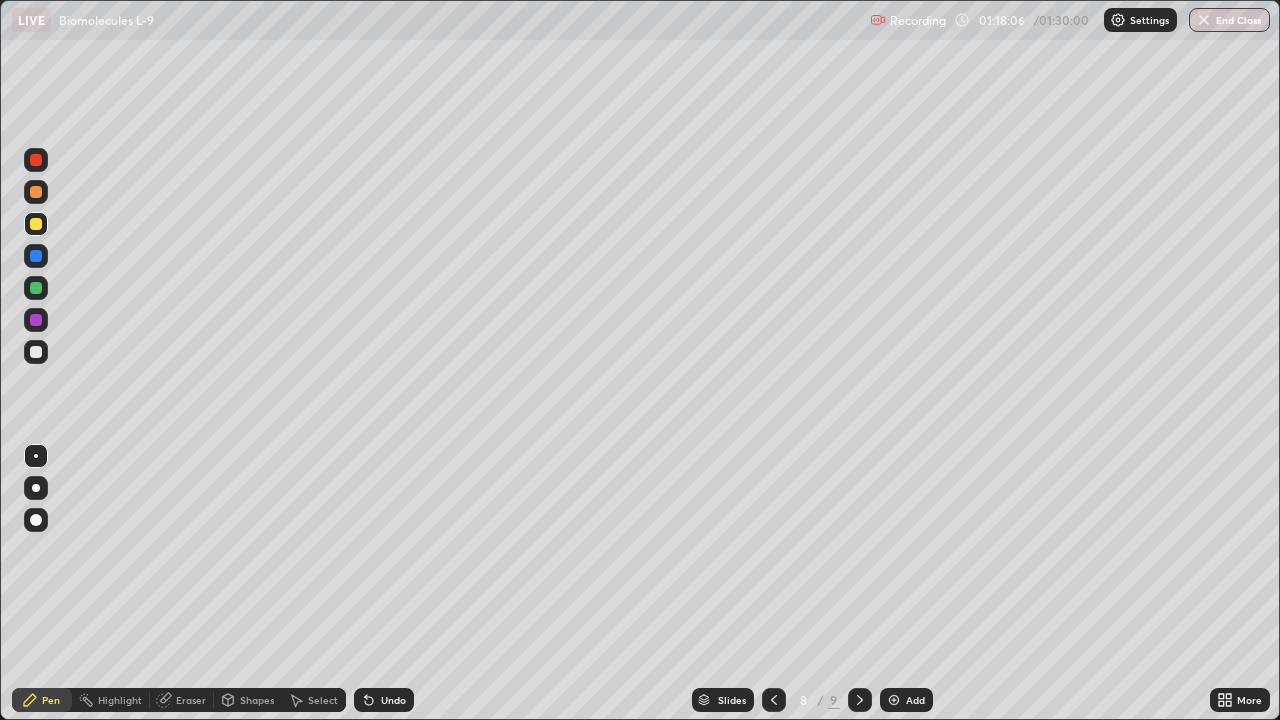 click at bounding box center (36, 224) 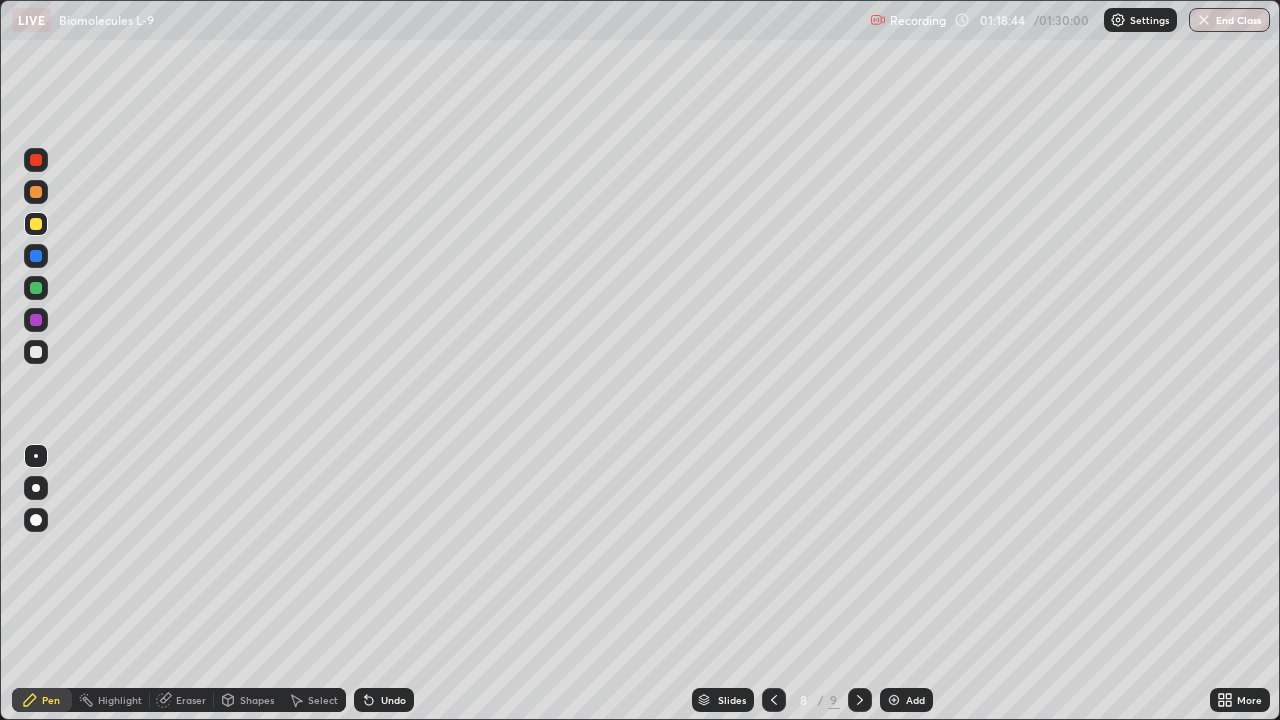 click at bounding box center (36, 256) 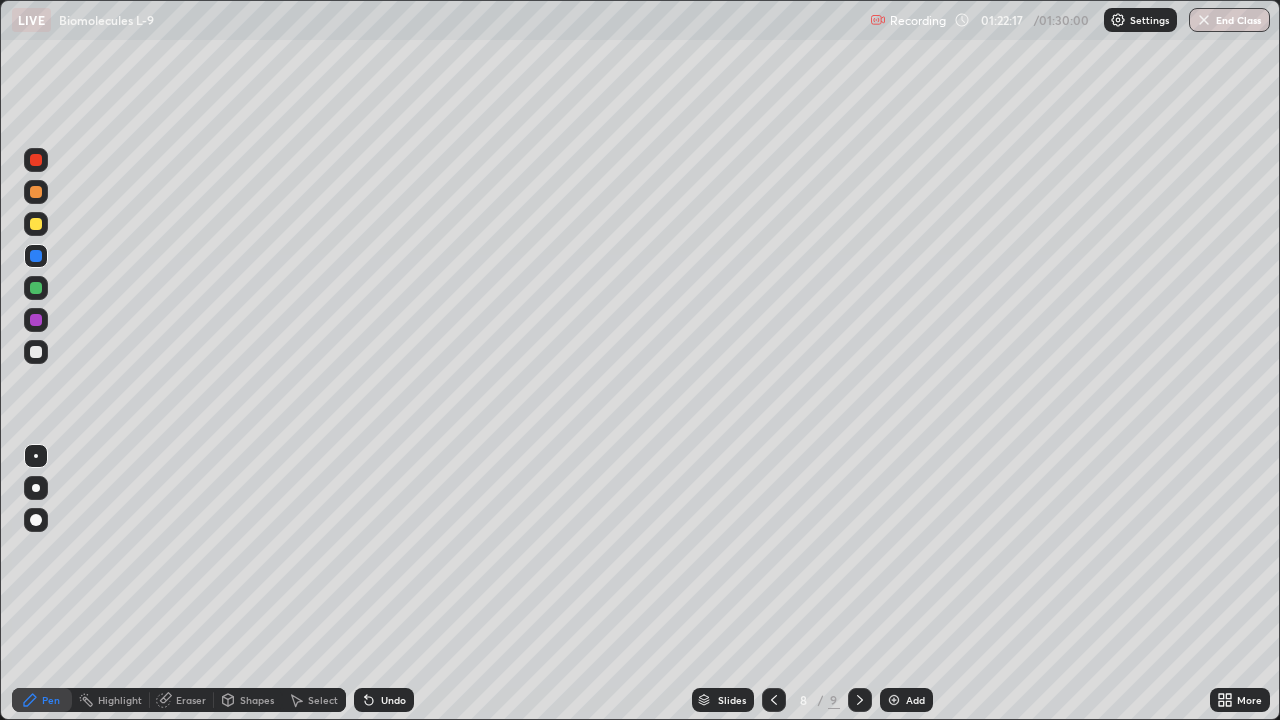 click 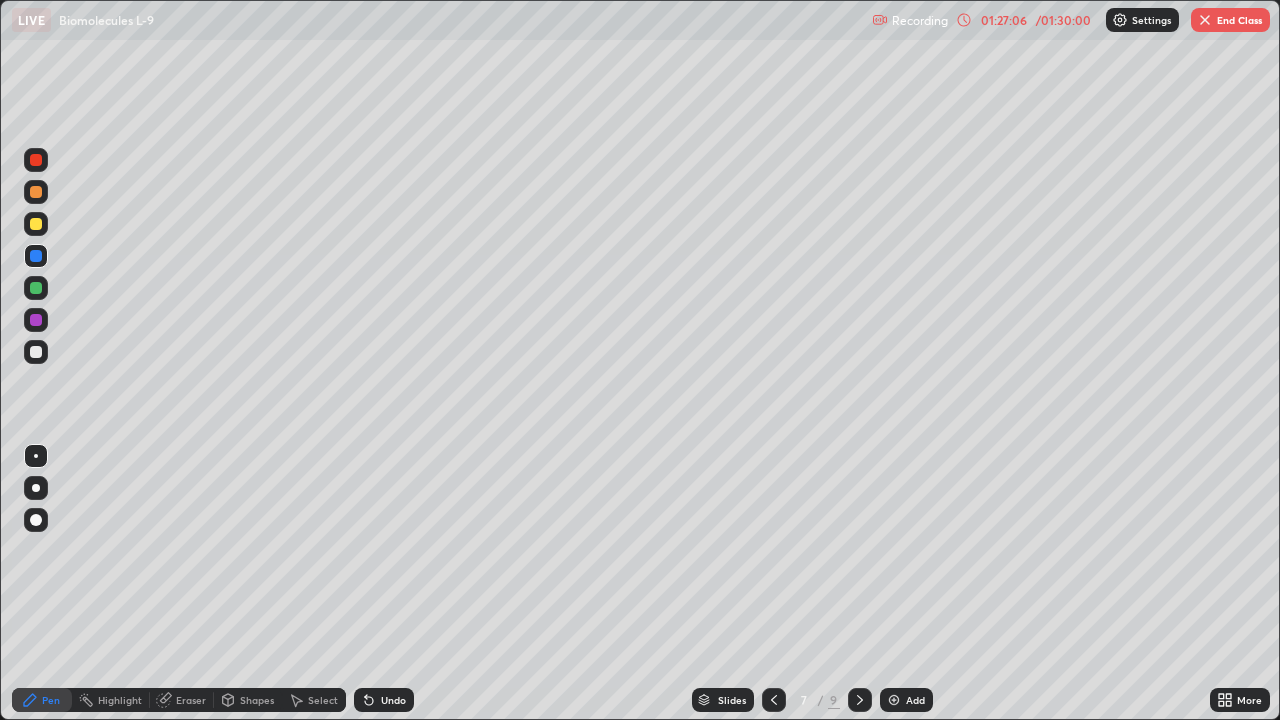 click 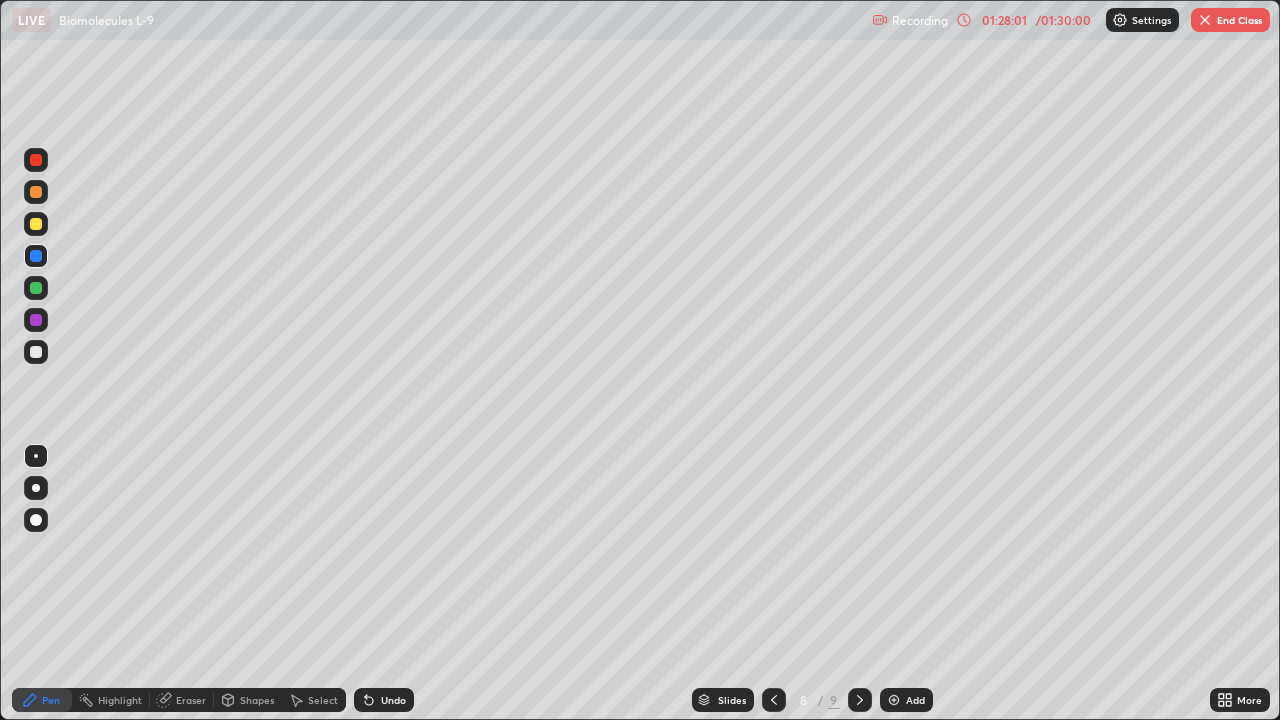 click on "End Class" at bounding box center [1230, 20] 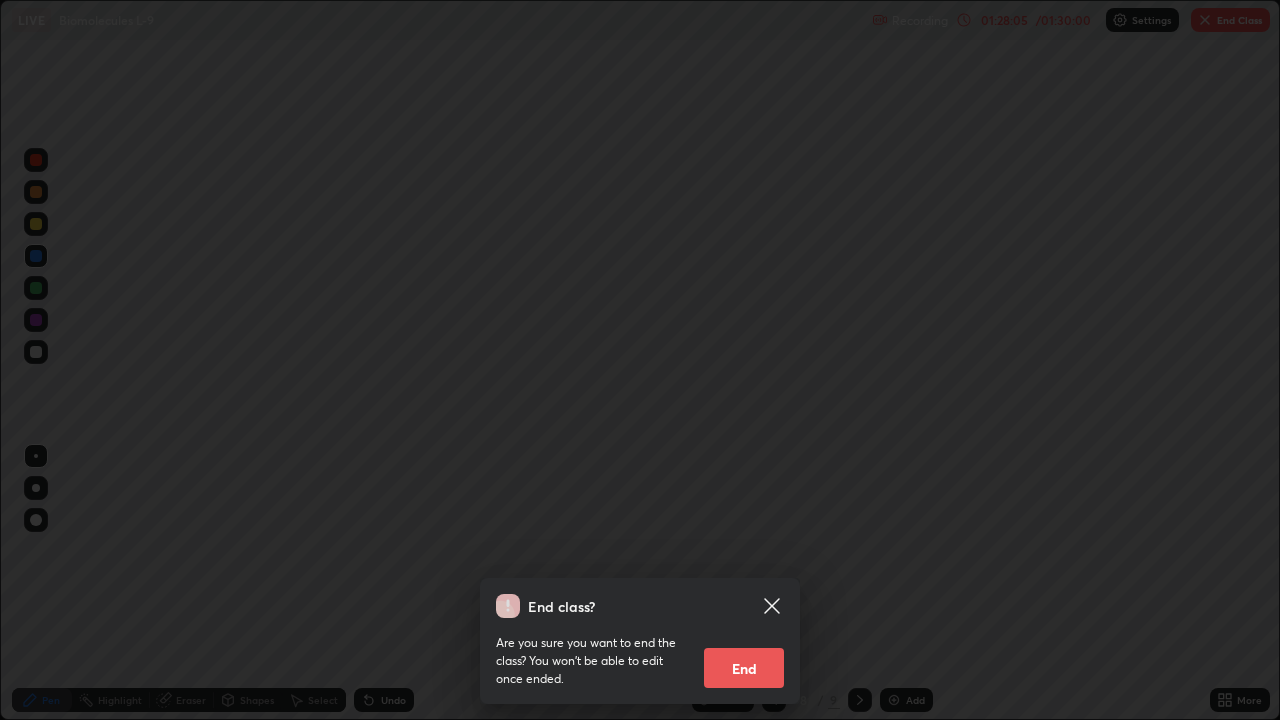 click 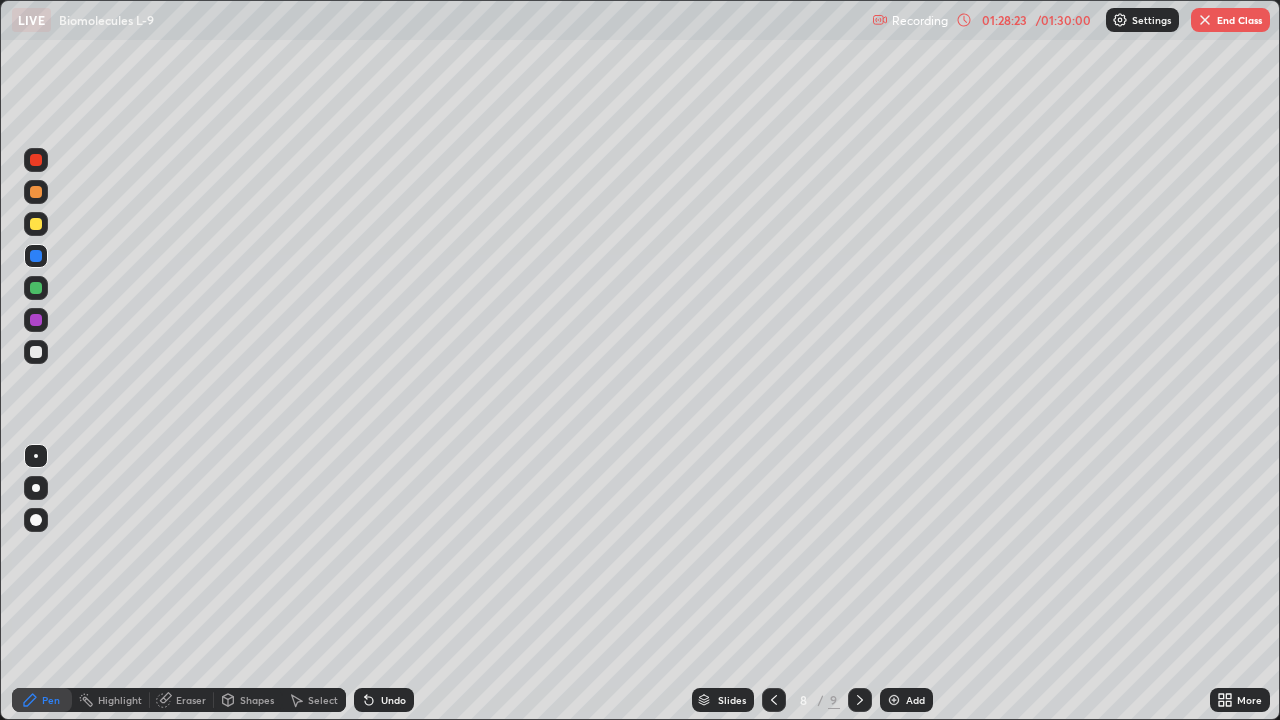 click on "End Class" at bounding box center [1230, 20] 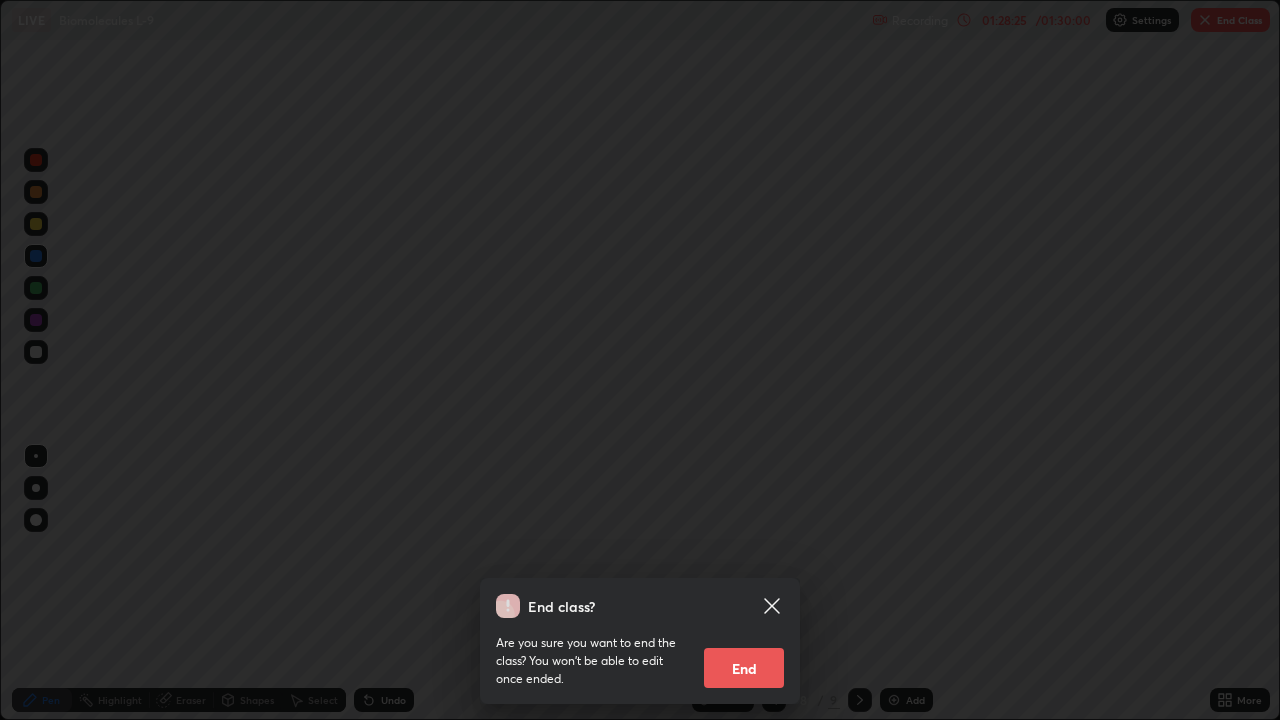 click on "End" at bounding box center (744, 668) 